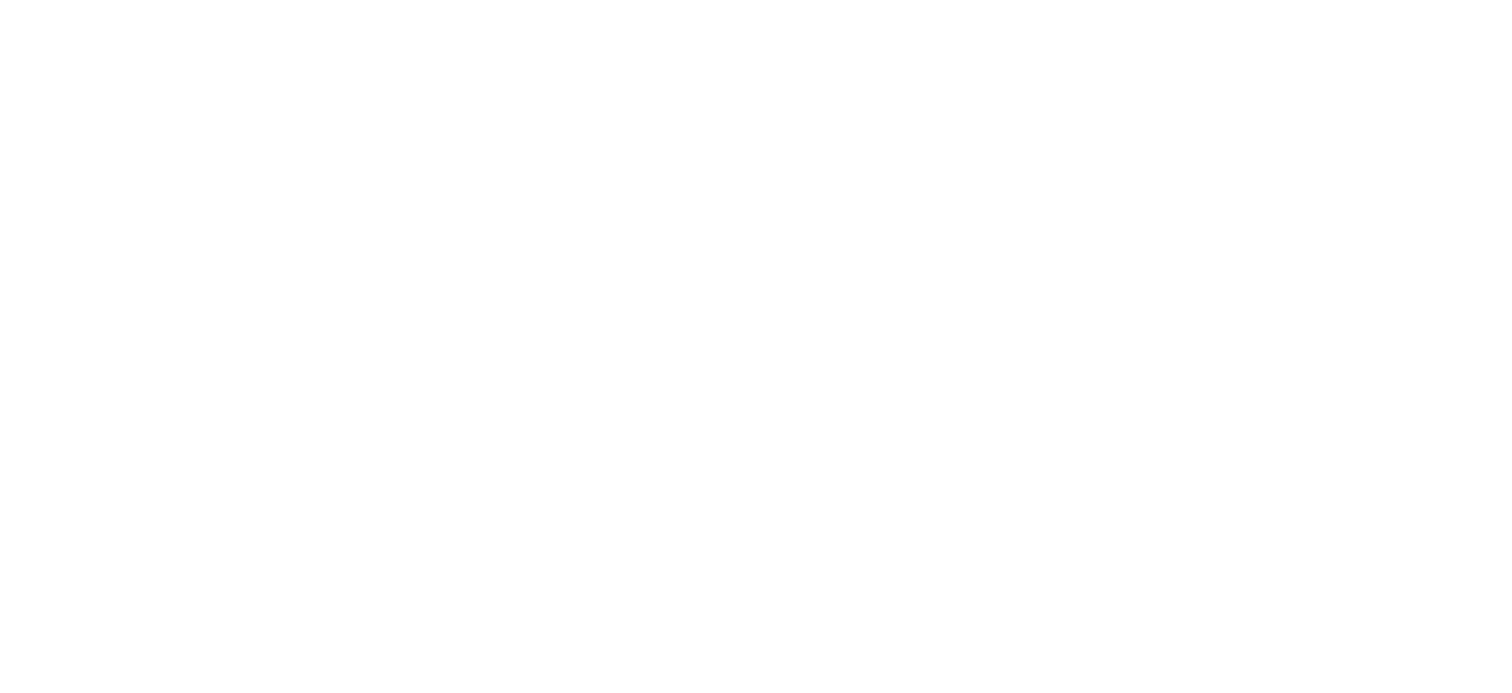 scroll, scrollTop: 0, scrollLeft: 0, axis: both 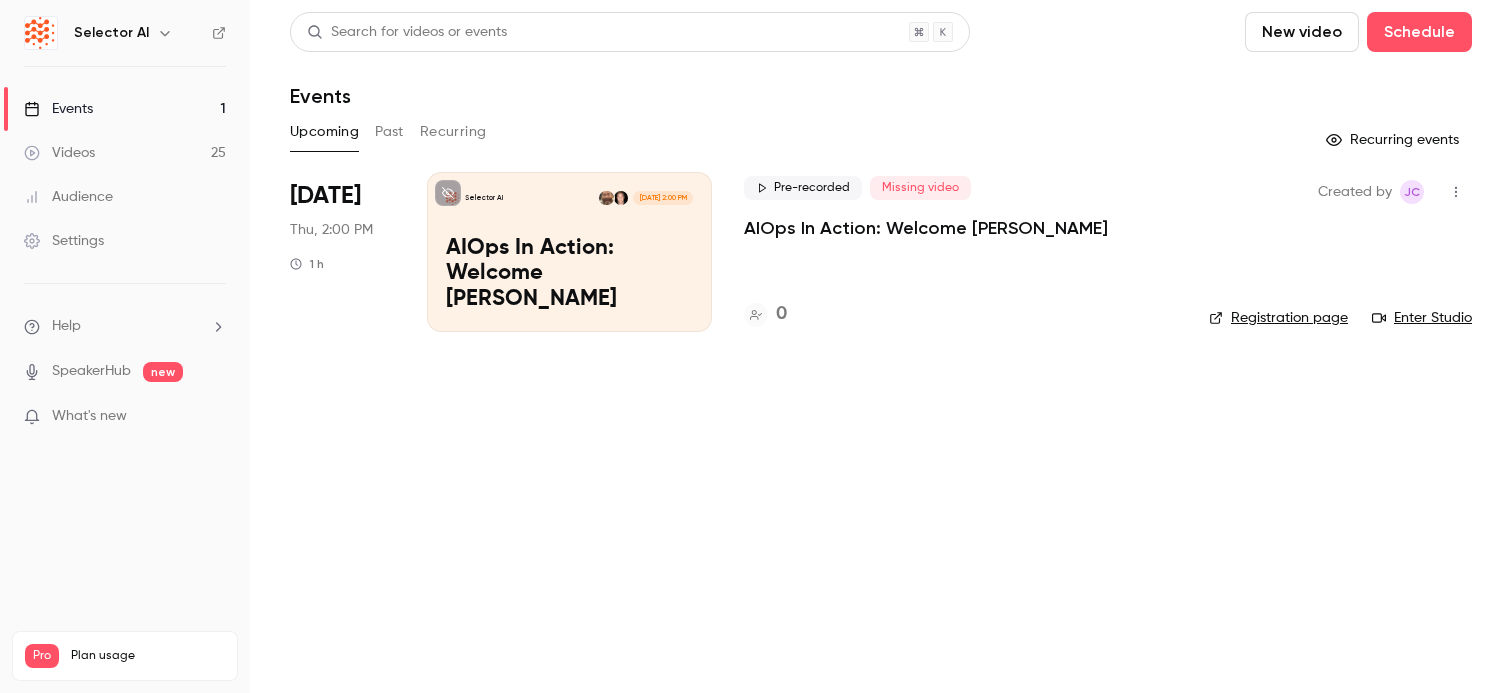 click on "AIOps In Action: Welcome [PERSON_NAME]" at bounding box center (926, 228) 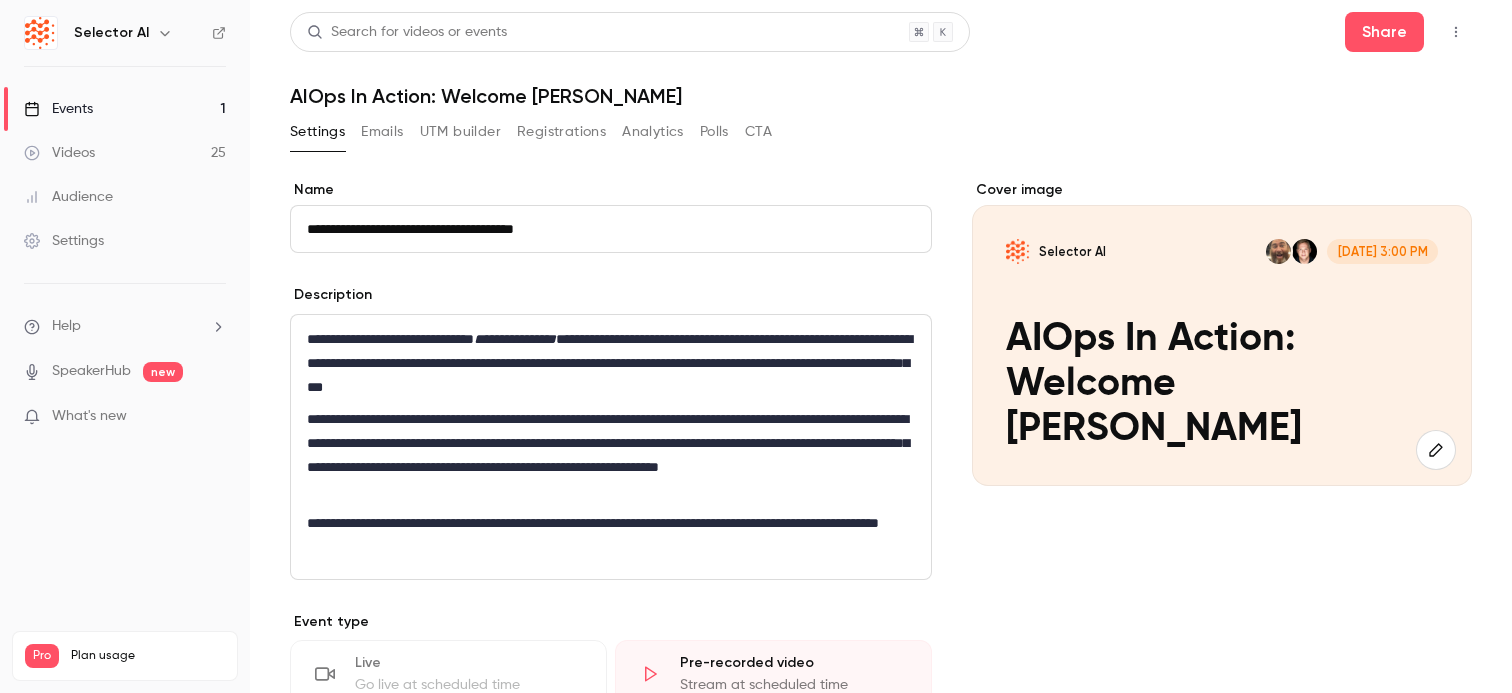 scroll, scrollTop: 4, scrollLeft: 0, axis: vertical 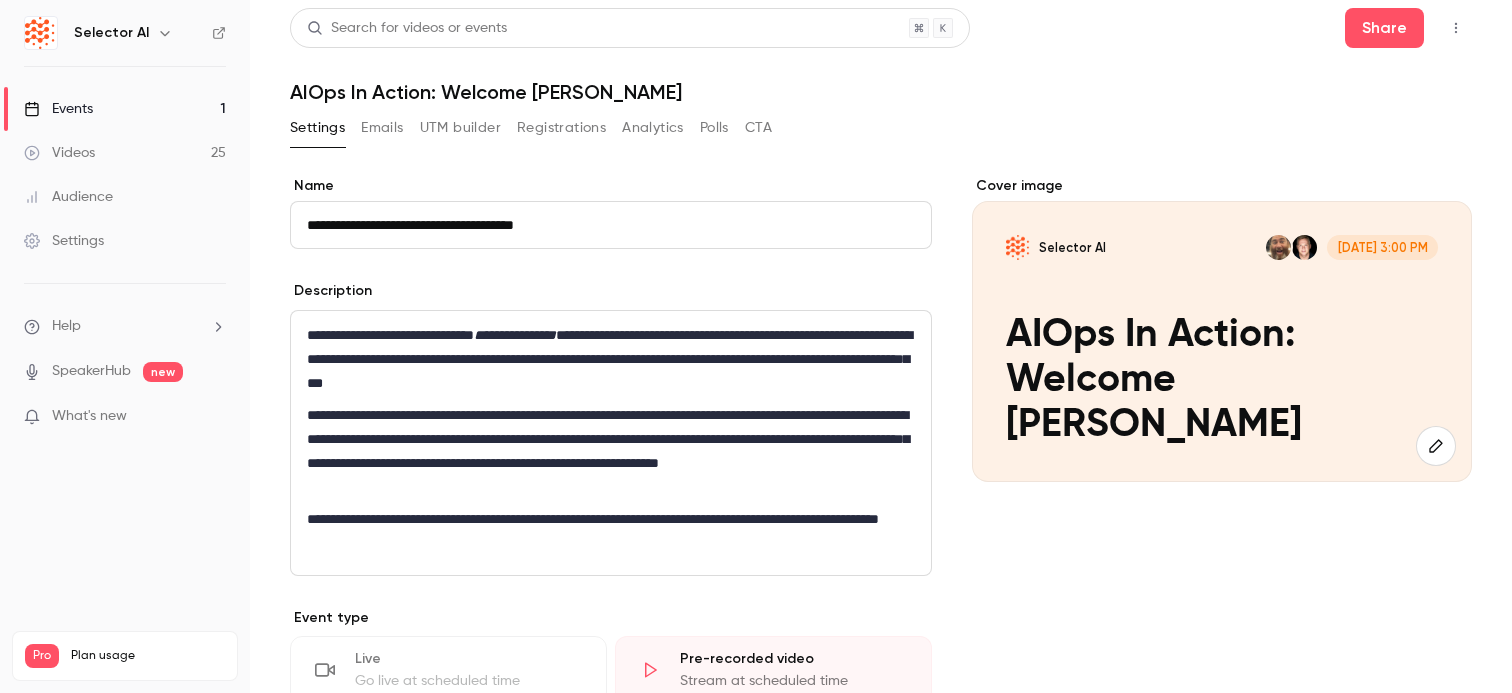 click on "**********" at bounding box center [611, 225] 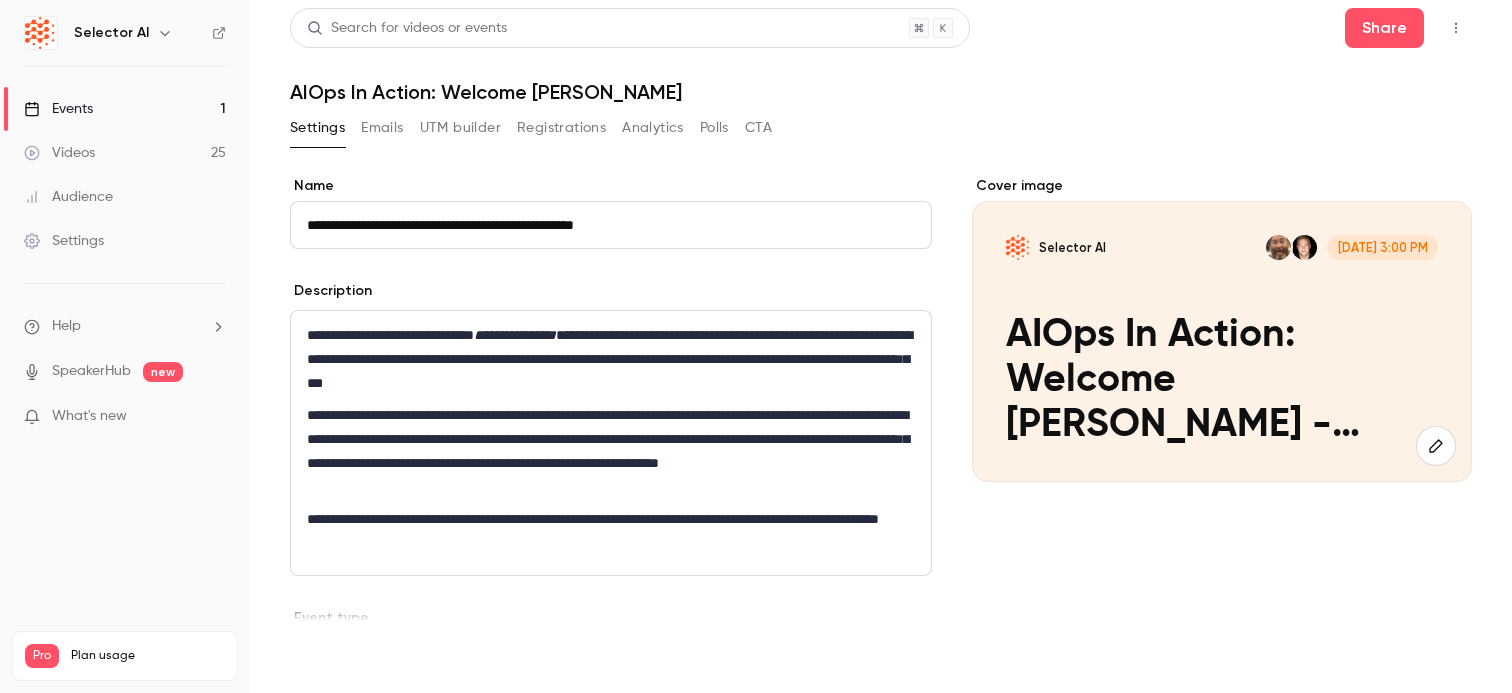 click on "Save" at bounding box center (326, 657) 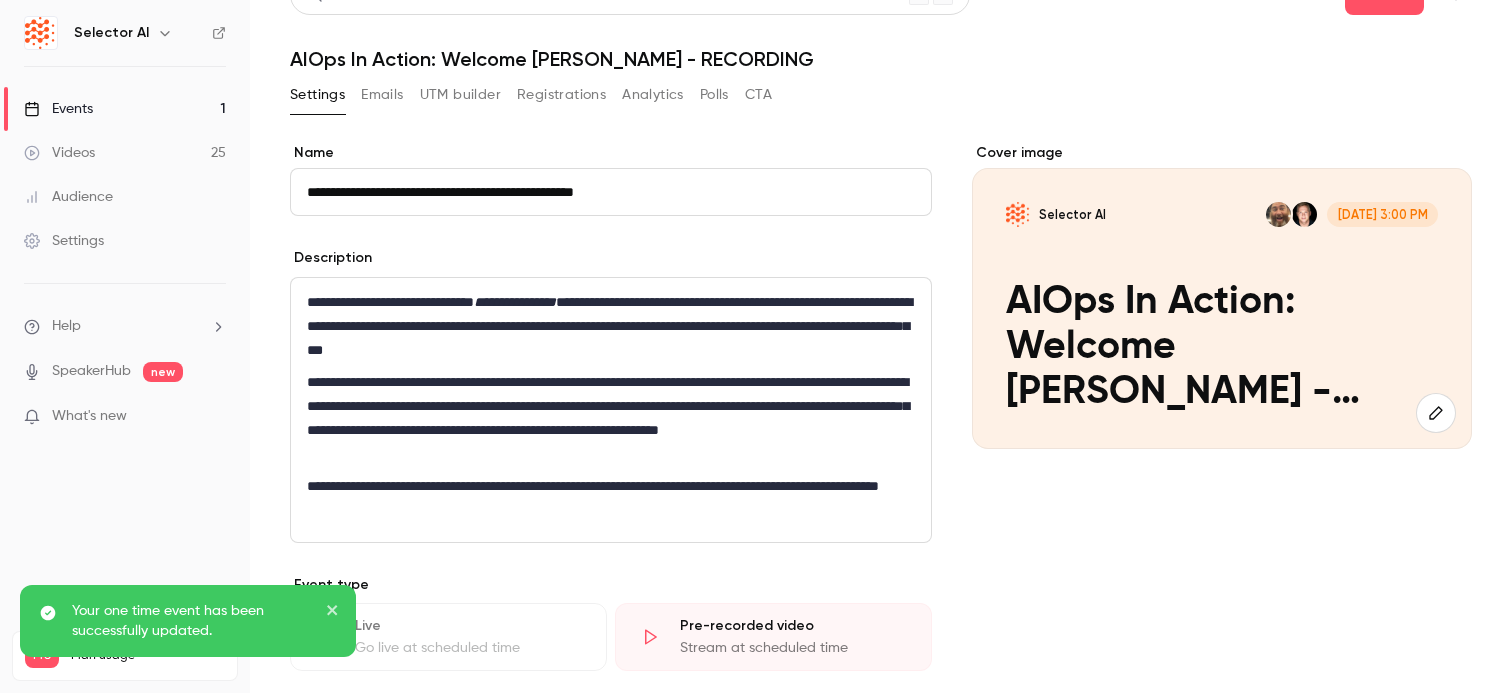 scroll, scrollTop: 0, scrollLeft: 0, axis: both 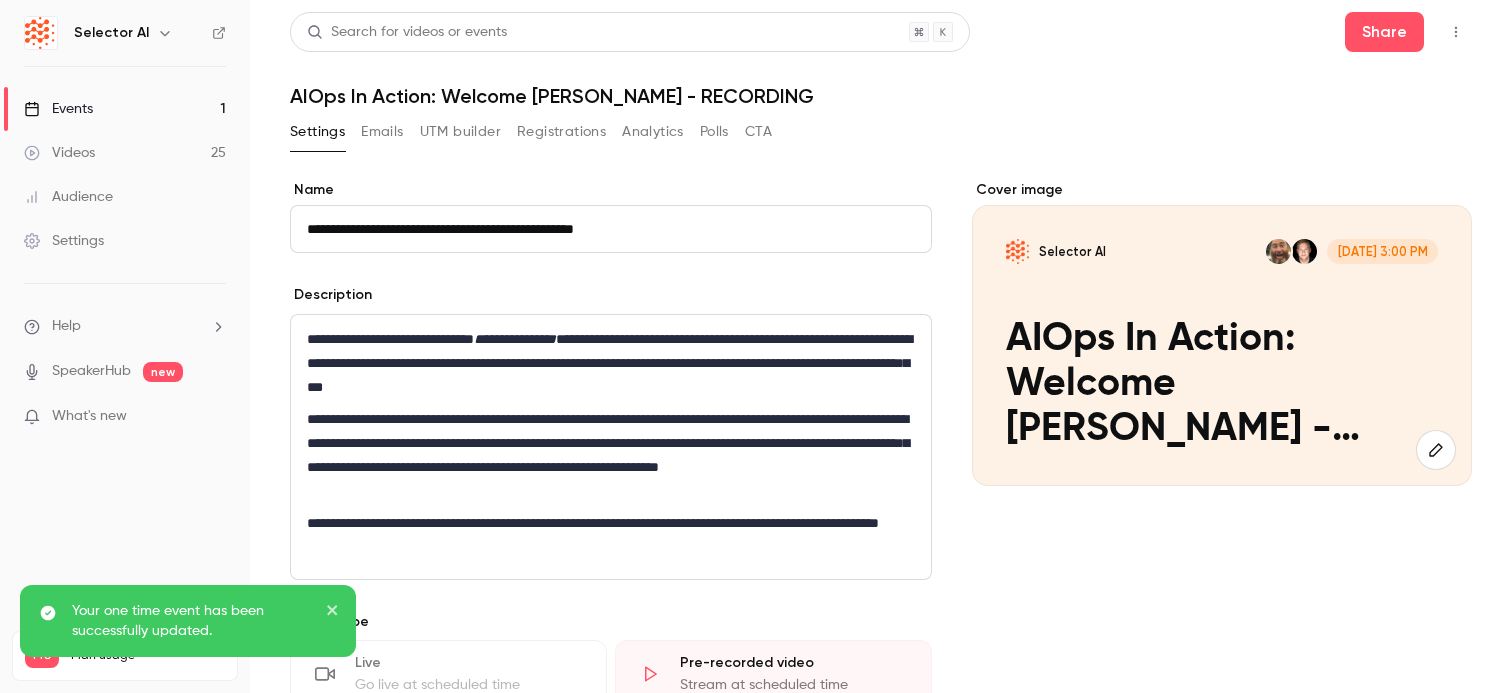click on "**********" at bounding box center [611, 229] 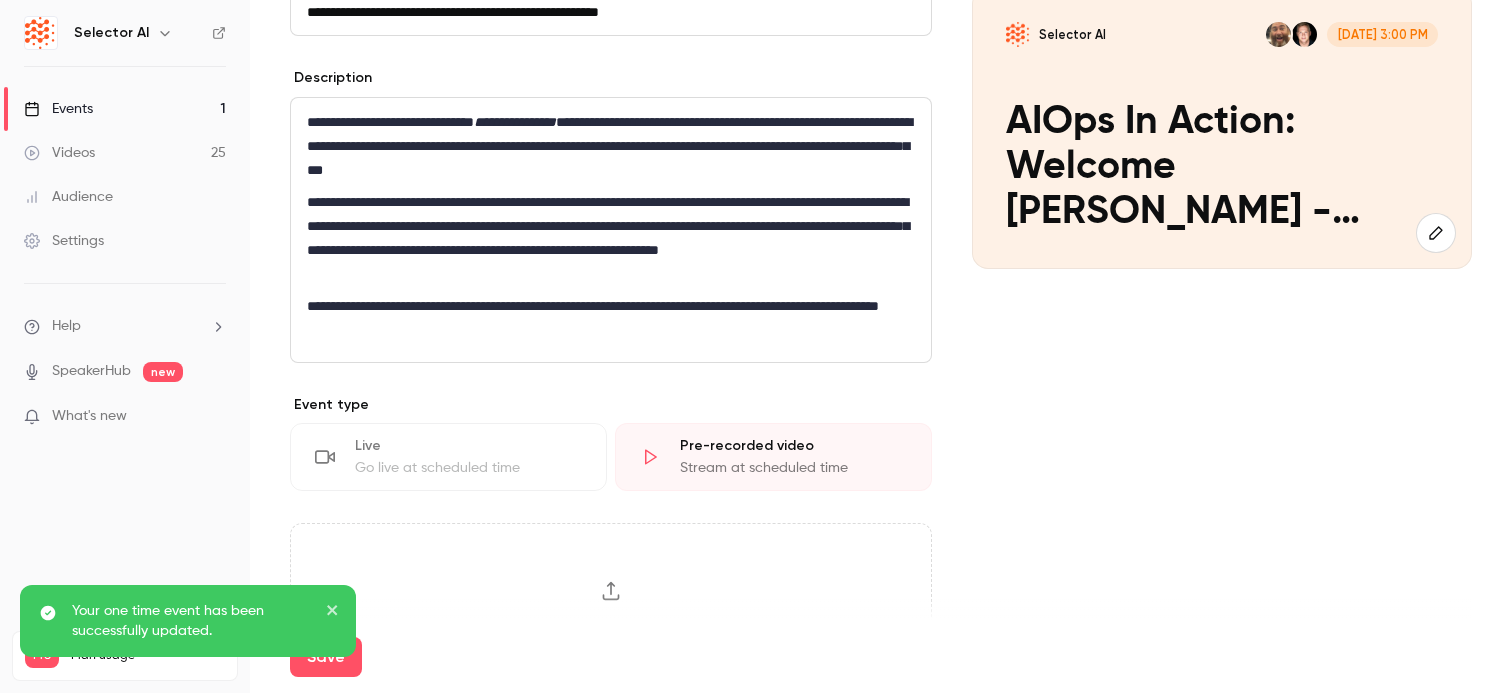 scroll, scrollTop: 248, scrollLeft: 0, axis: vertical 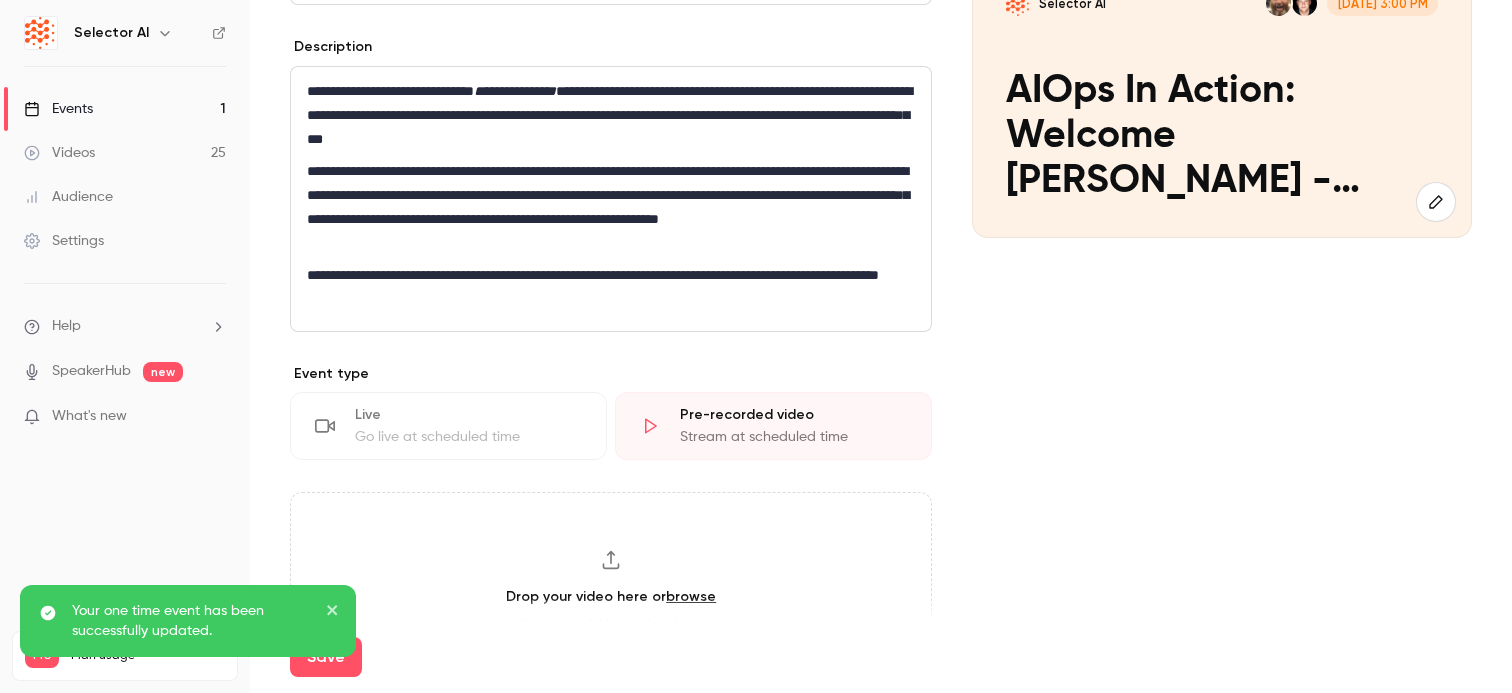 click on "Your one time event has been successfully updated." at bounding box center (188, 629) 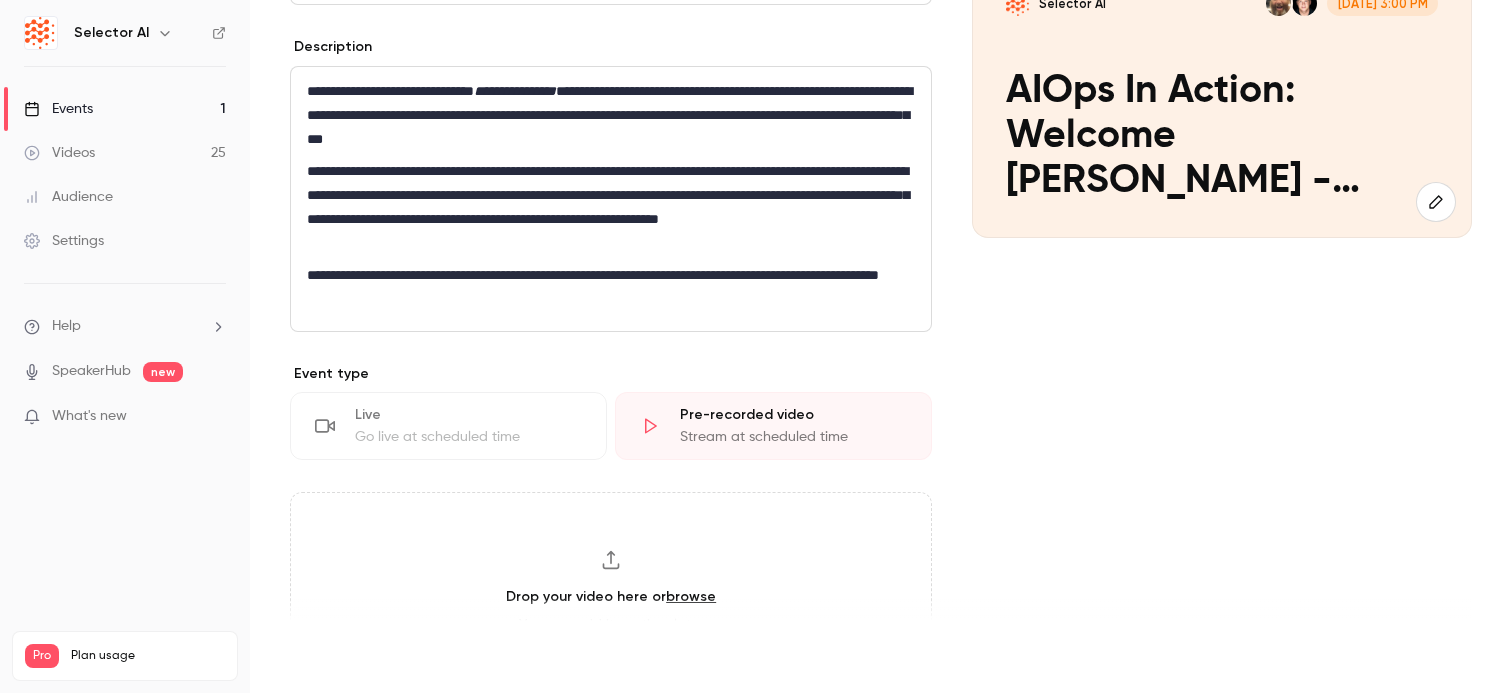 click on "Save" at bounding box center (326, 657) 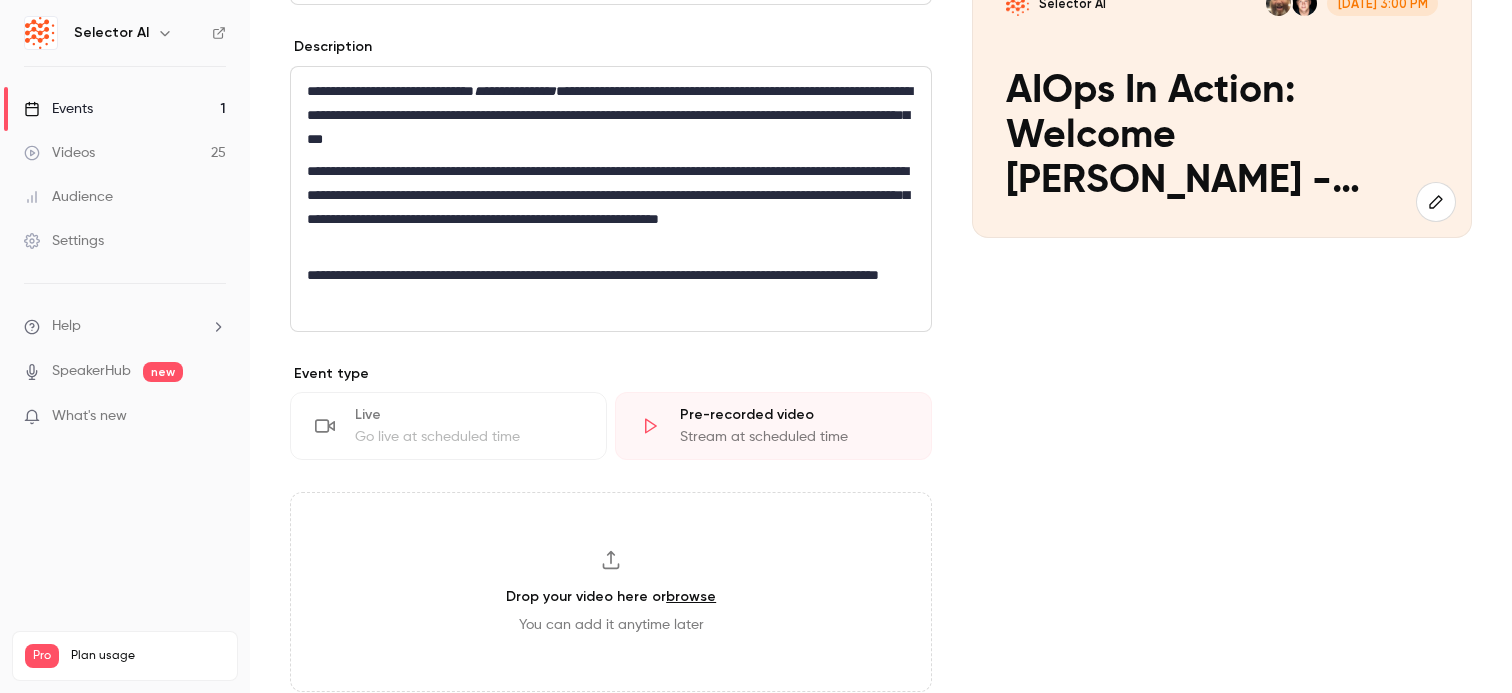 type on "**********" 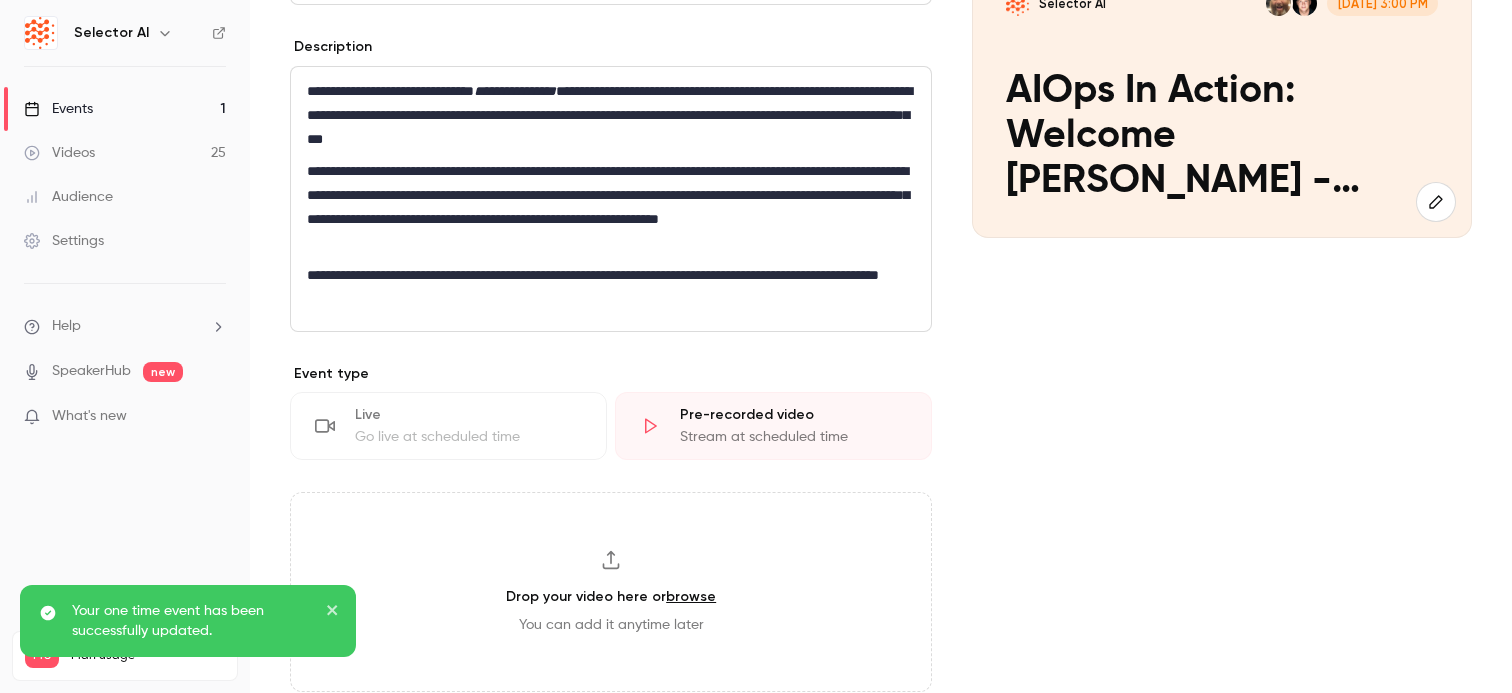 click on "Go live at scheduled time" at bounding box center [468, 437] 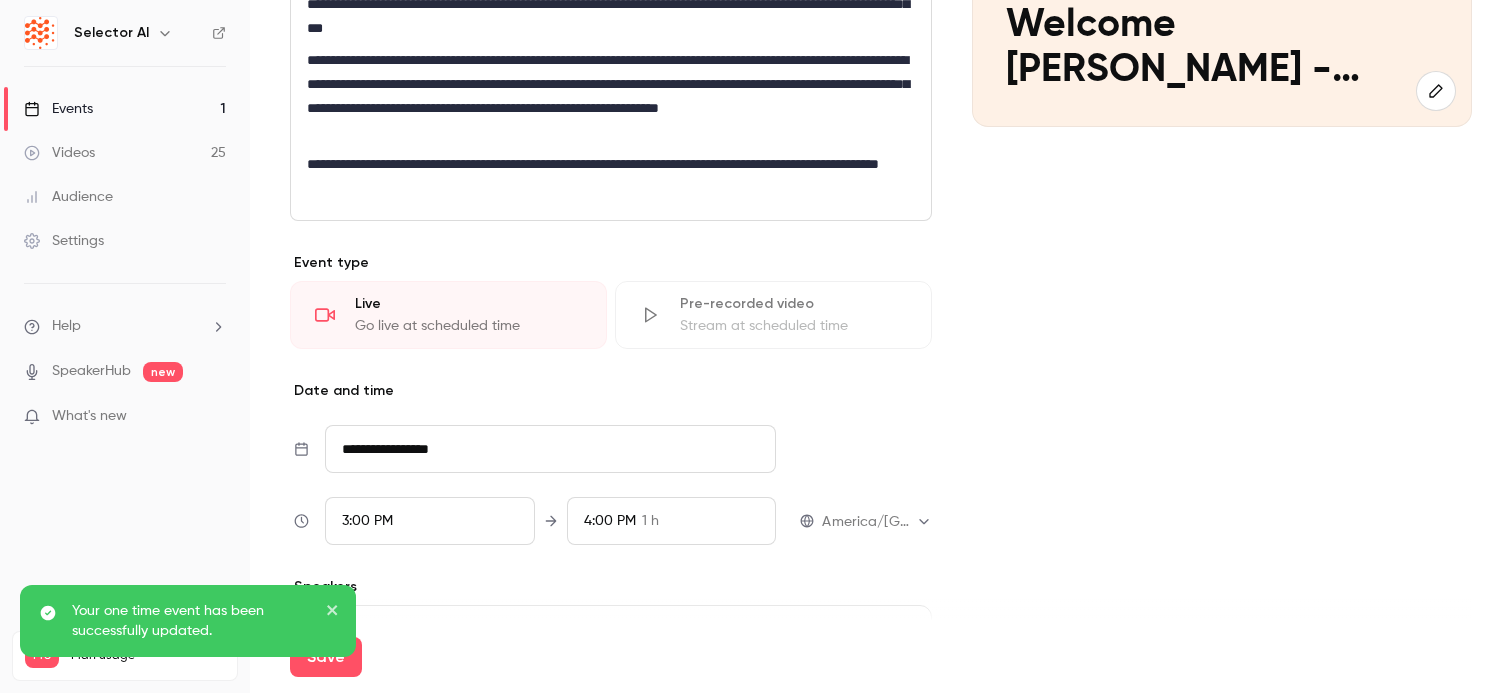 scroll, scrollTop: 342, scrollLeft: 0, axis: vertical 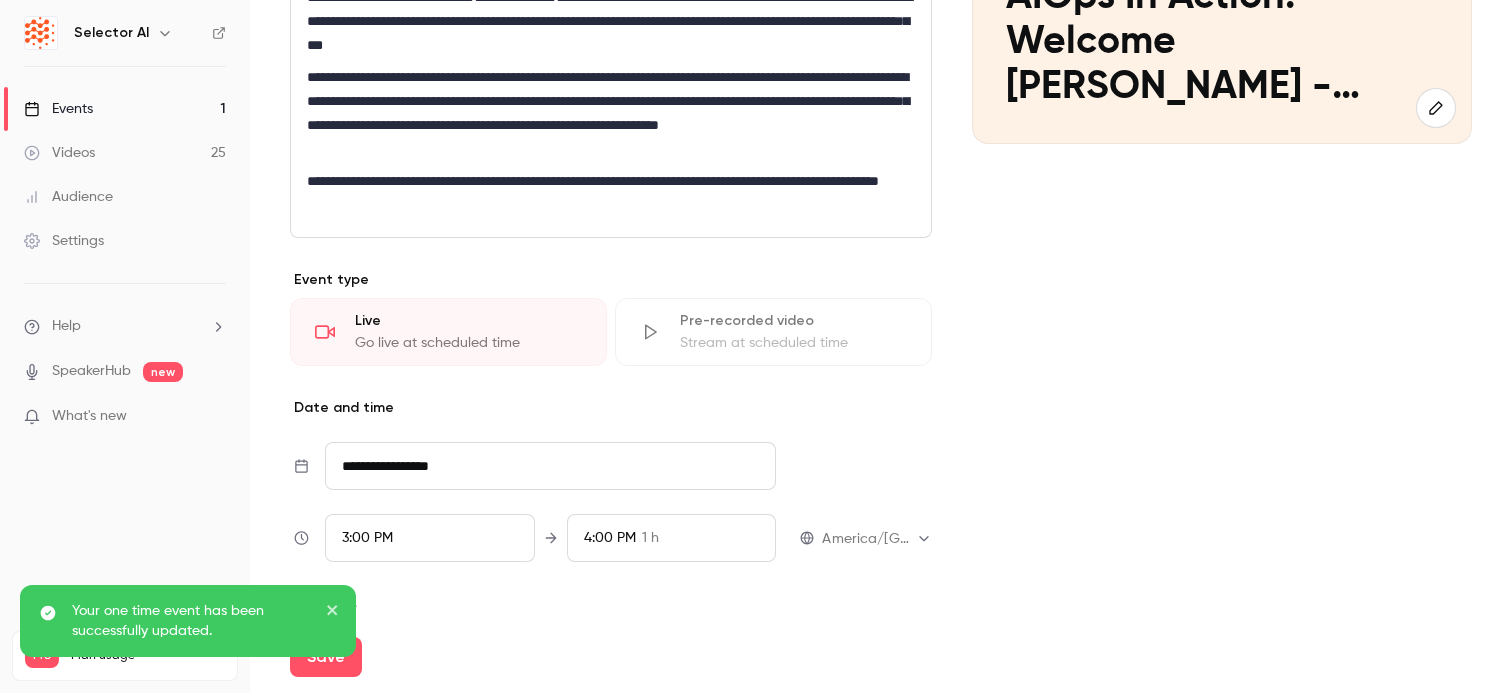 click on "Stream at scheduled time" at bounding box center [793, 343] 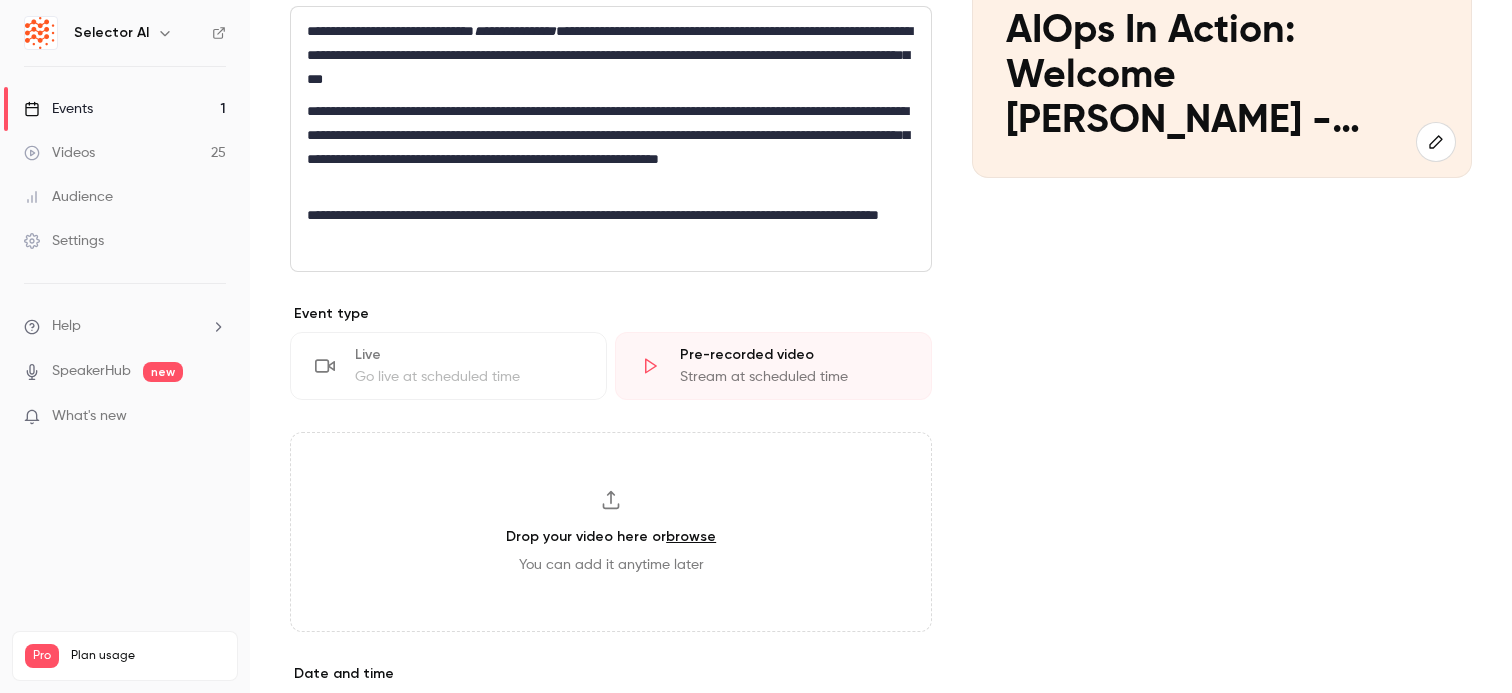 scroll, scrollTop: 0, scrollLeft: 0, axis: both 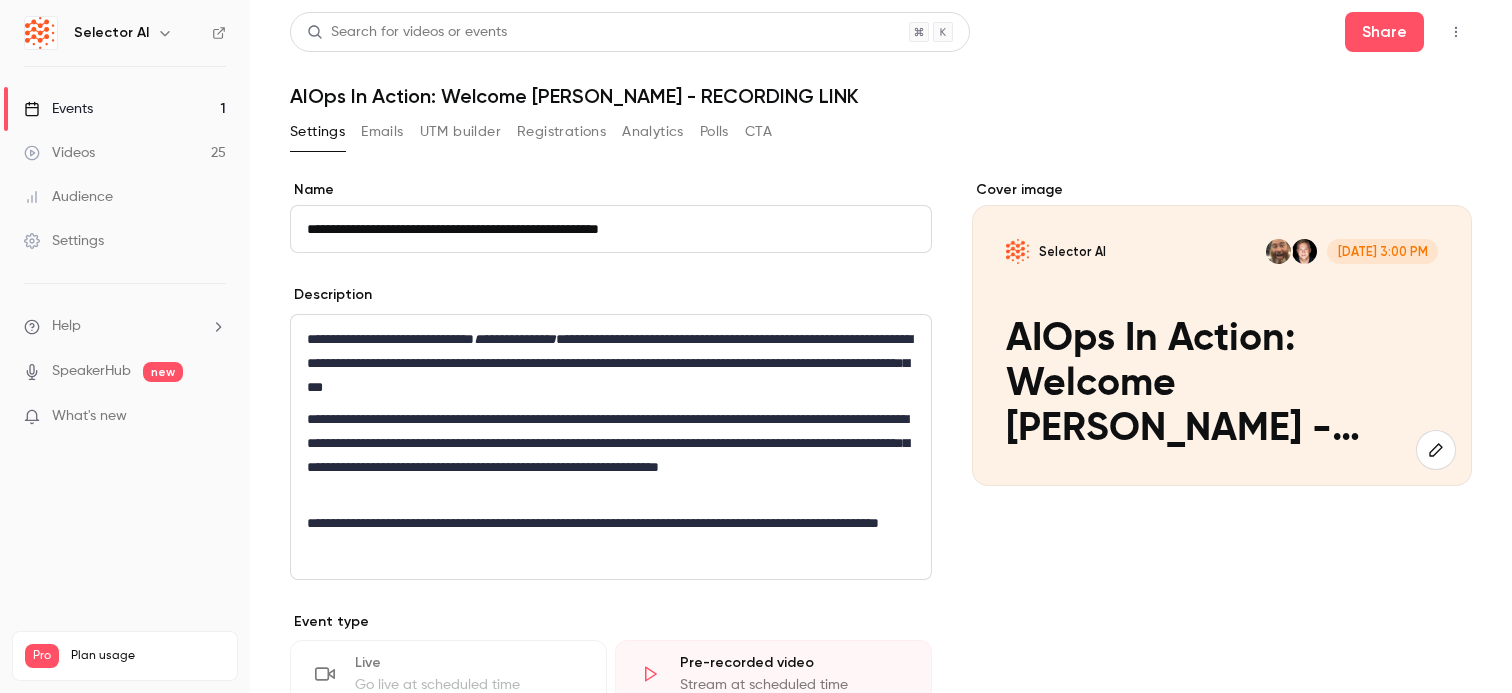 click on "Events 1" at bounding box center [125, 109] 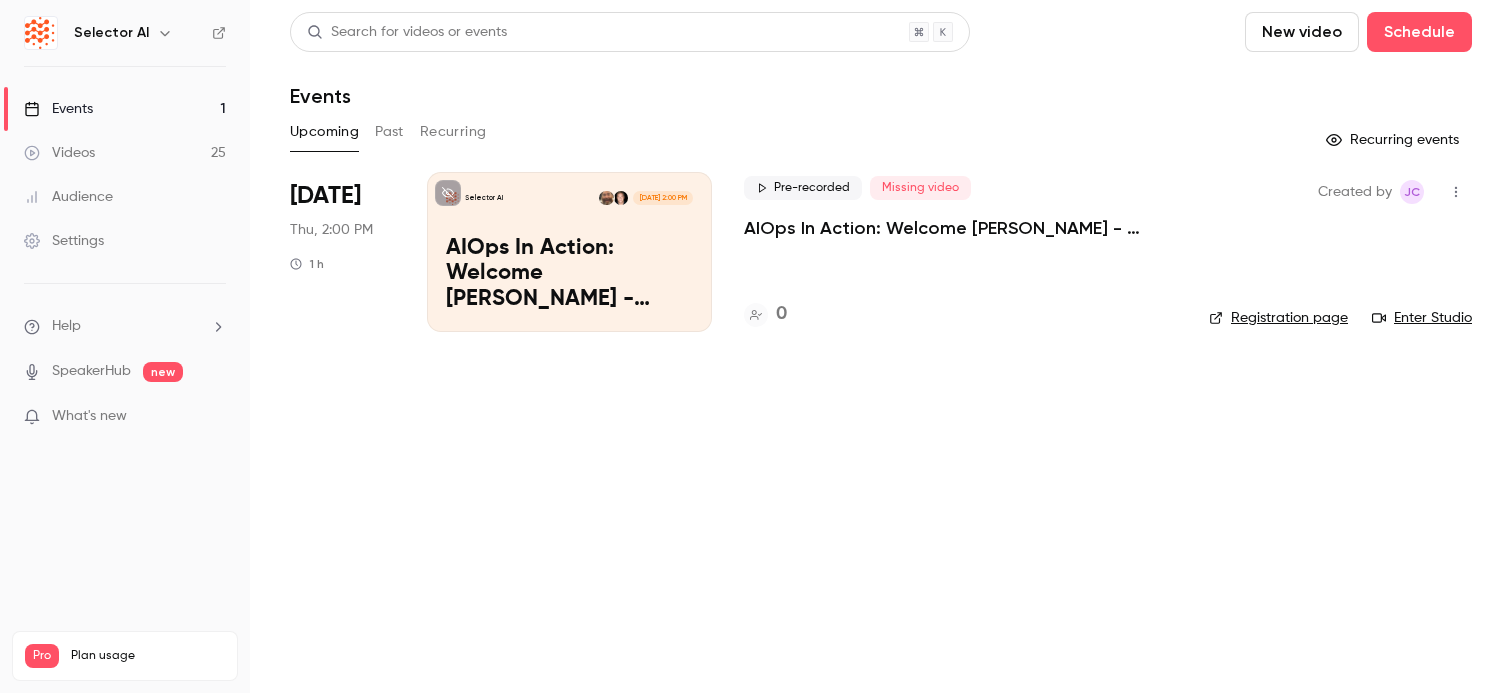 click 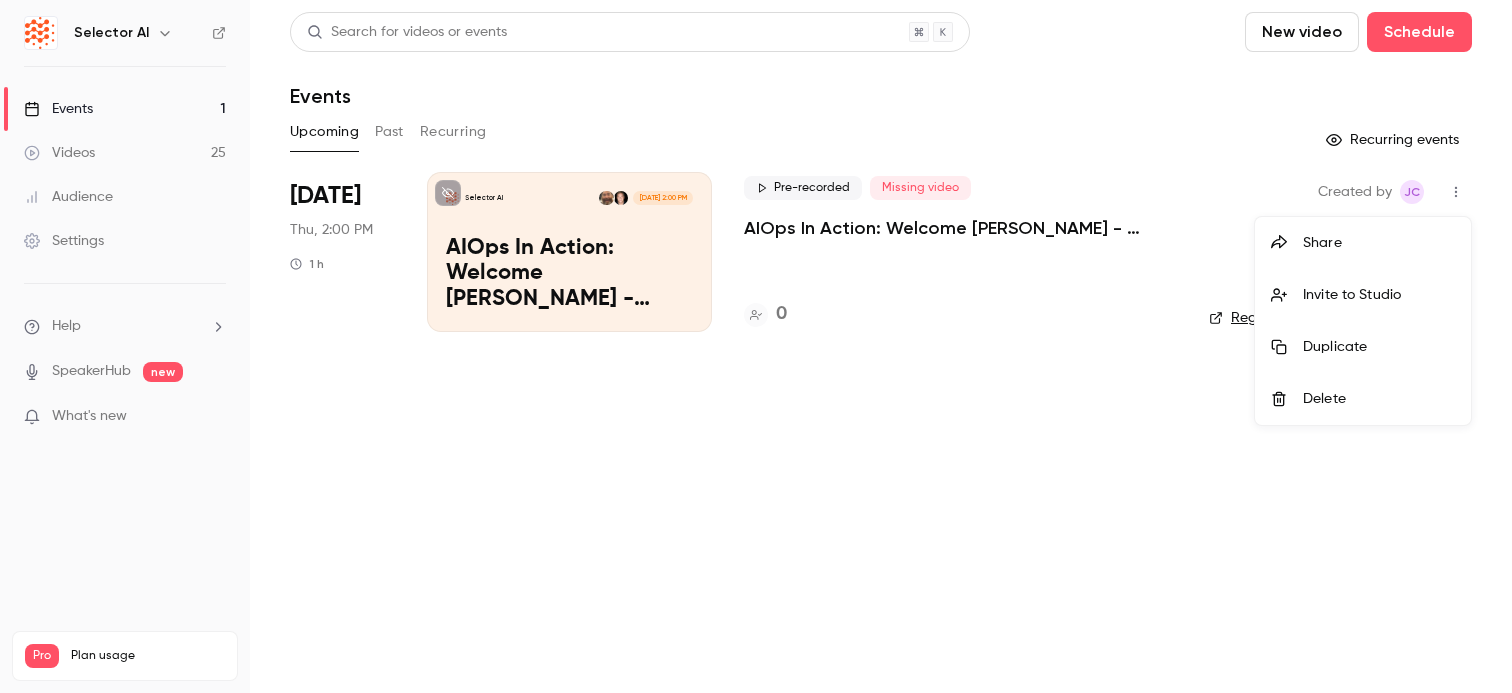 click at bounding box center [756, 346] 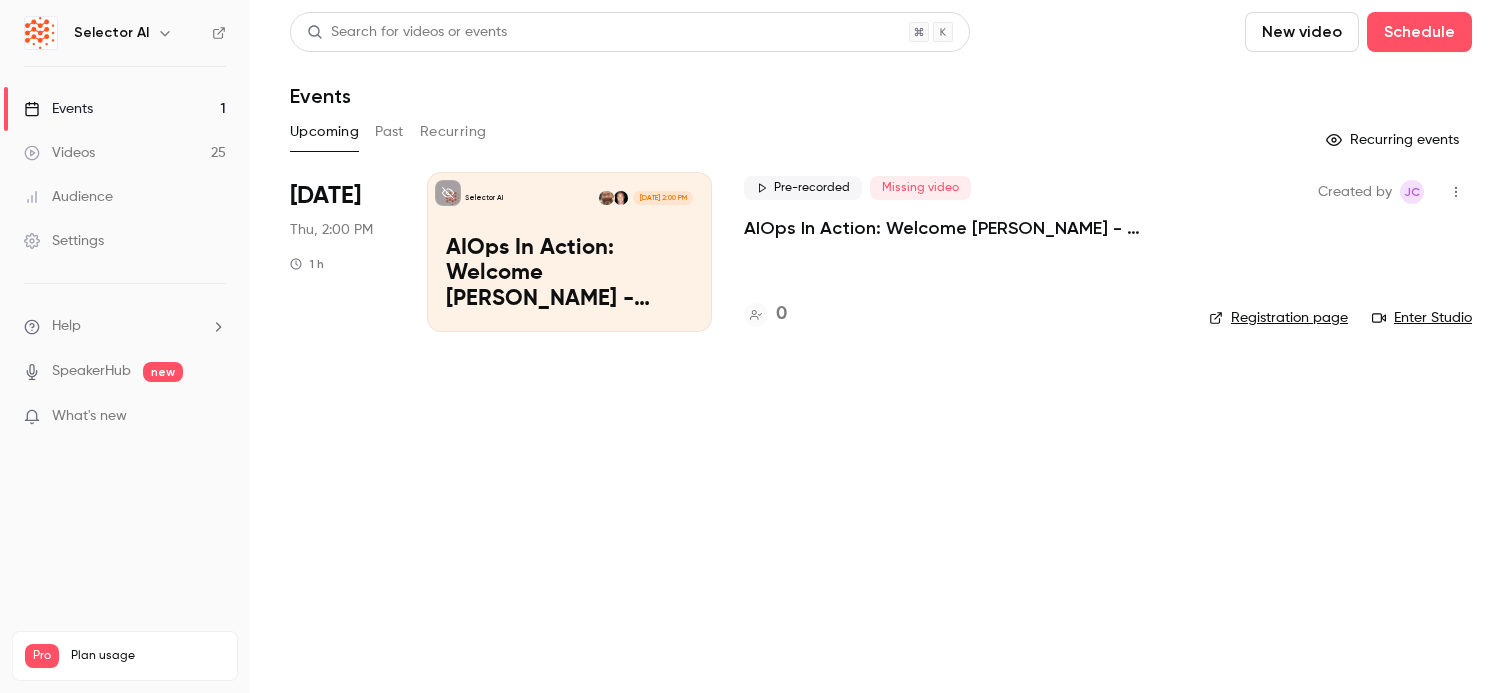 click 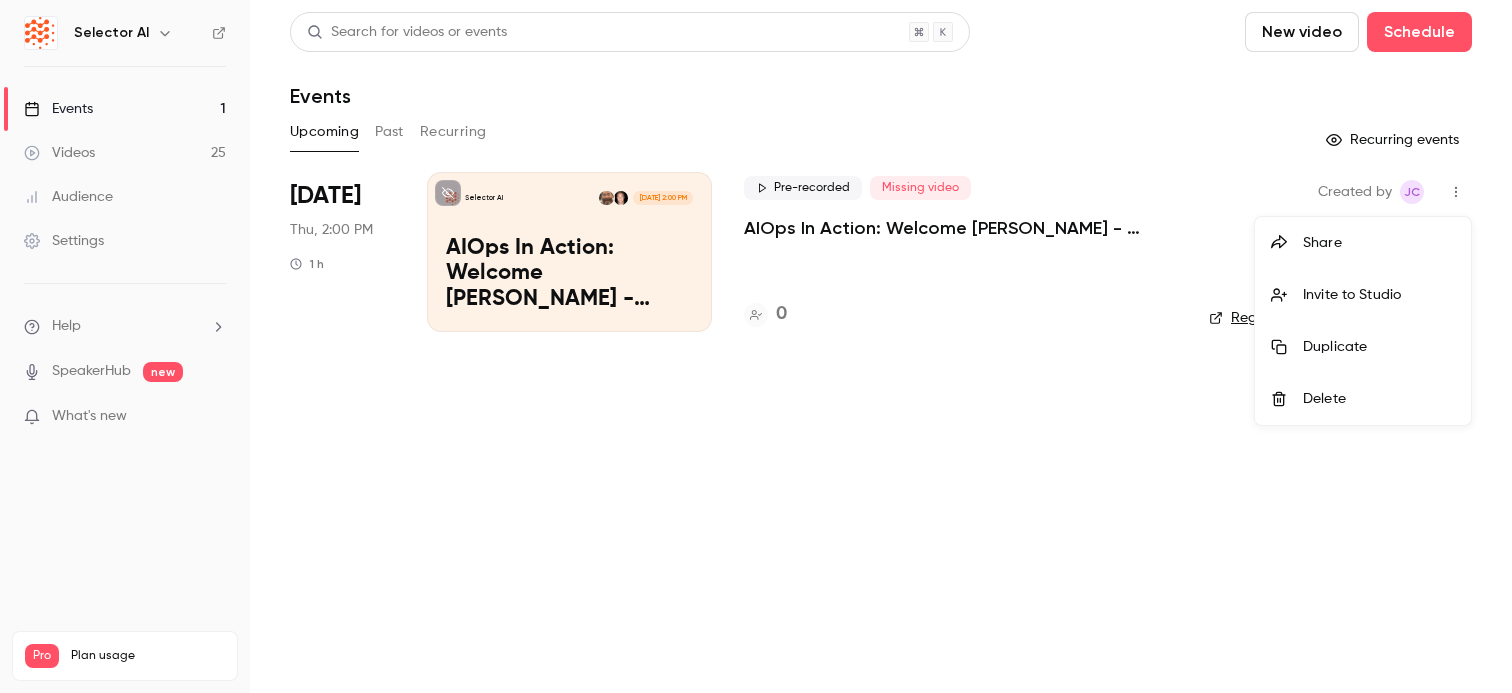 click on "Duplicate" at bounding box center (1379, 347) 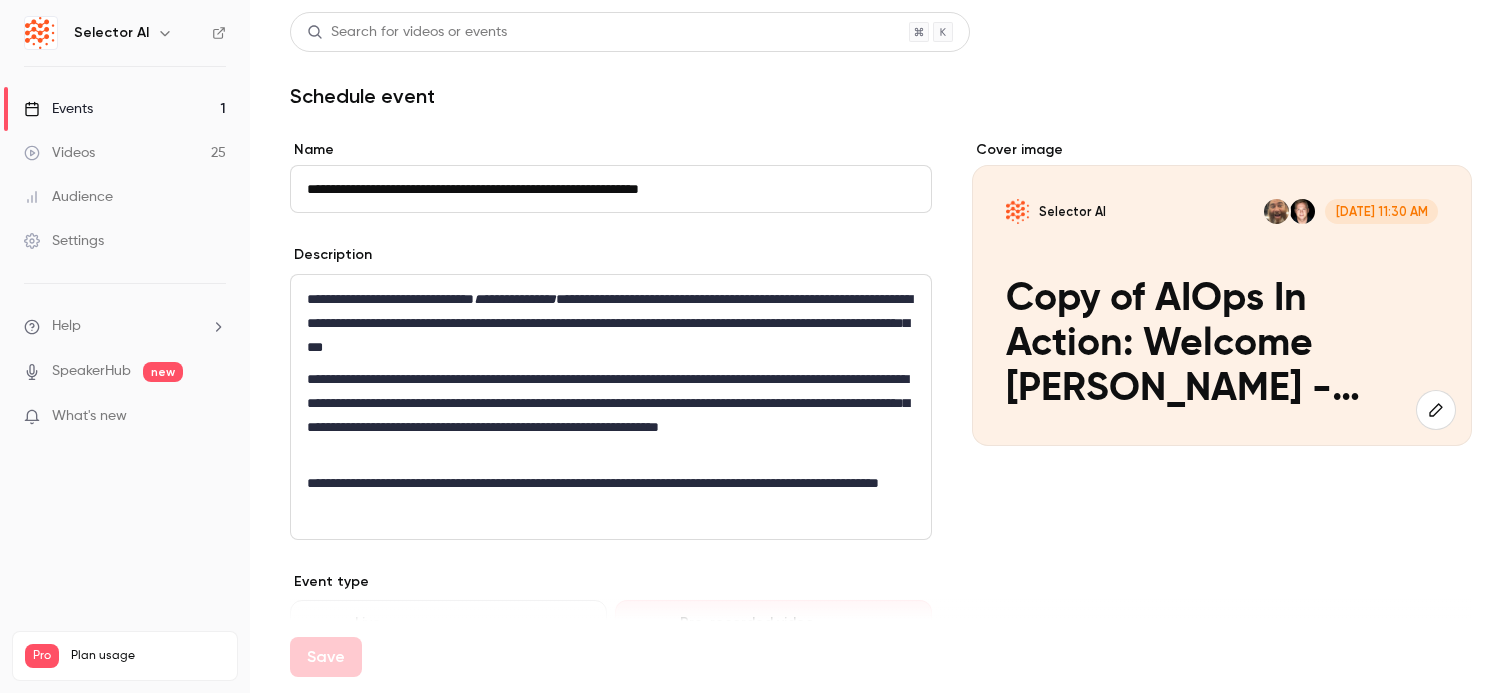 click on "**********" at bounding box center [611, 189] 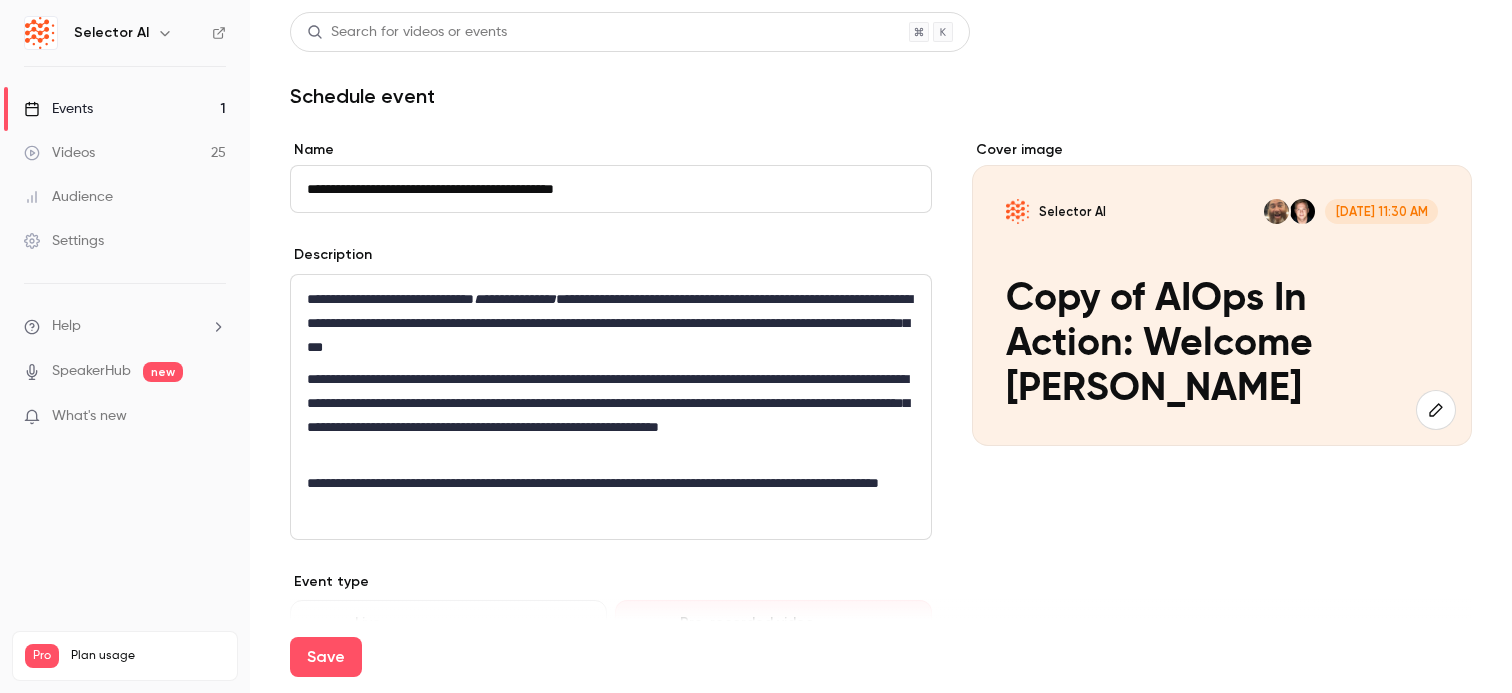 drag, startPoint x: 361, startPoint y: 190, endPoint x: 240, endPoint y: 189, distance: 121.004135 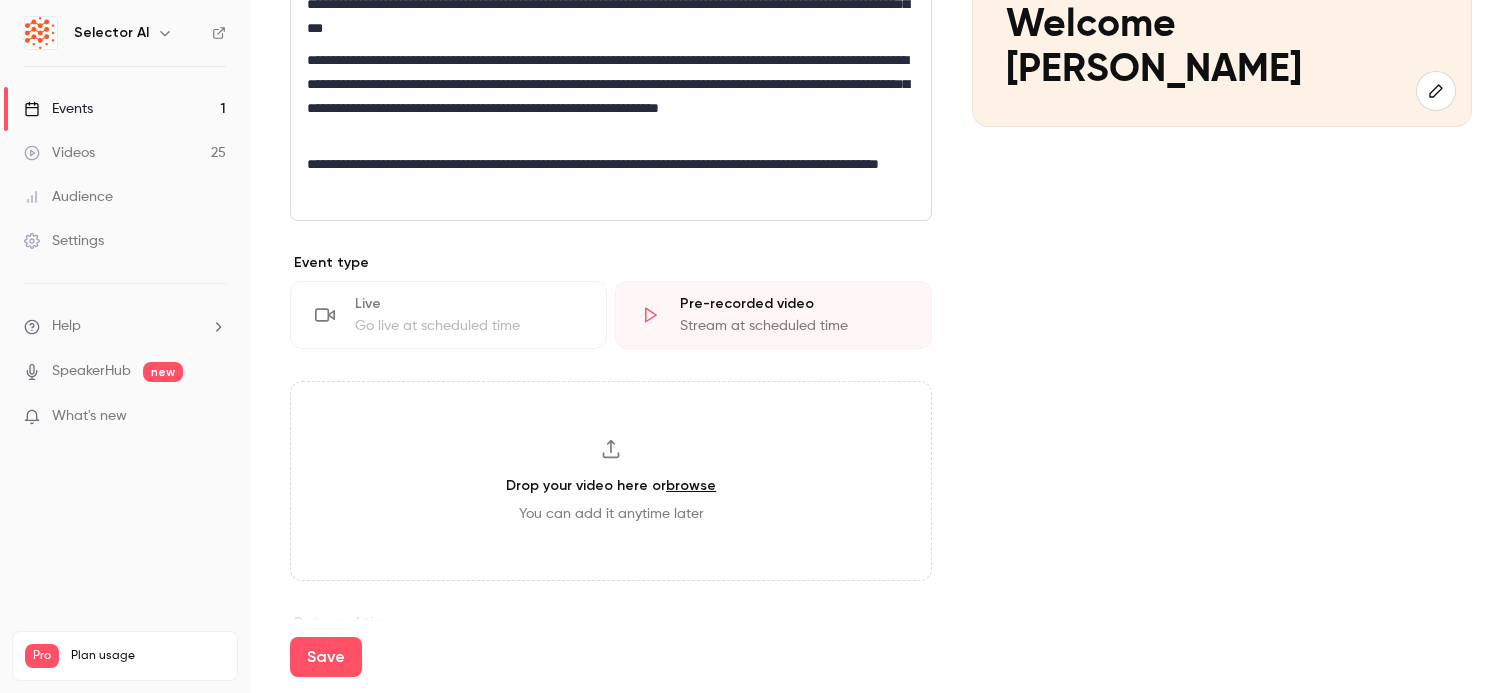 scroll, scrollTop: 338, scrollLeft: 0, axis: vertical 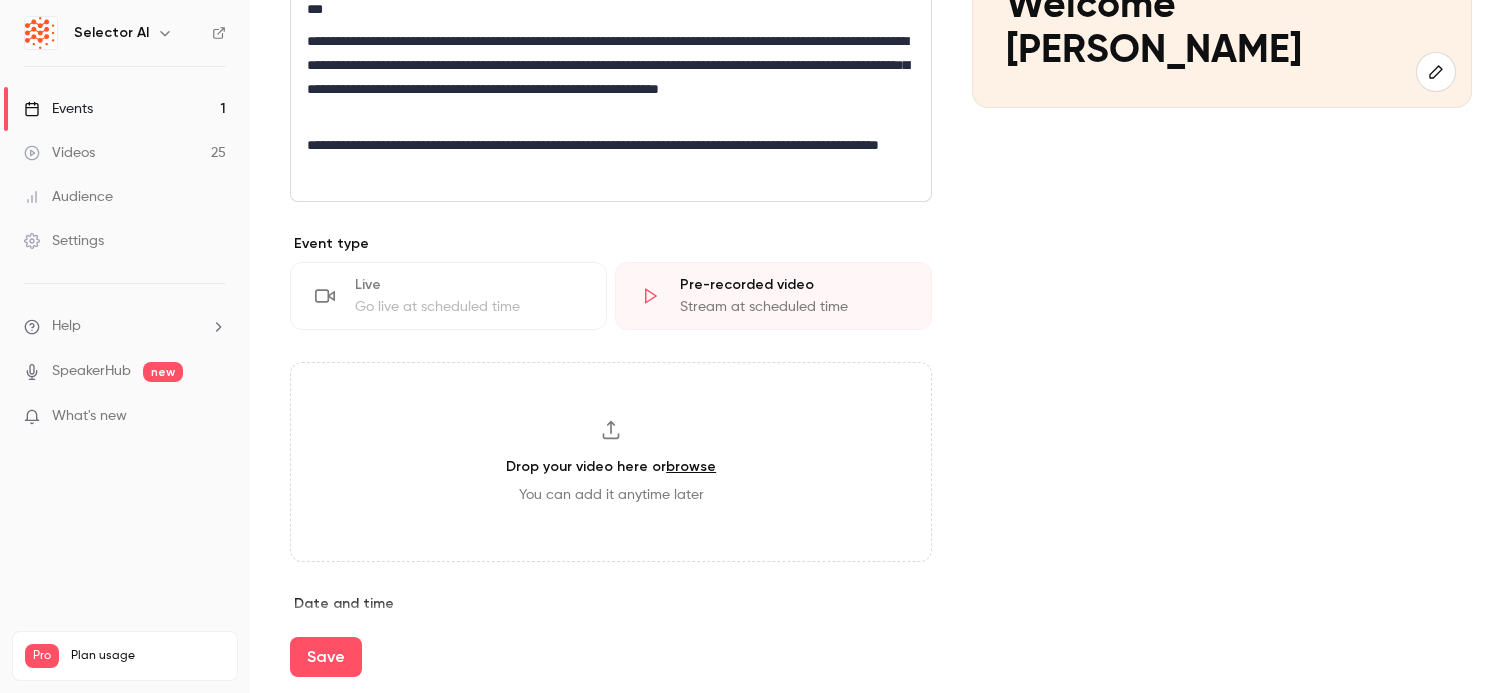 click on "Cover image Selector AI [DATE] 11:30 AM AIOps In Action: Welcome [PERSON_NAME]" at bounding box center [1222, 561] 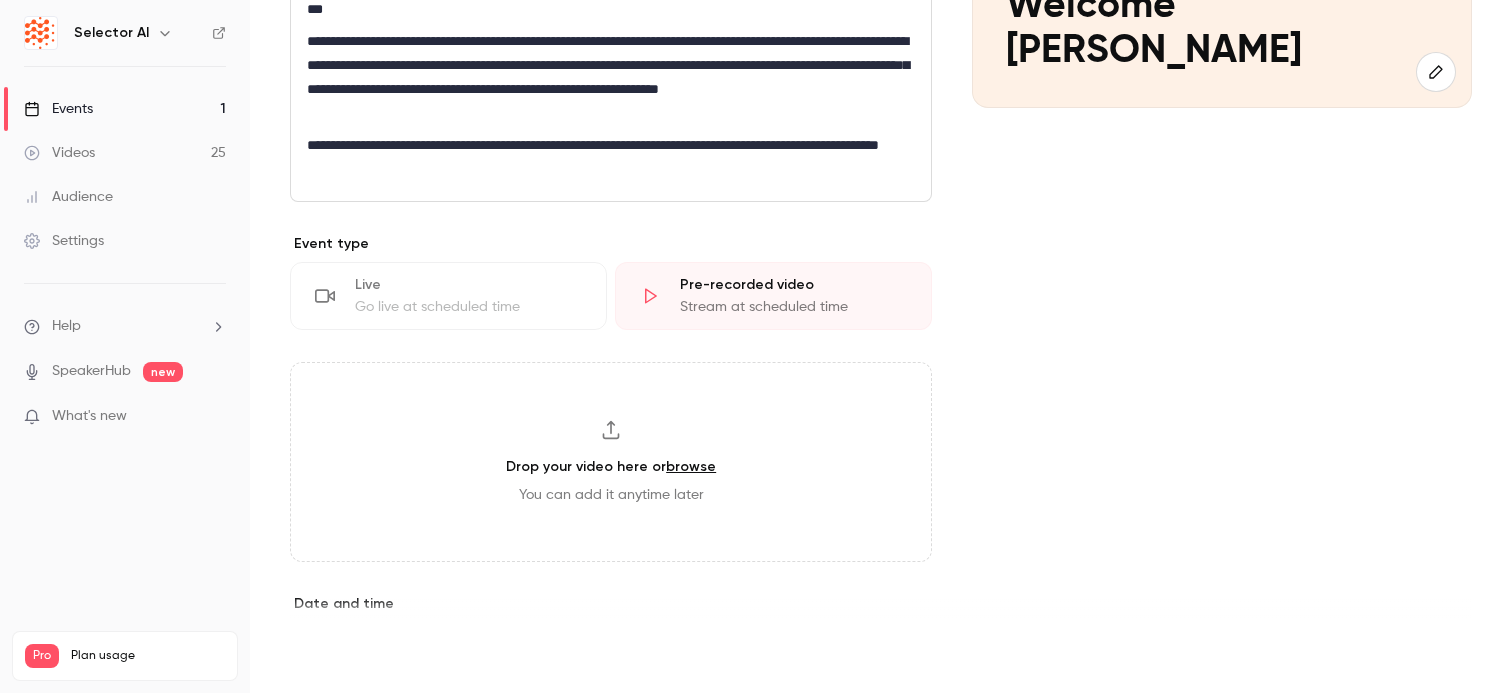 click on "Save" at bounding box center [326, 657] 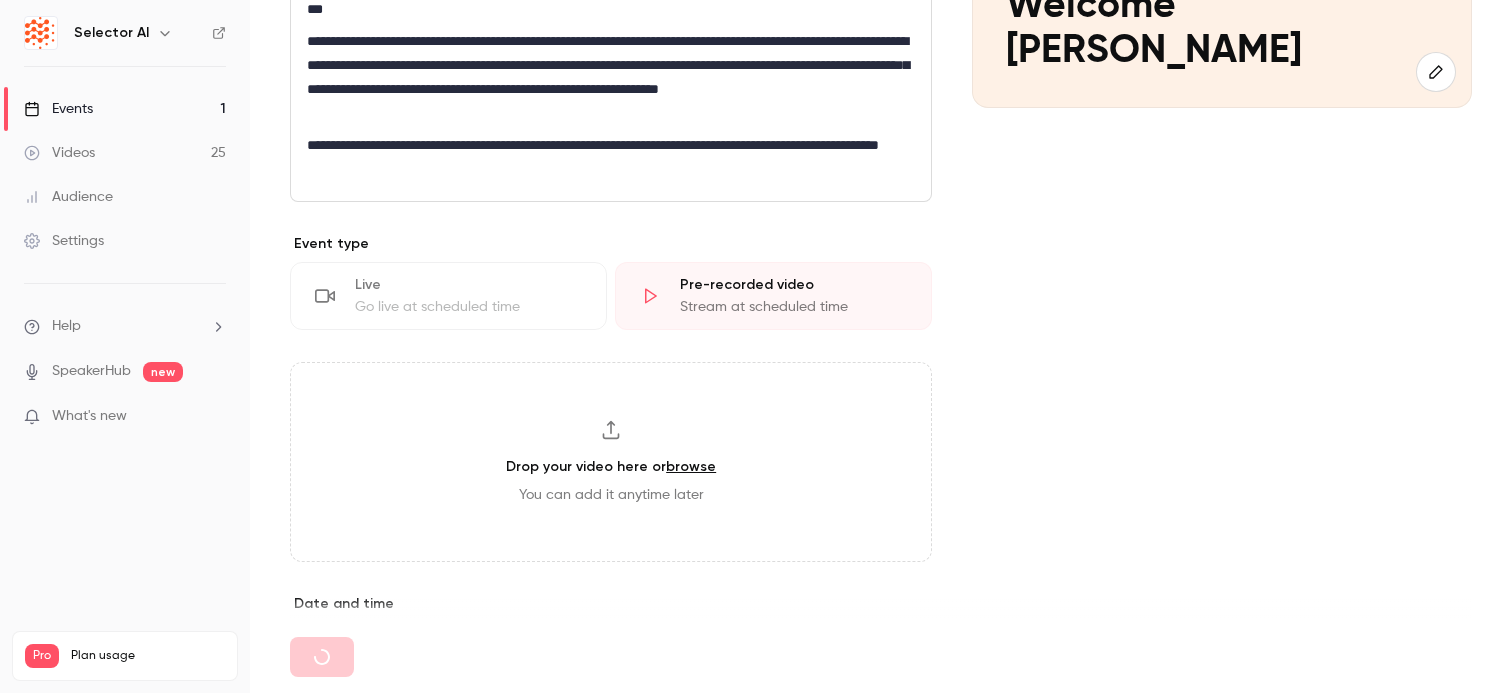 type on "**********" 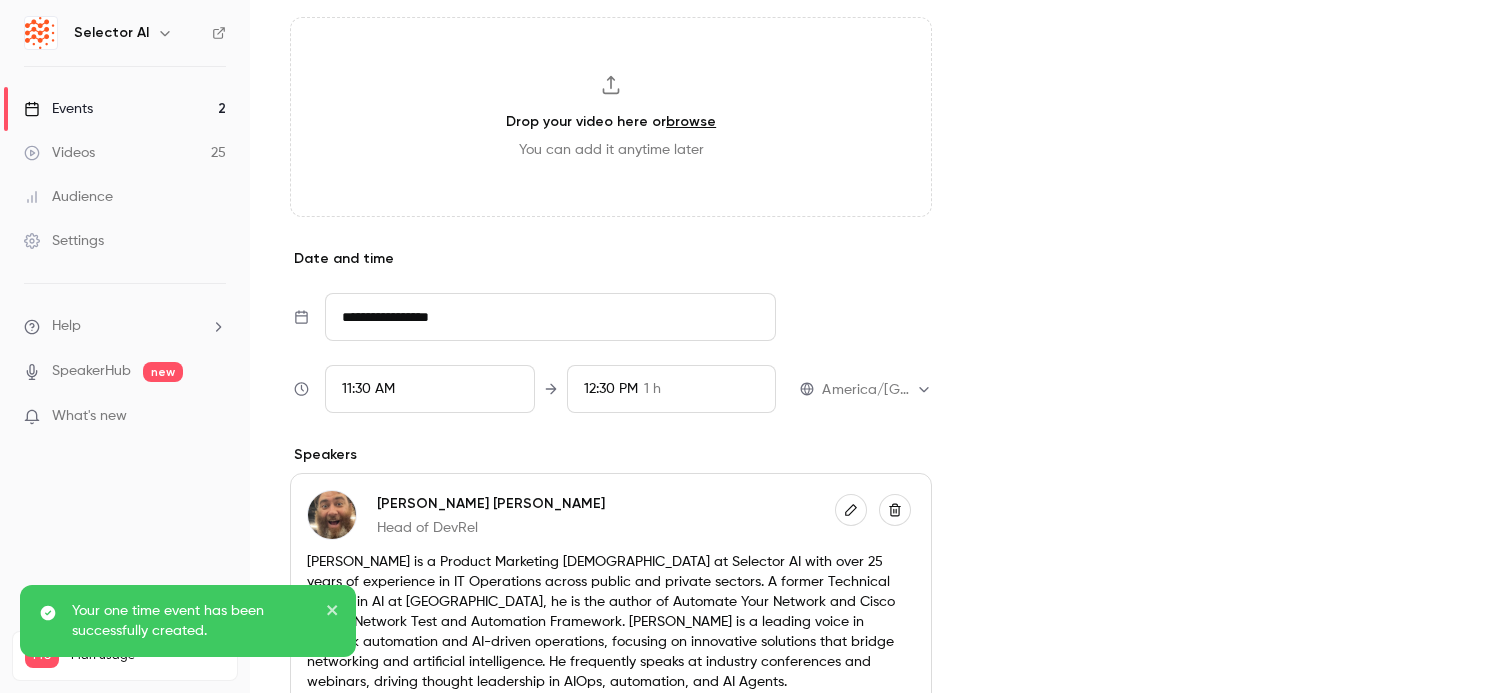 scroll, scrollTop: 928, scrollLeft: 0, axis: vertical 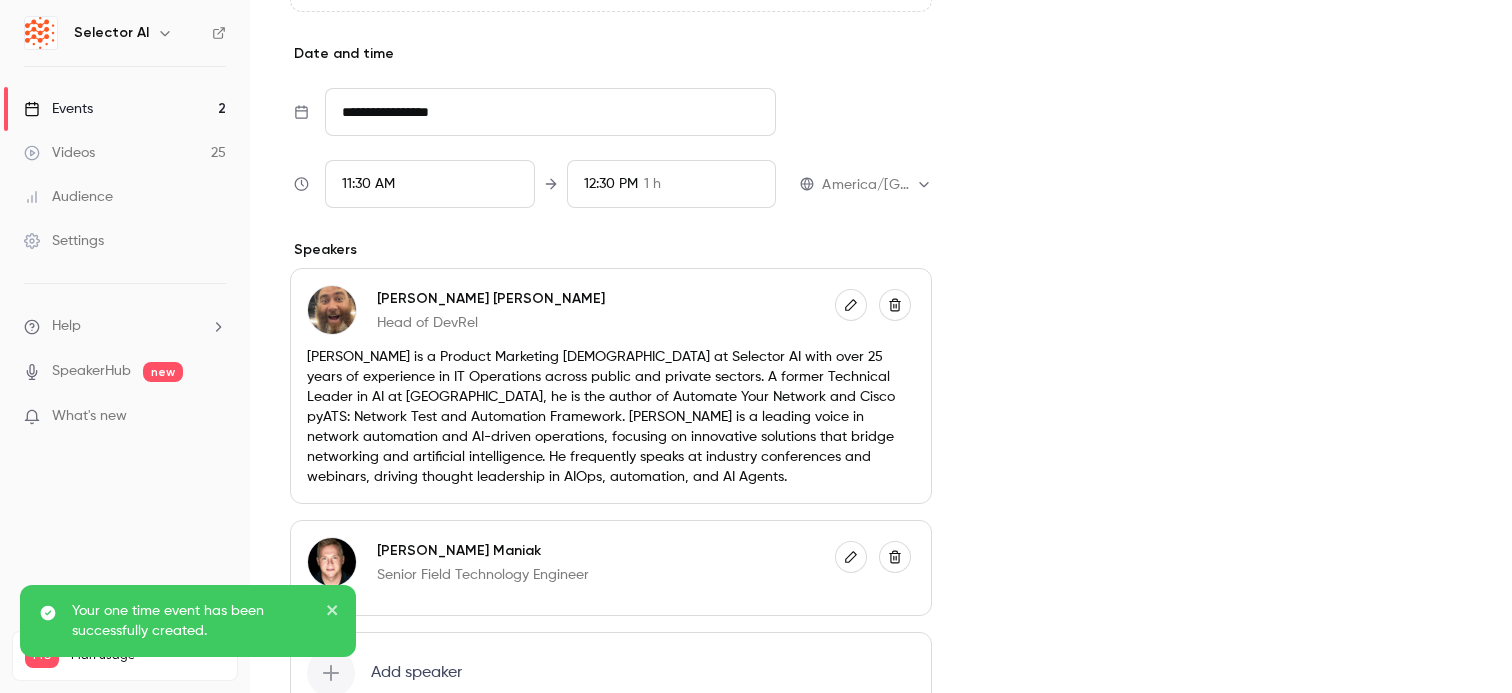 click on "**********" at bounding box center (550, 112) 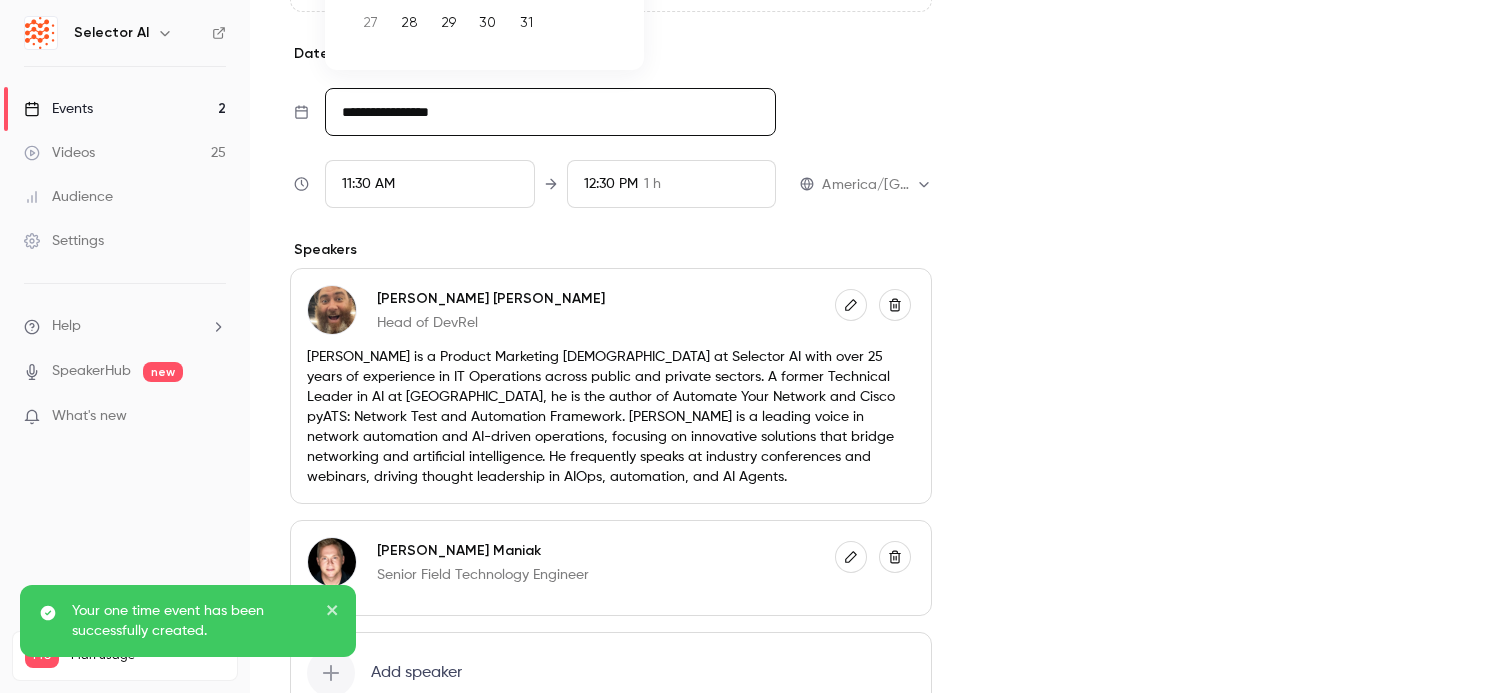 click on "**********" at bounding box center (550, 112) 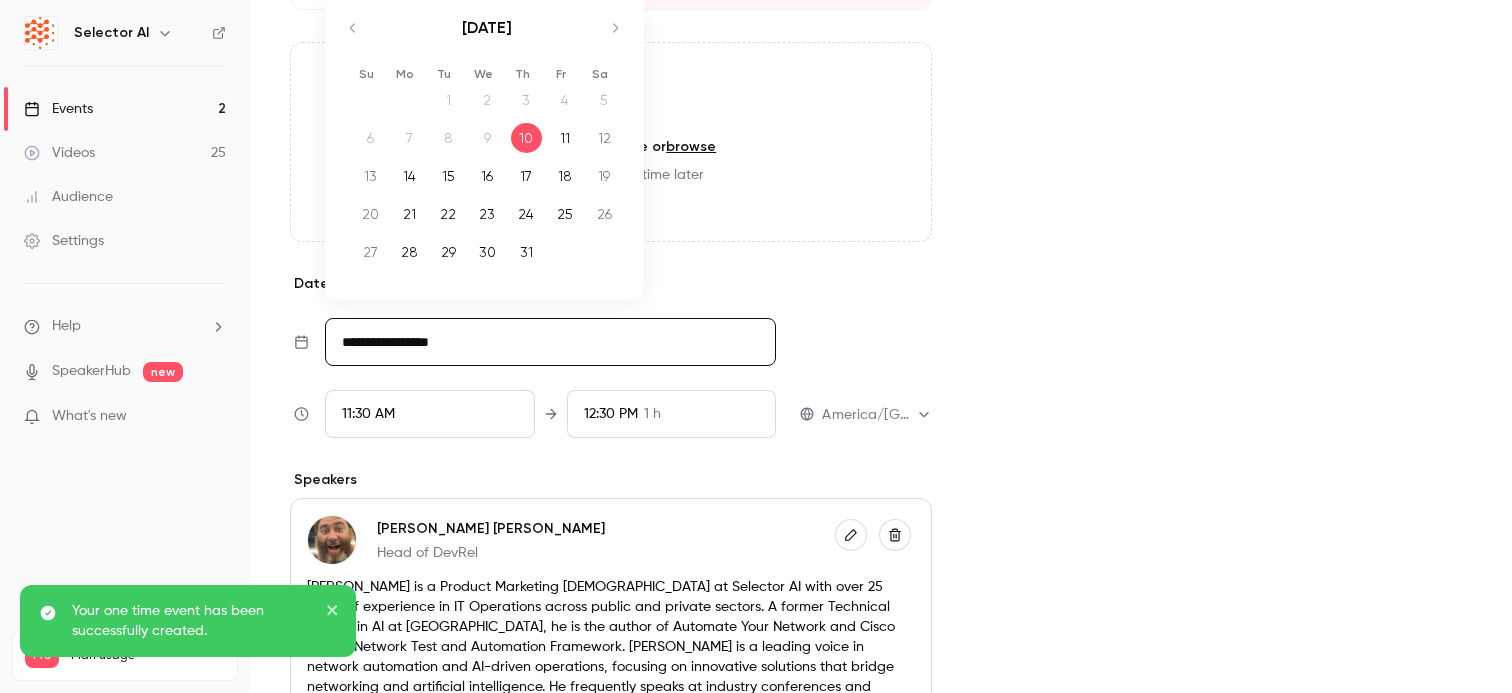 scroll, scrollTop: 680, scrollLeft: 0, axis: vertical 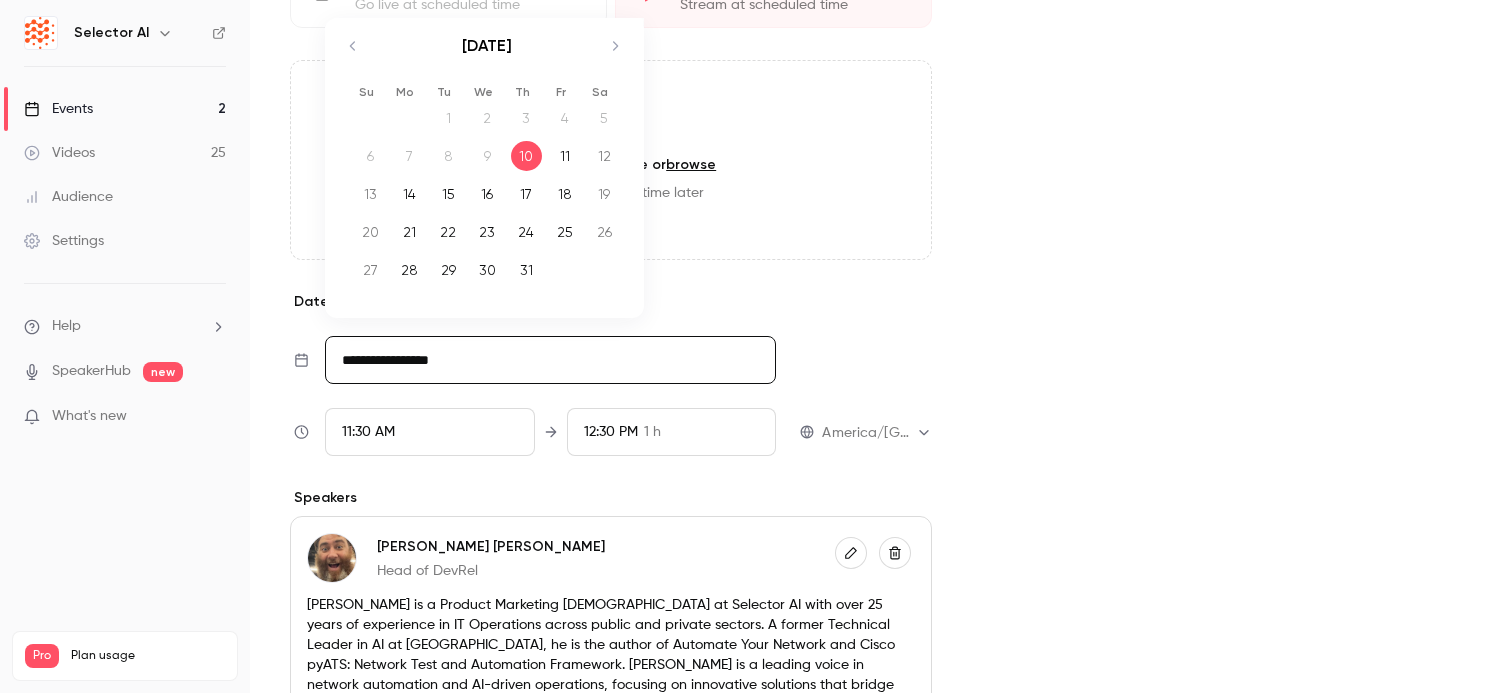click on "30" at bounding box center [487, 270] 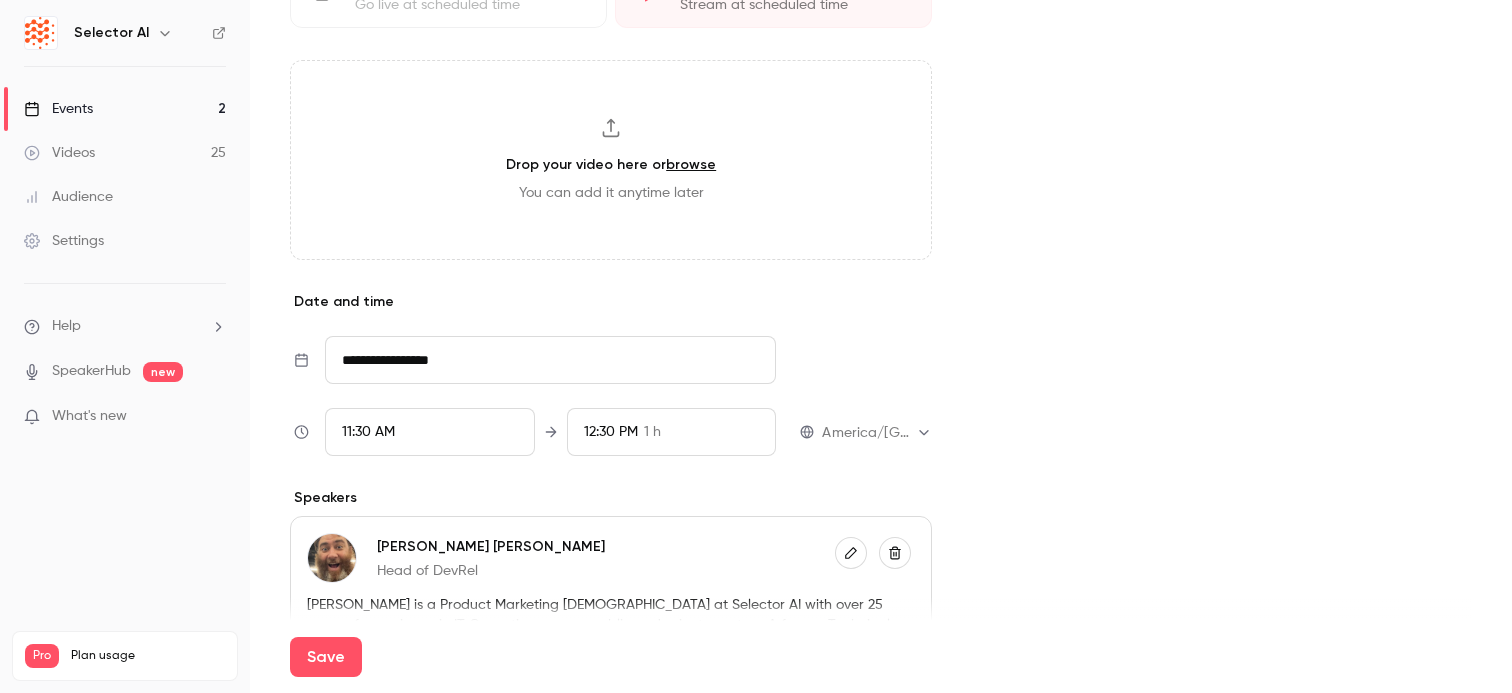 click on "11:30 AM" at bounding box center [430, 432] 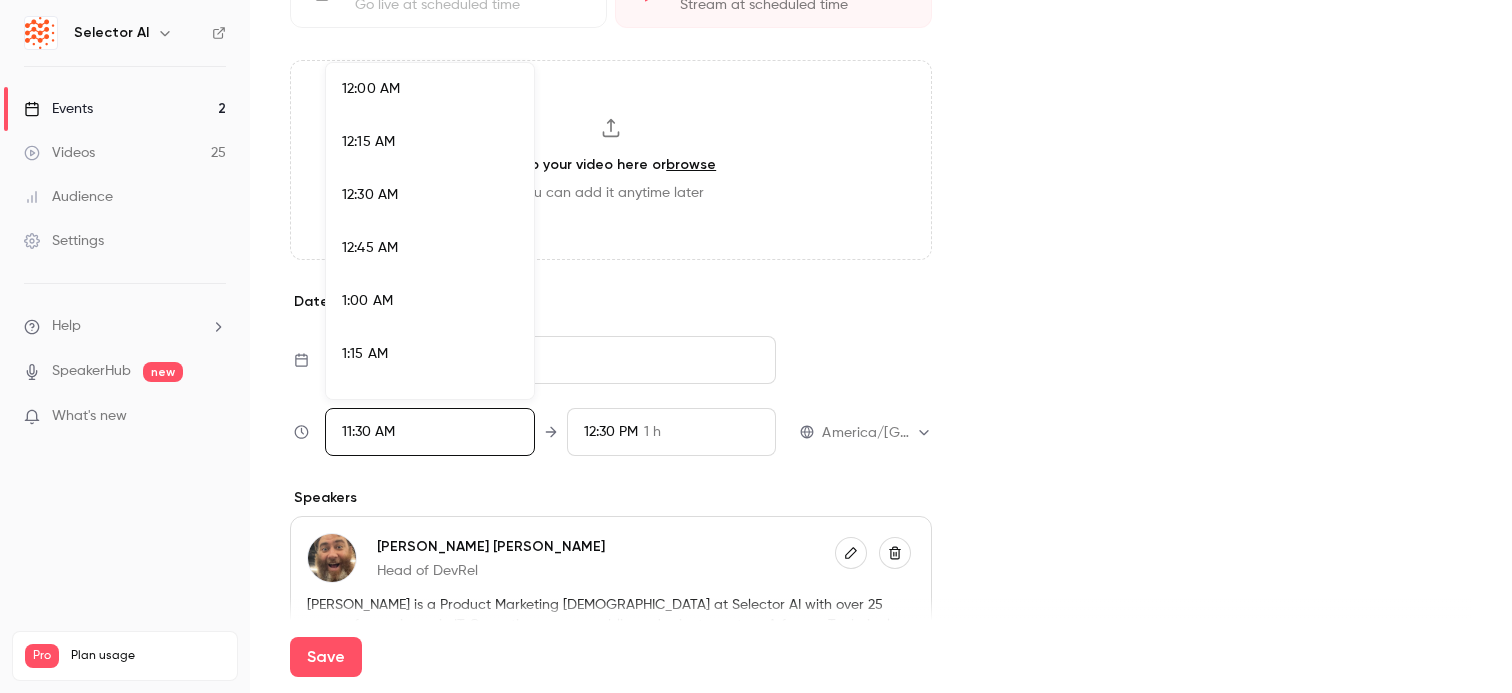 scroll, scrollTop: 2296, scrollLeft: 0, axis: vertical 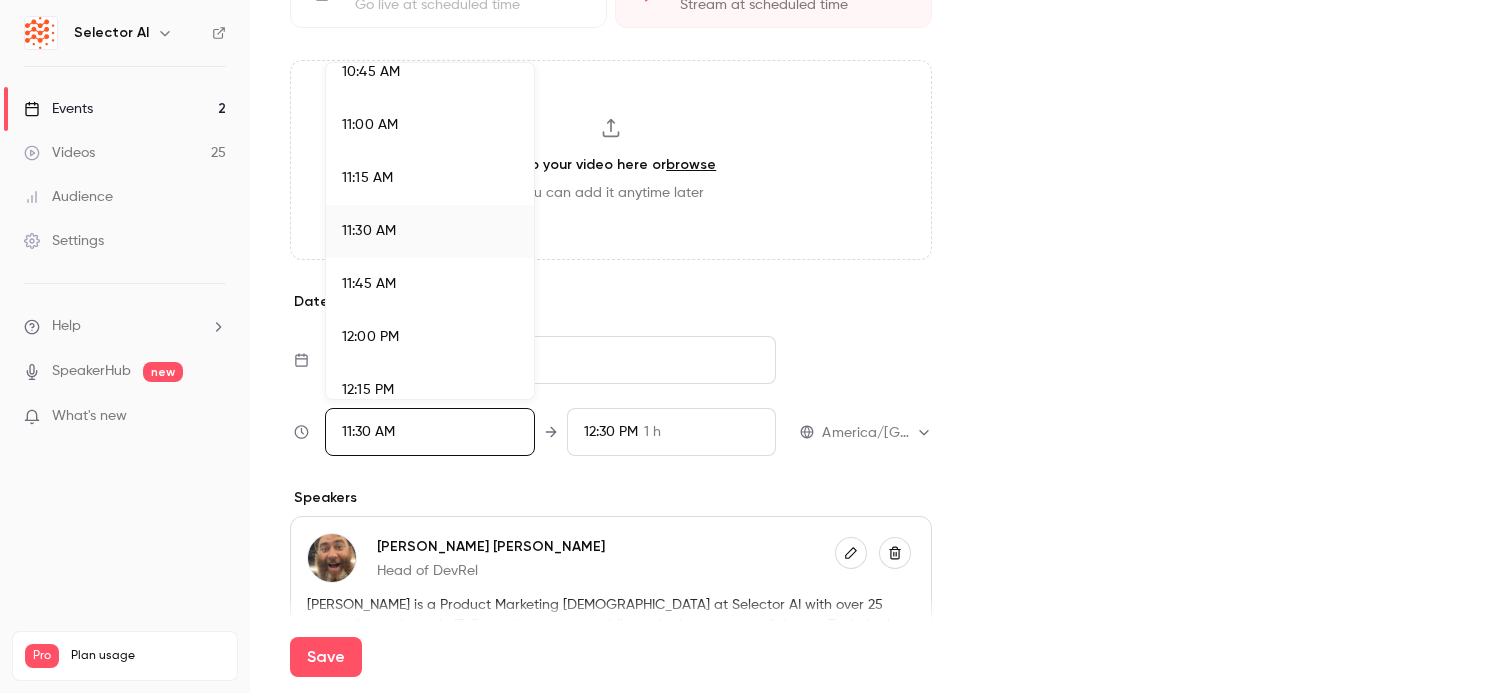 click on "11:00 AM" at bounding box center [430, 125] 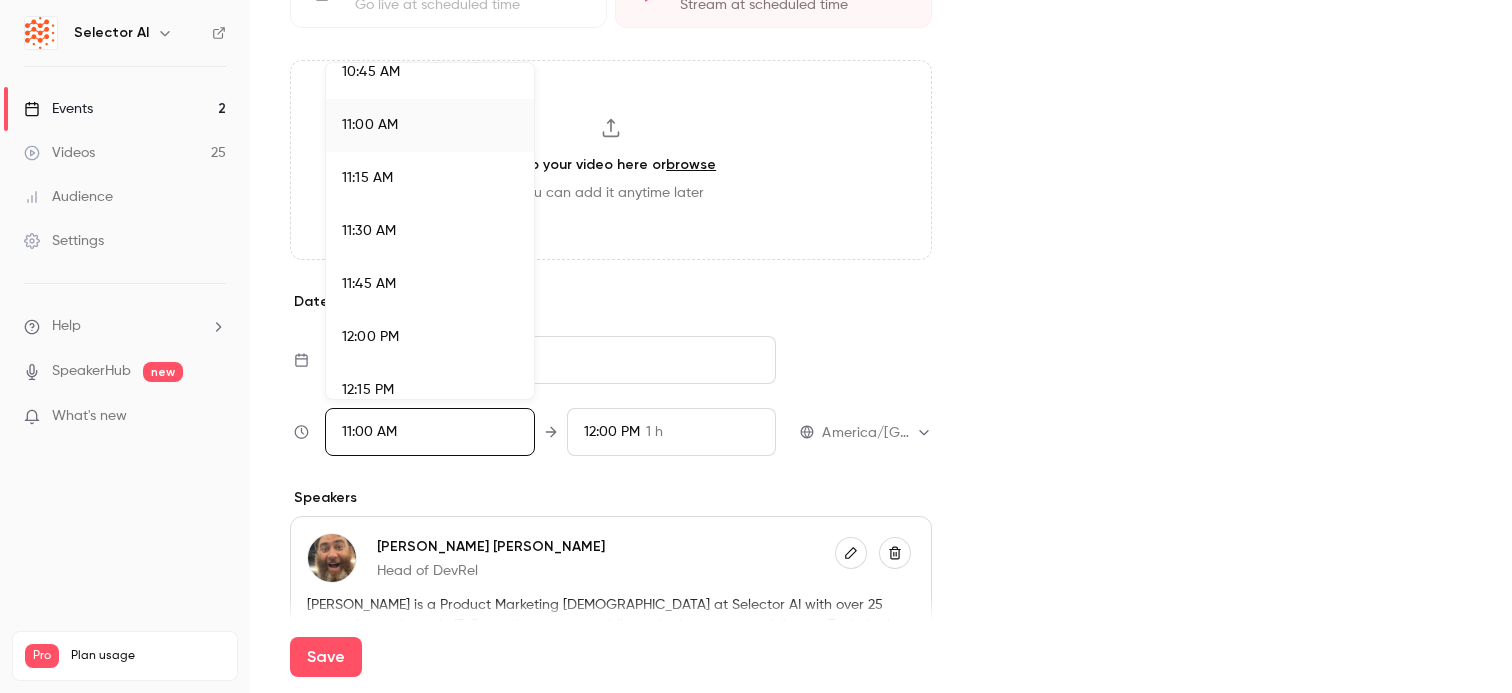 click at bounding box center (756, 346) 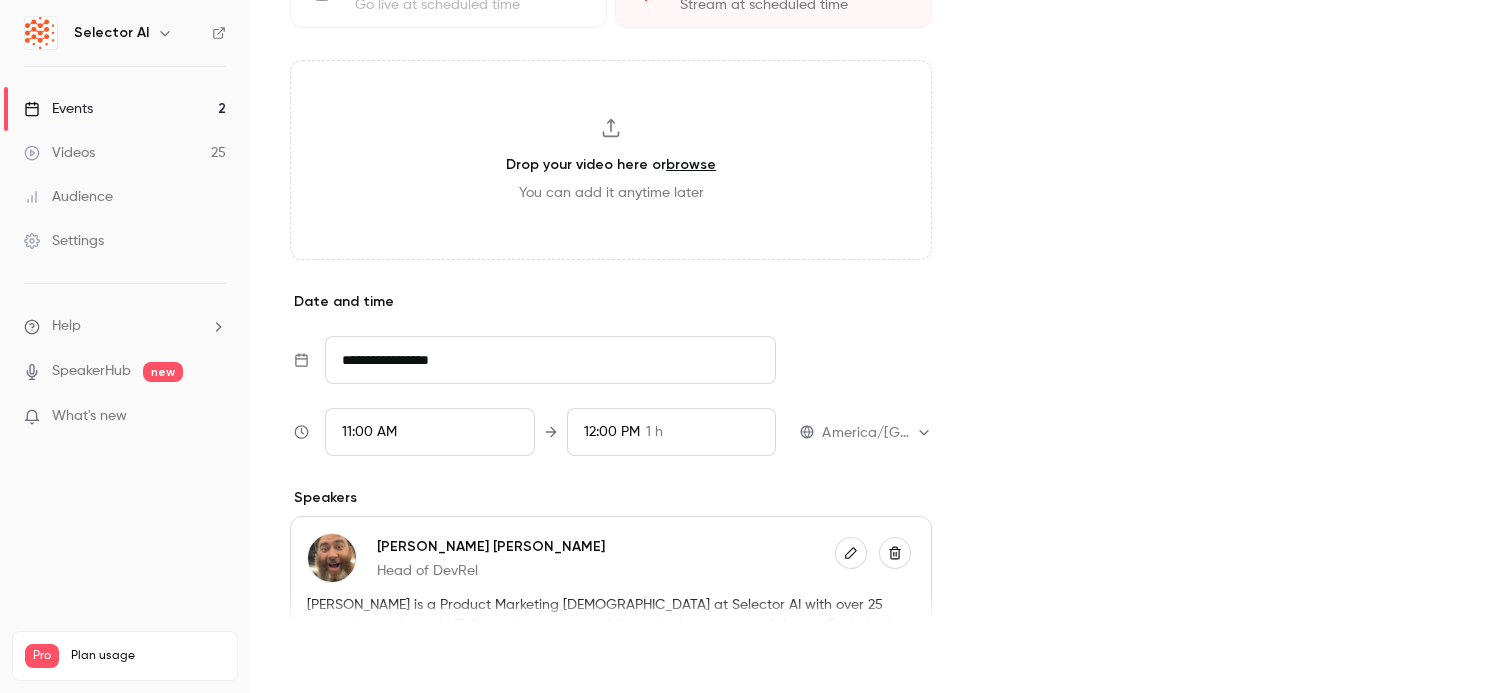 click on "Save" at bounding box center [326, 657] 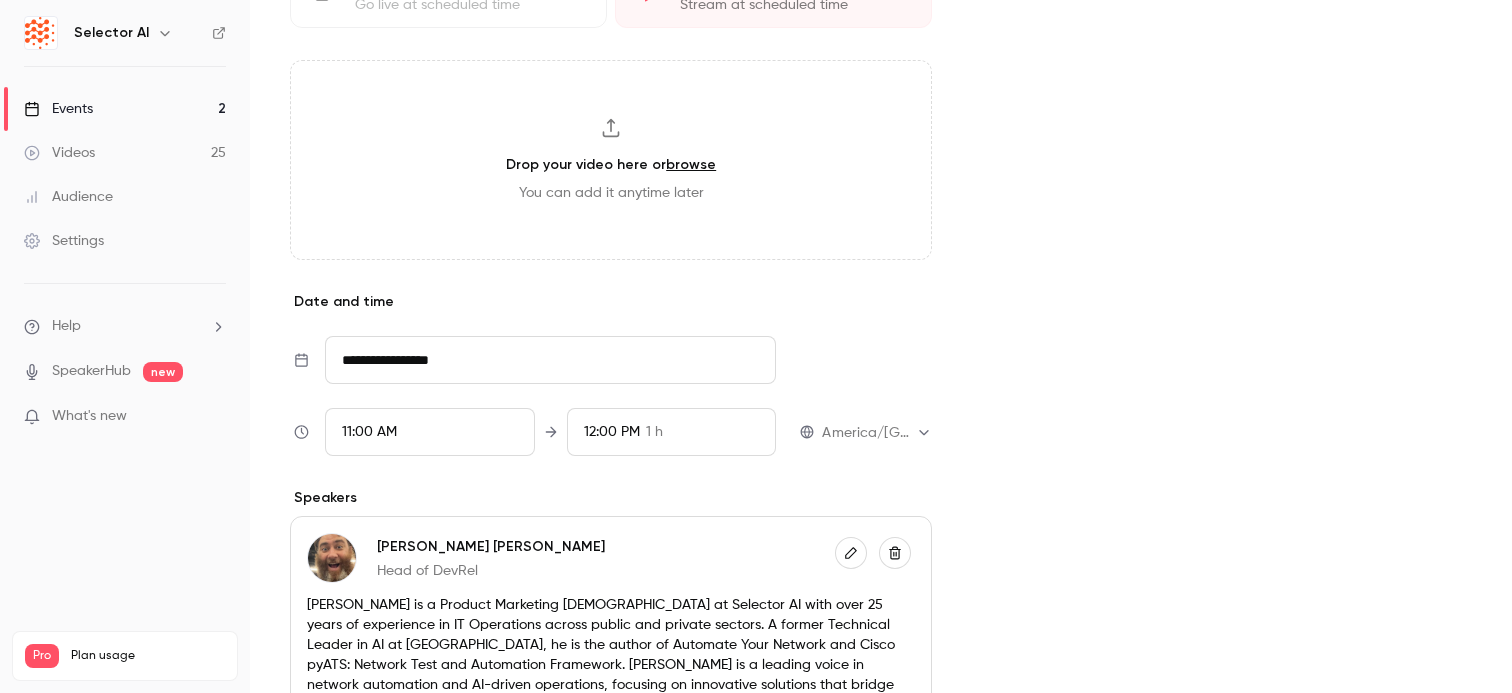 type on "**********" 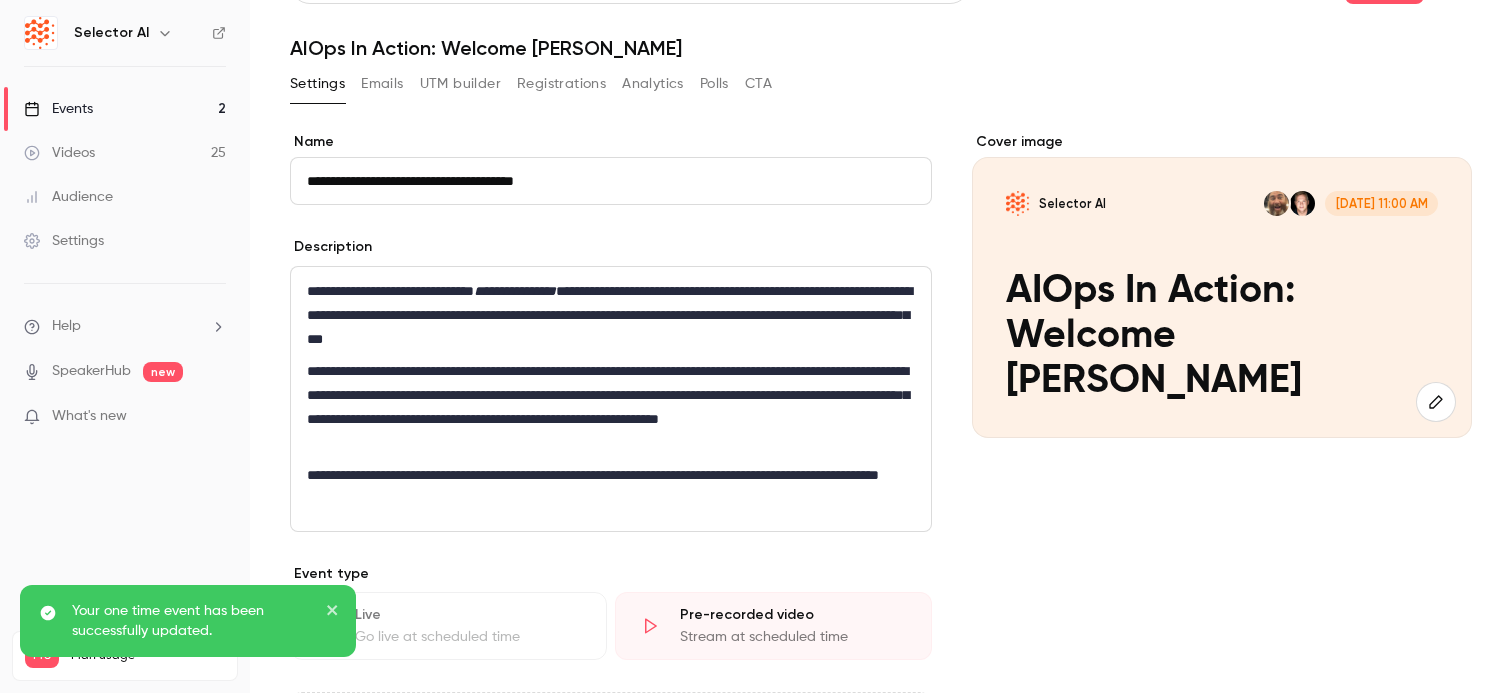 scroll, scrollTop: 0, scrollLeft: 0, axis: both 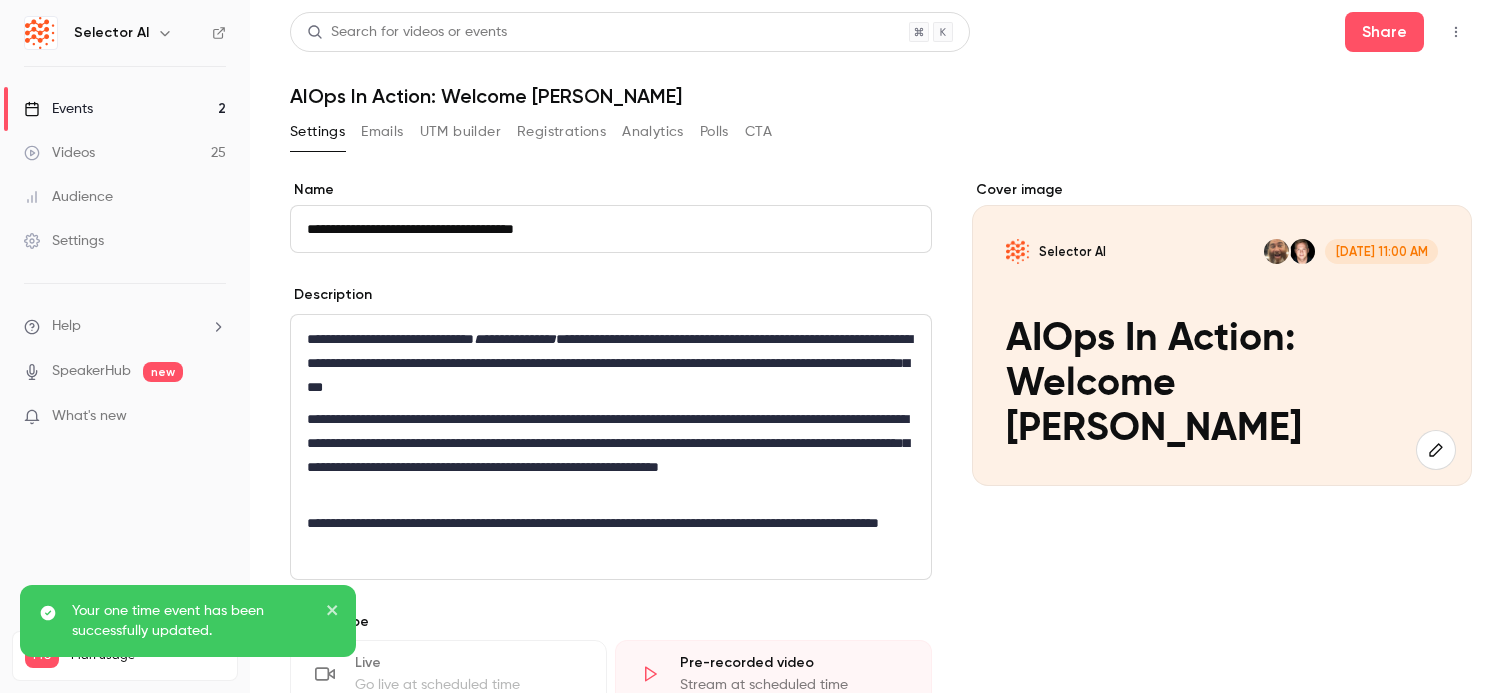 click on "Events 2" at bounding box center [125, 109] 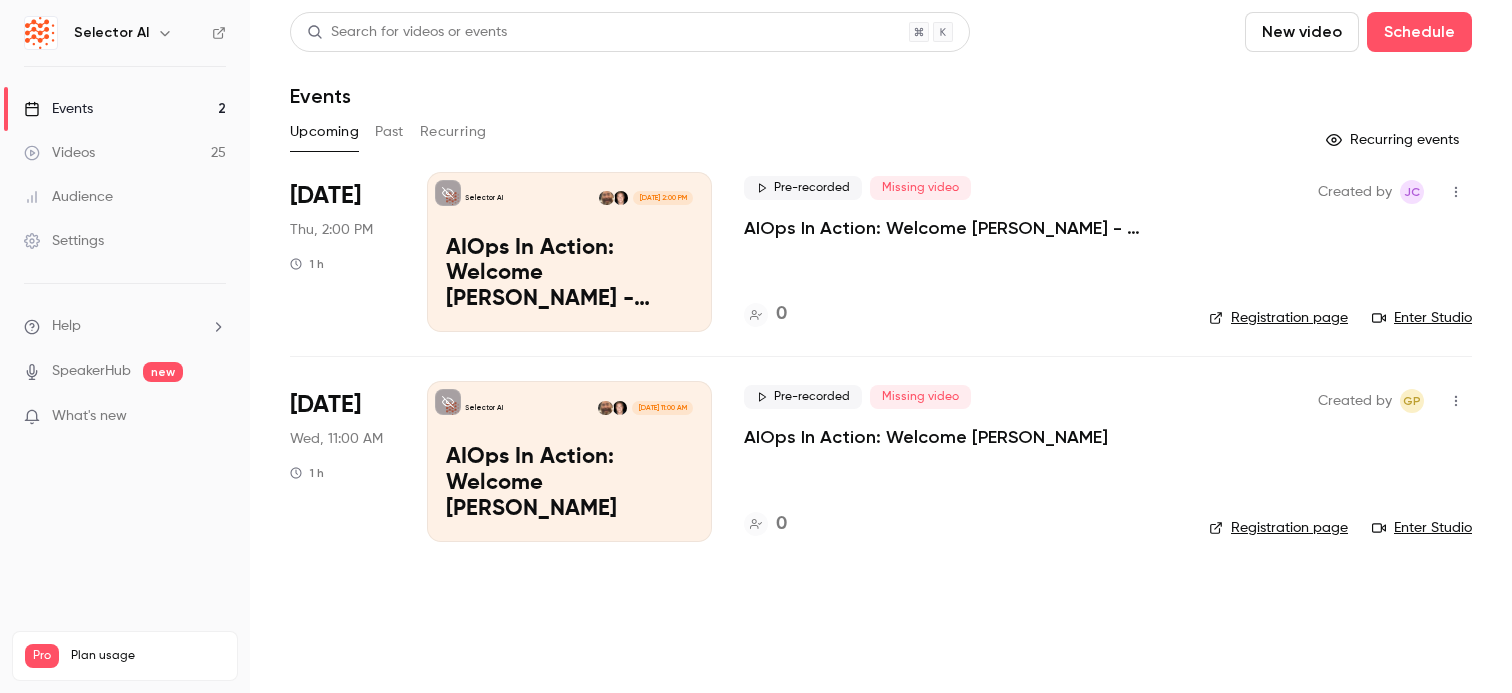 click on "AIOps In Action: Welcome [PERSON_NAME]" at bounding box center (569, 483) 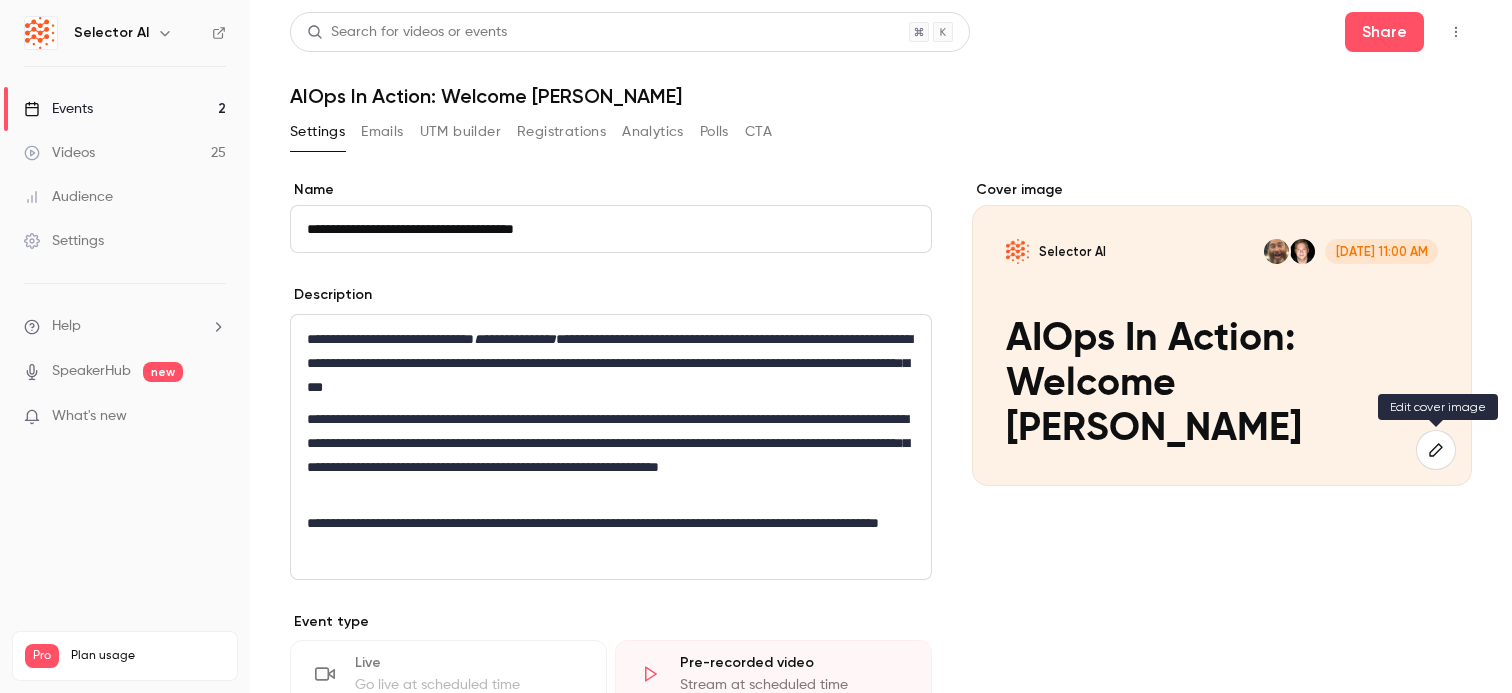 click at bounding box center (1436, 450) 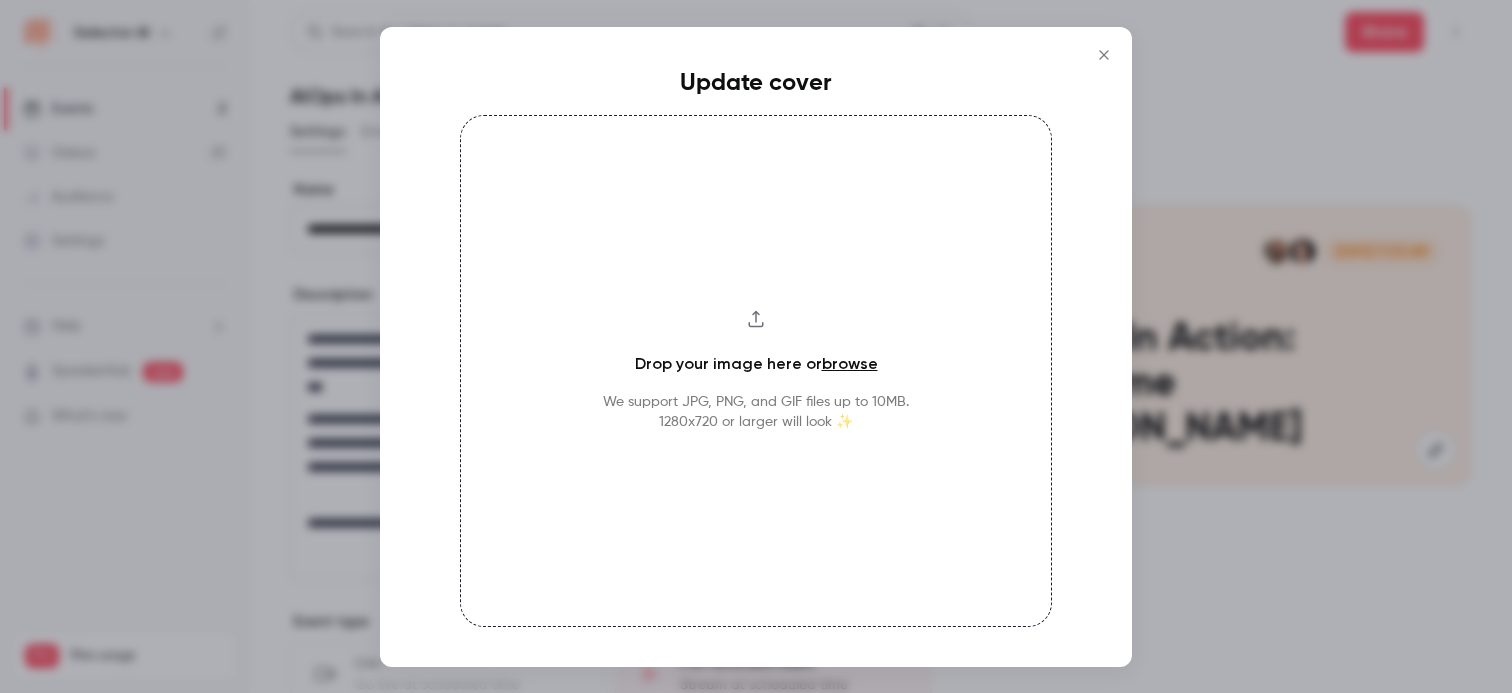 click on "Drop your image here or  browse We support JPG, PNG, and GIF files up to 10MB.
1280x720 or larger will look ✨" at bounding box center (756, 371) 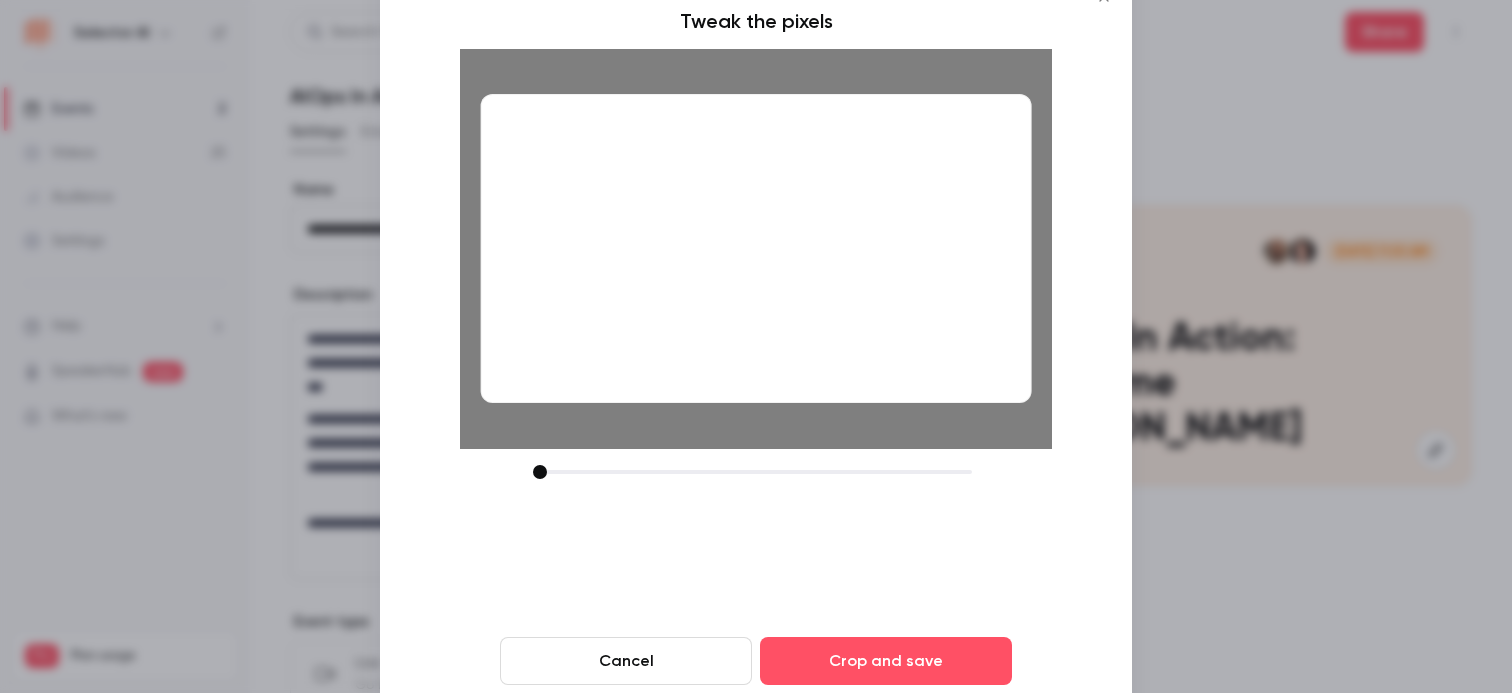 drag, startPoint x: 781, startPoint y: 475, endPoint x: 453, endPoint y: 457, distance: 328.49353 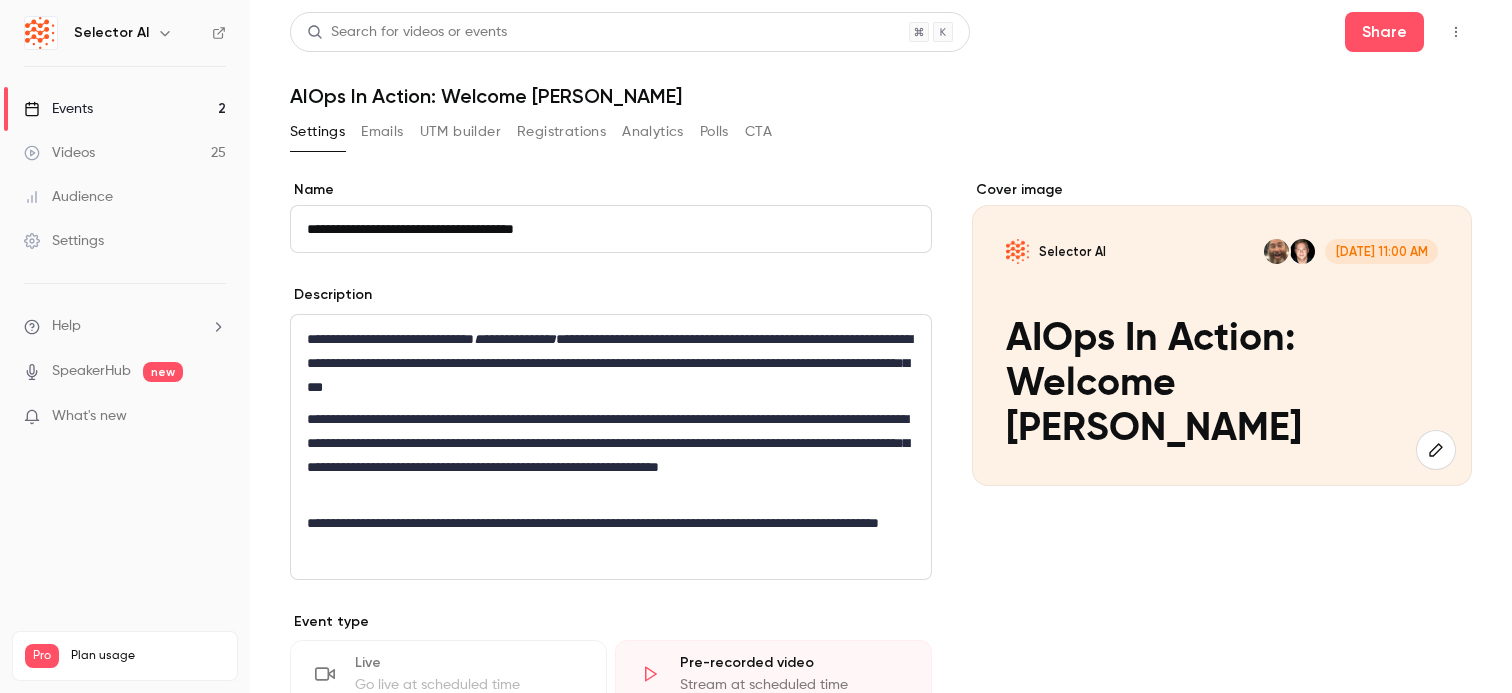 click on "**********" at bounding box center [611, 229] 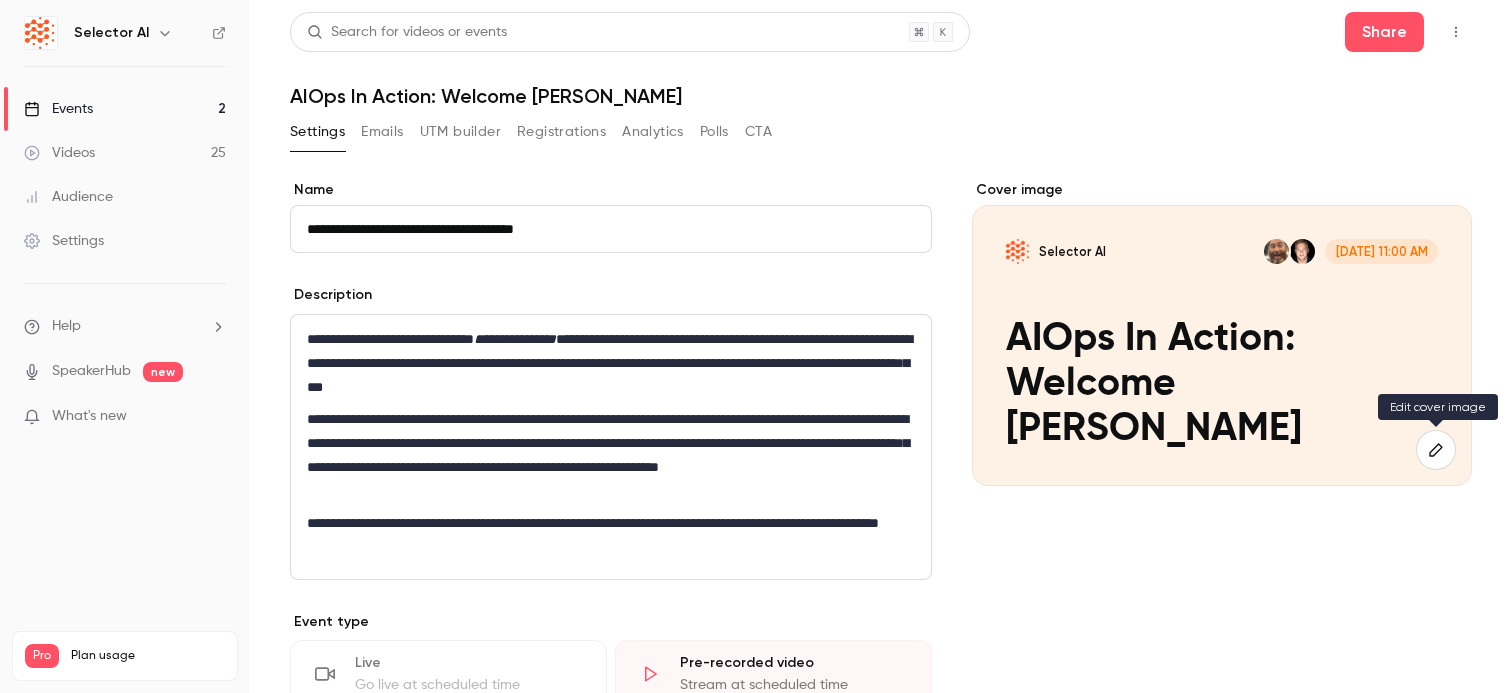 click at bounding box center [1436, 450] 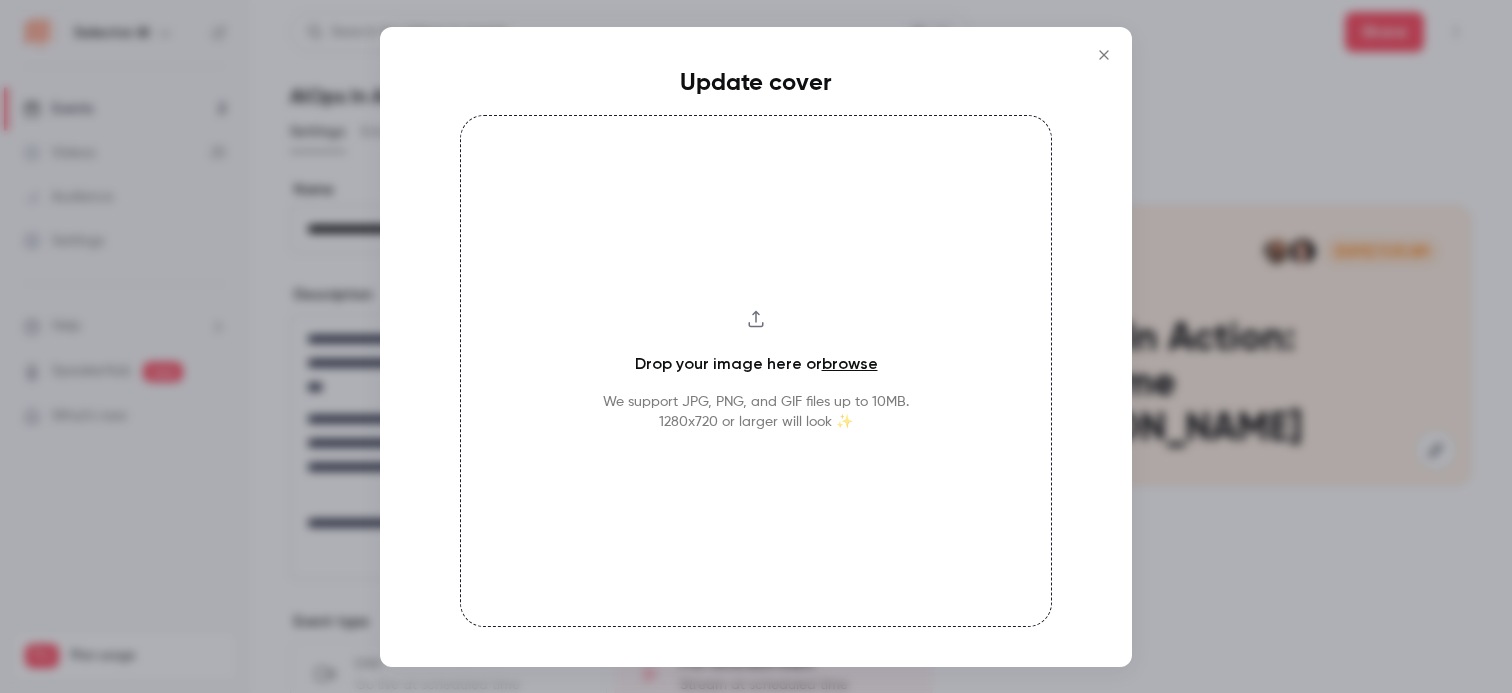 click on "browse" at bounding box center [850, 363] 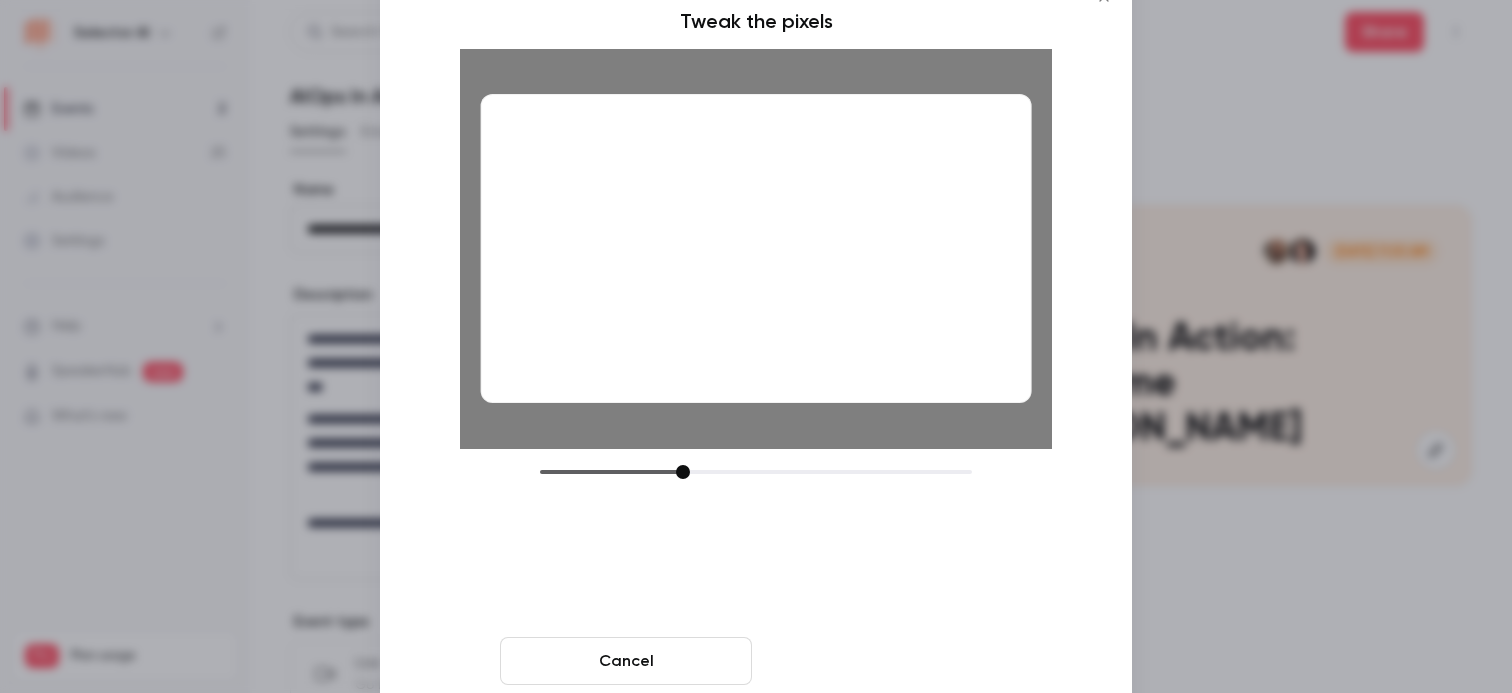 click on "Crop and save" at bounding box center [886, 661] 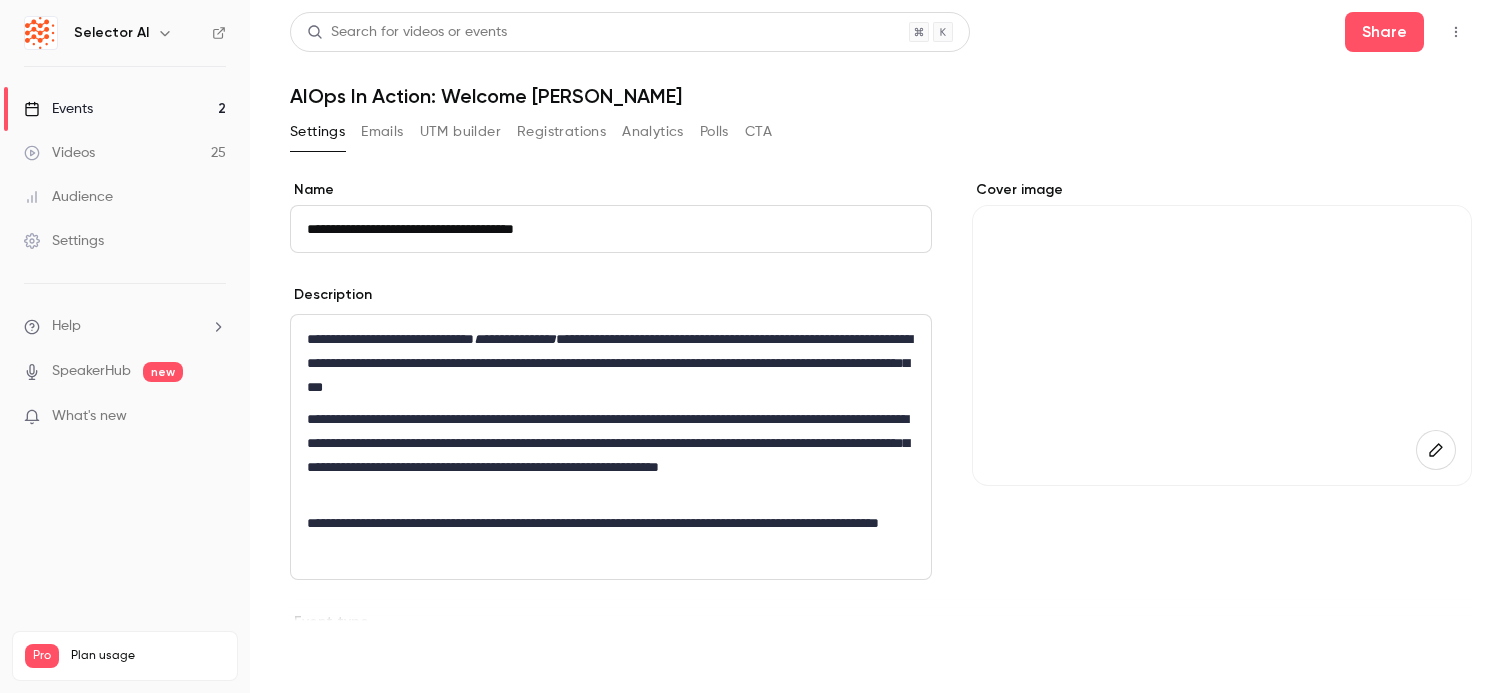 click on "Save" at bounding box center (326, 657) 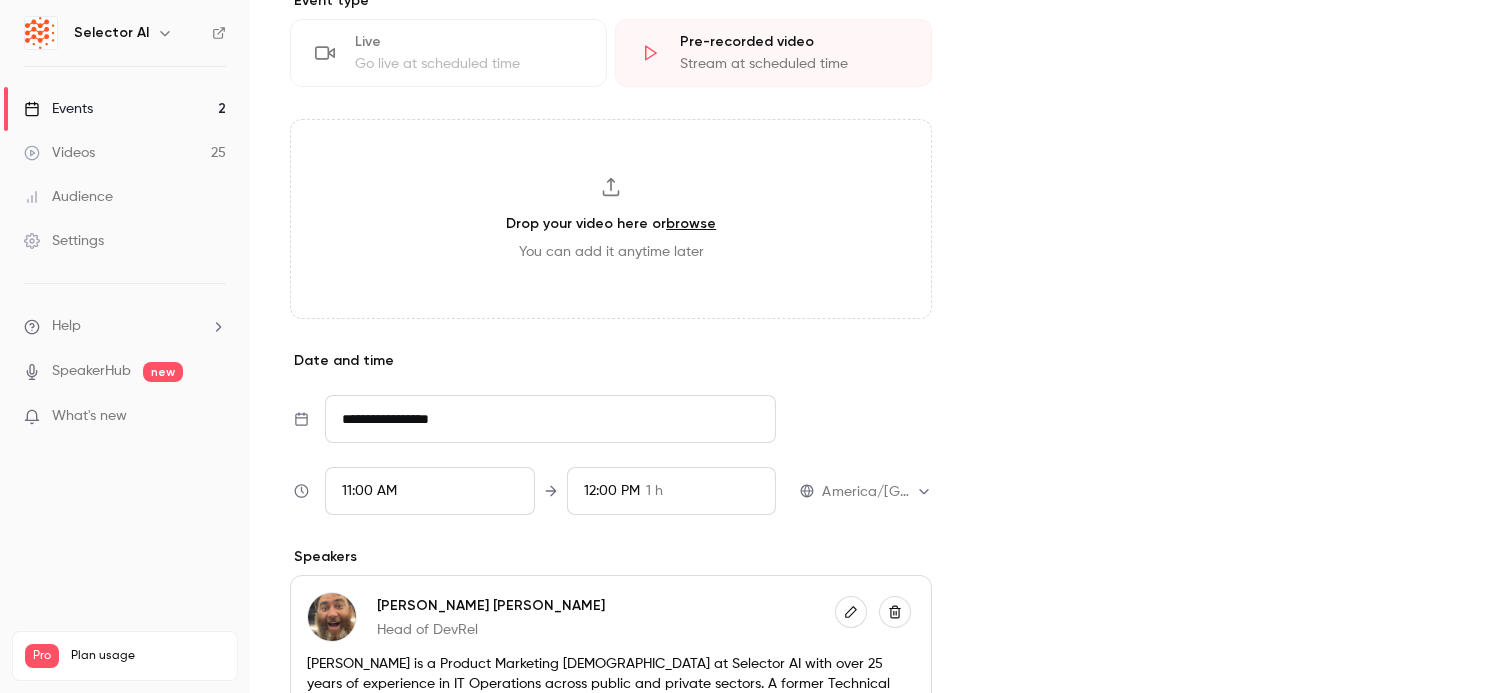 scroll, scrollTop: 663, scrollLeft: 0, axis: vertical 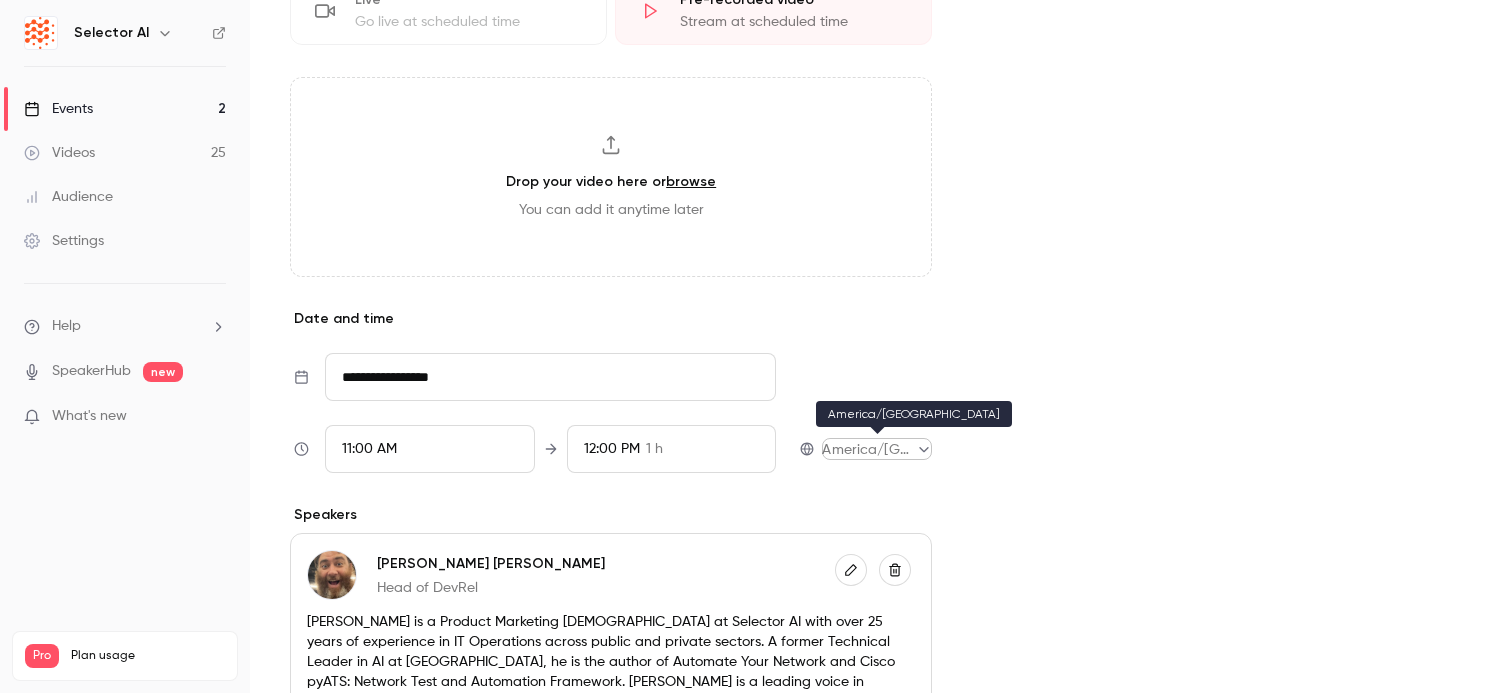 click on "**********" at bounding box center (756, 346) 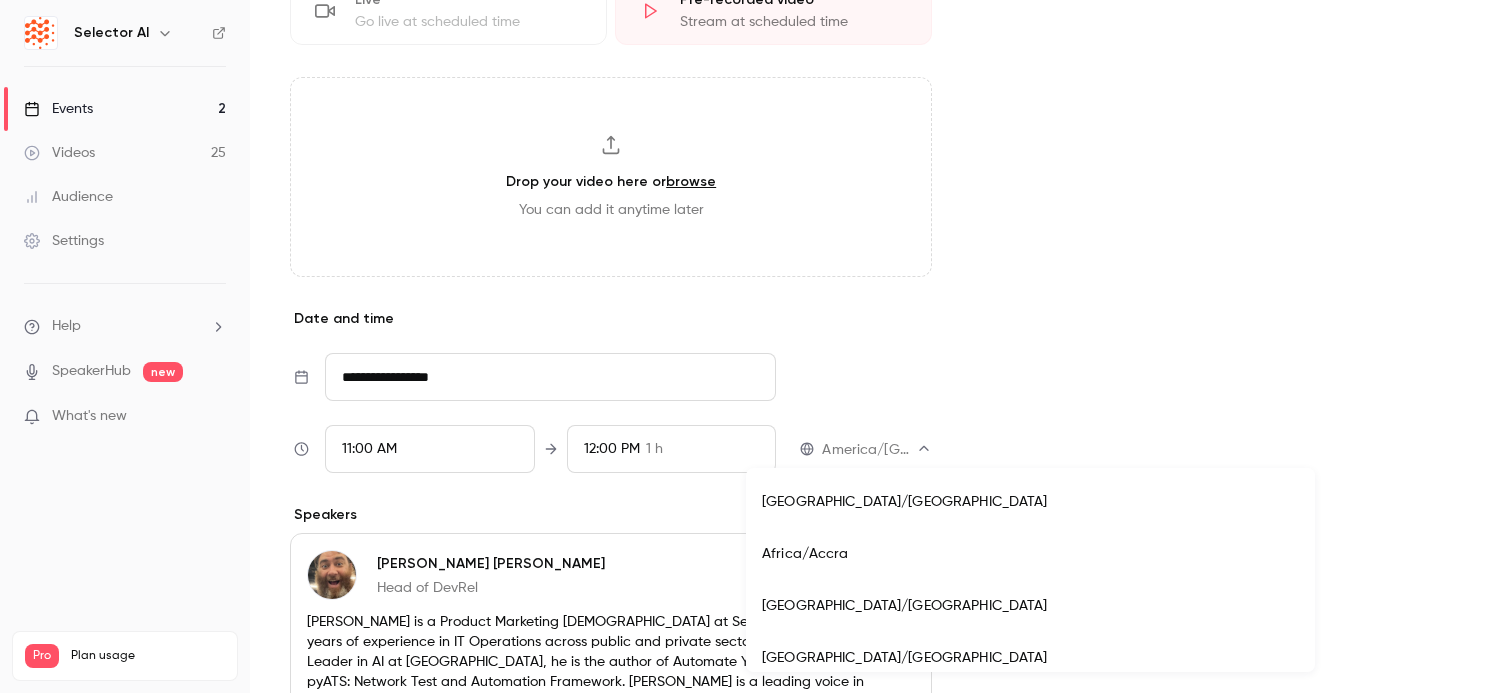 scroll, scrollTop: 4248, scrollLeft: 0, axis: vertical 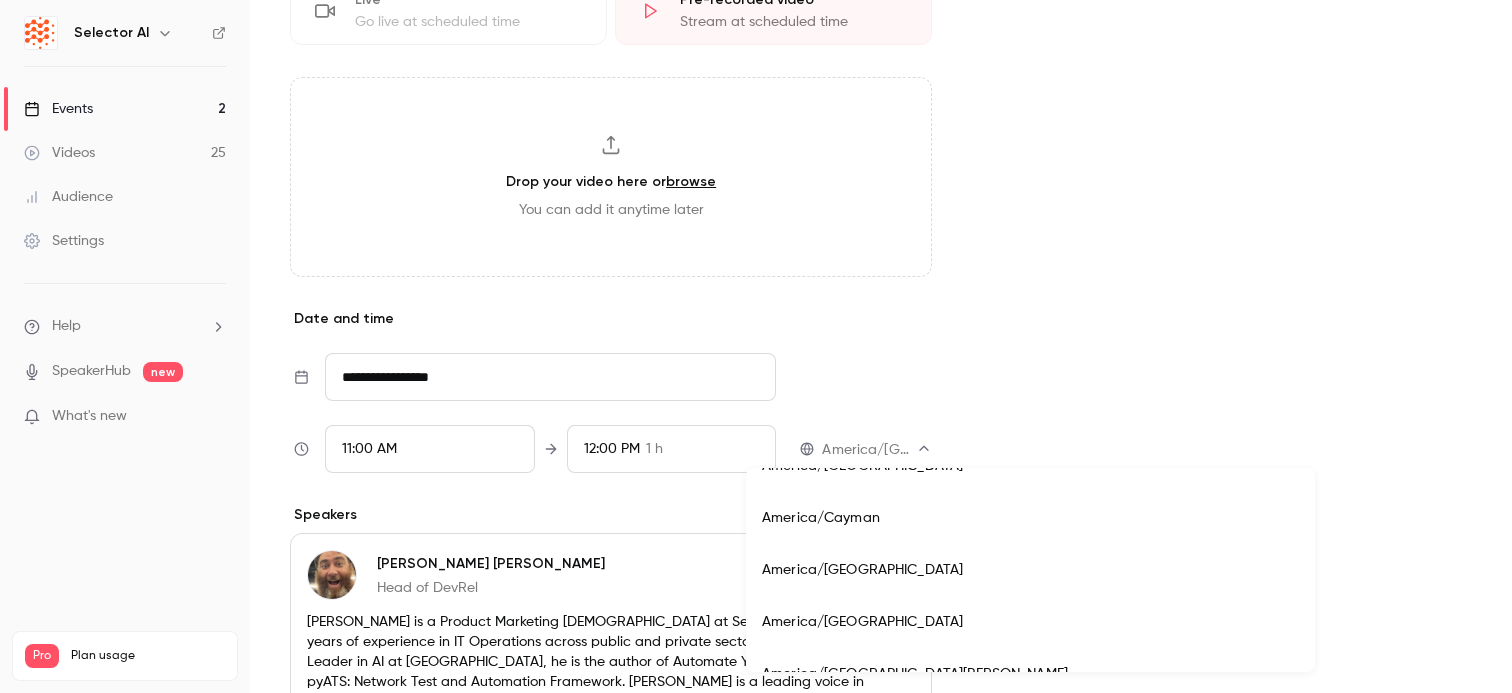 click at bounding box center (756, 346) 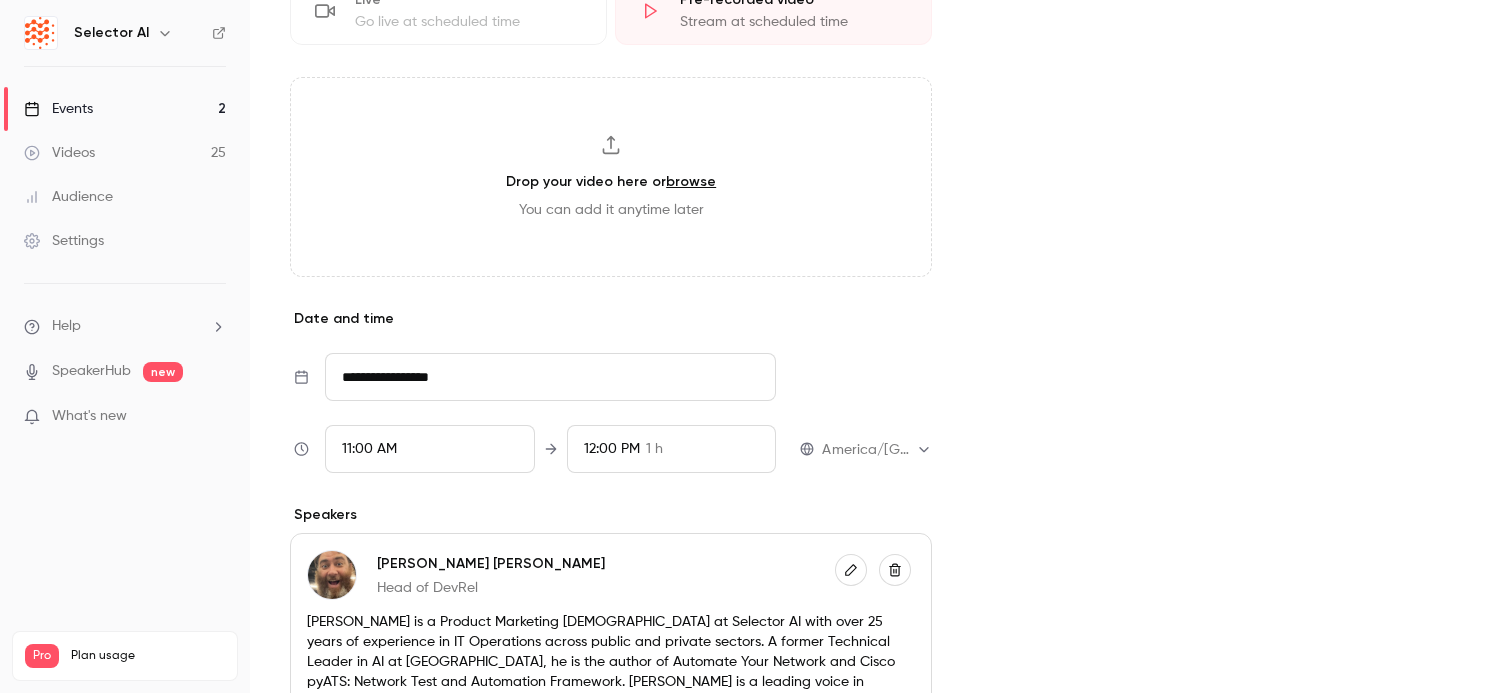 scroll, scrollTop: 0, scrollLeft: 0, axis: both 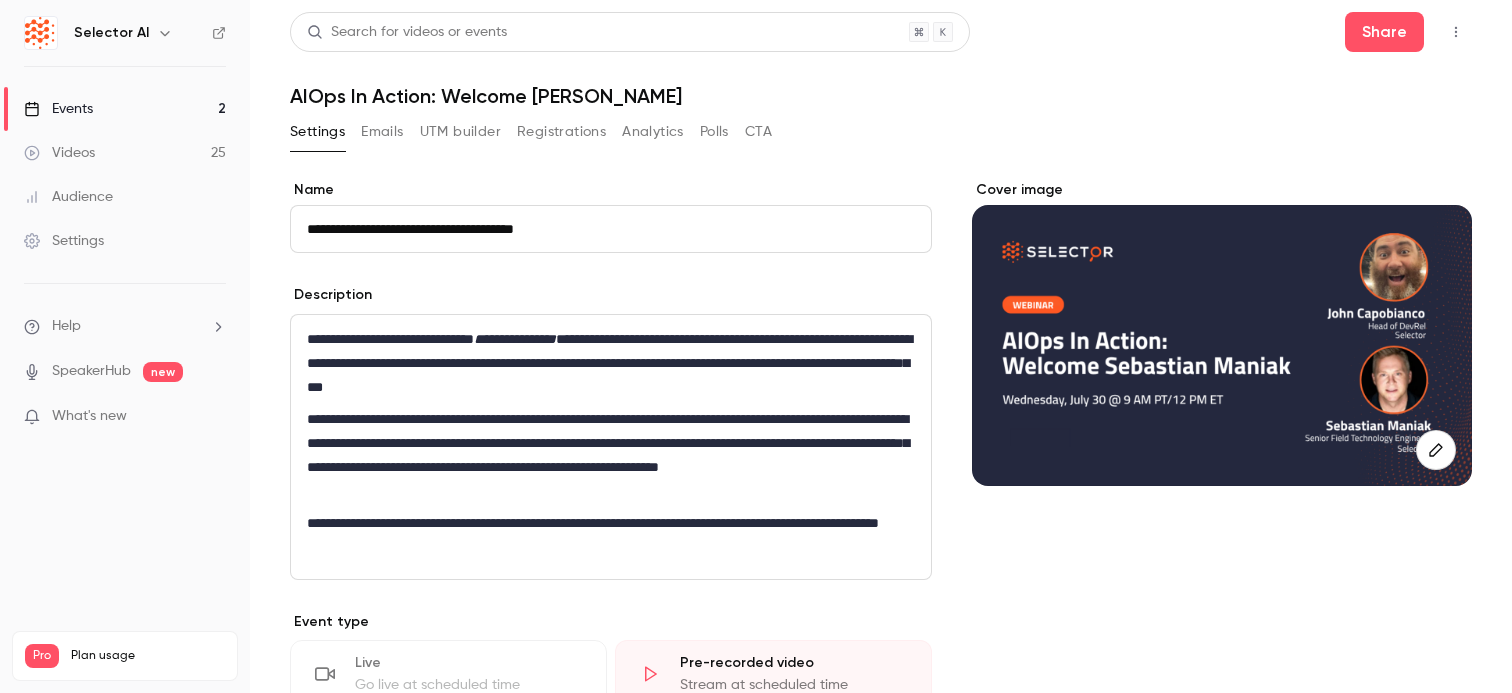 click on "Events" at bounding box center (58, 109) 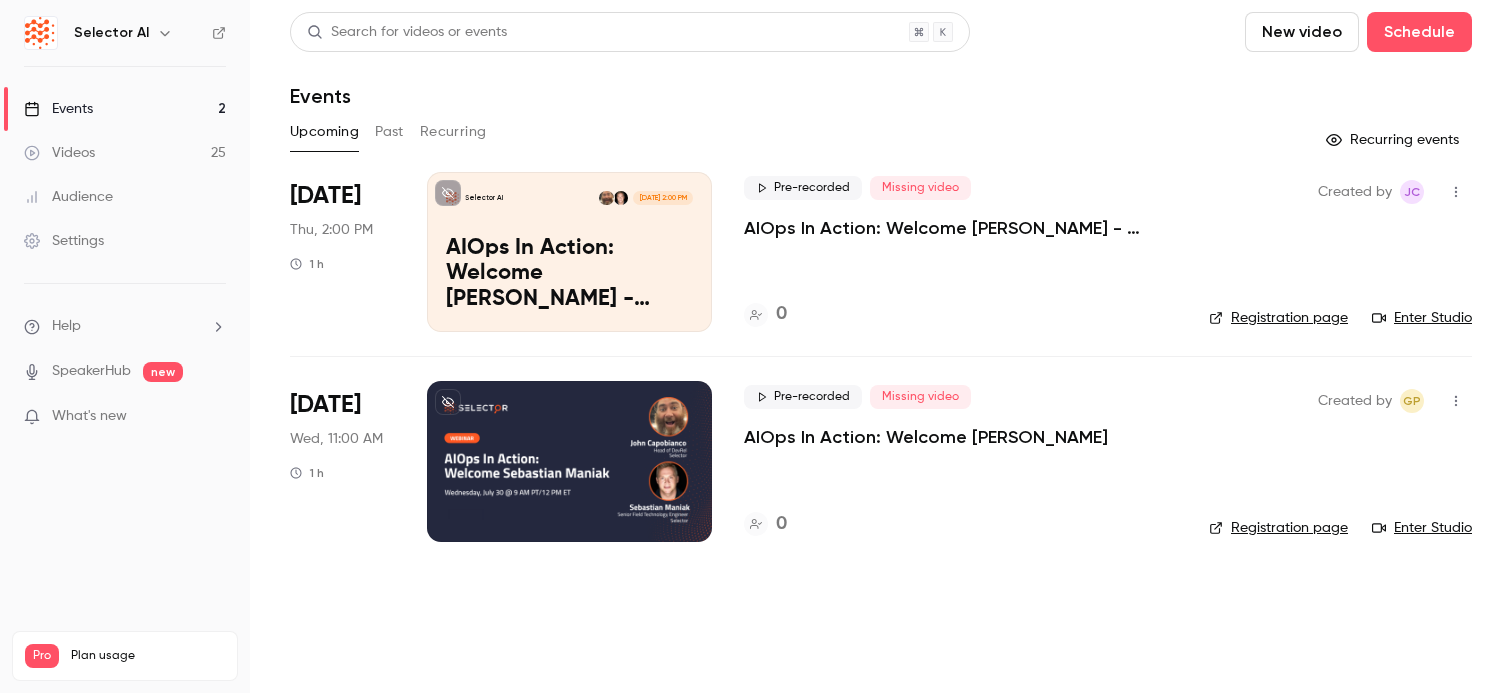 click on "AIOps In Action: Welcome [PERSON_NAME] - RECORDING LINK" at bounding box center [569, 274] 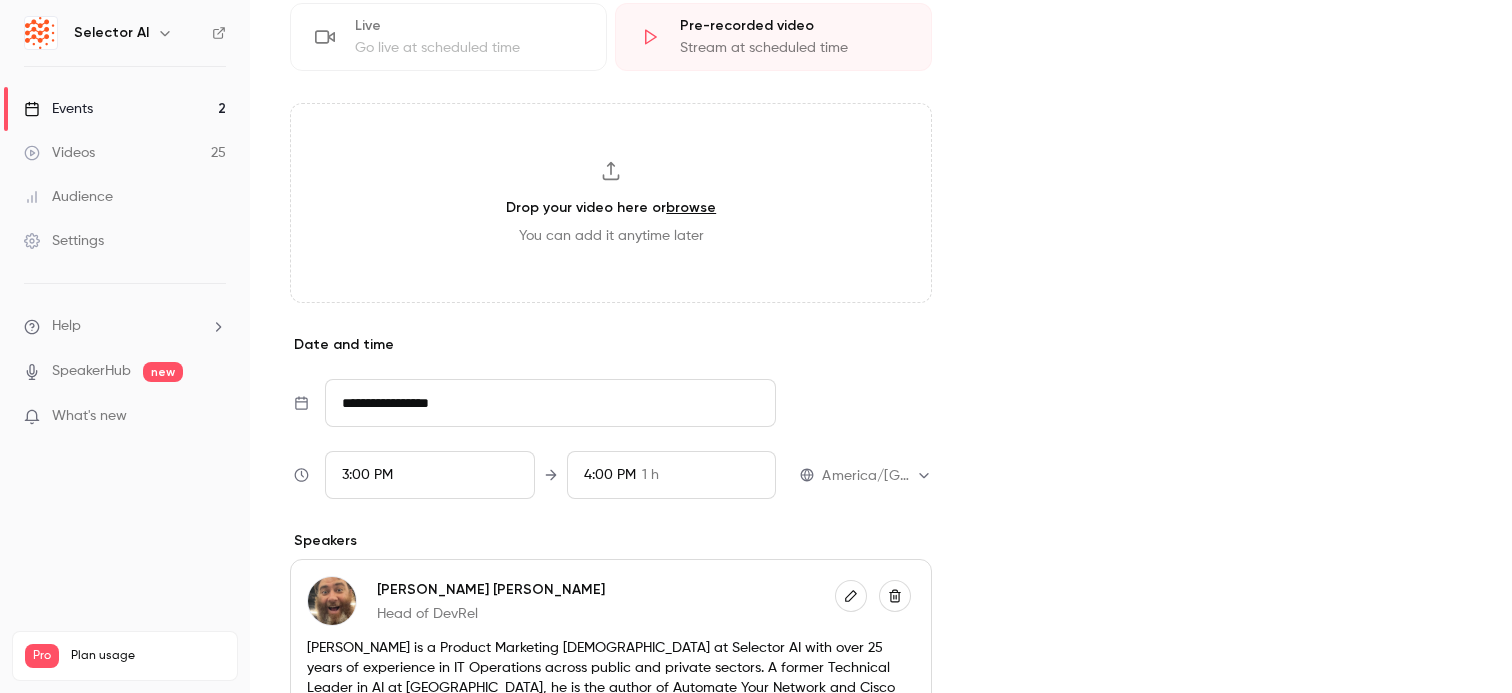 scroll, scrollTop: 818, scrollLeft: 0, axis: vertical 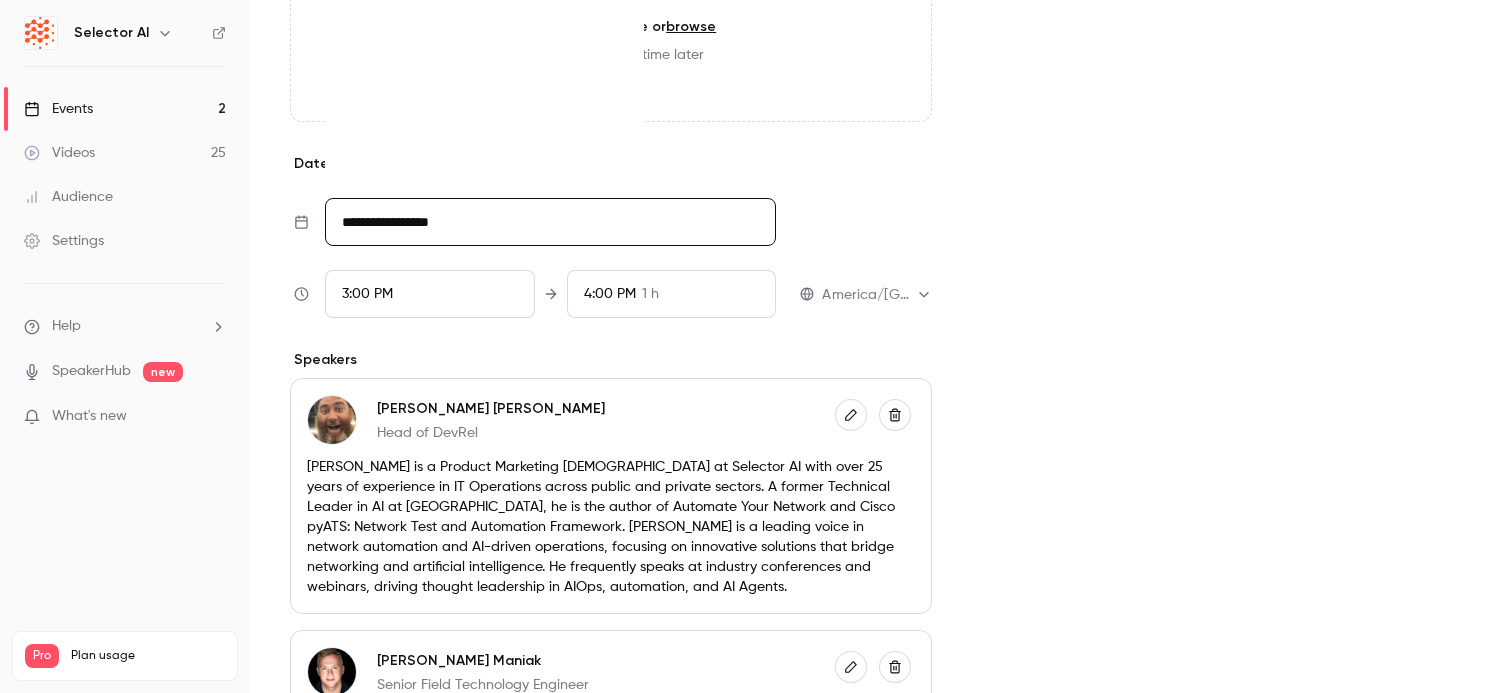 click on "**********" at bounding box center [550, 222] 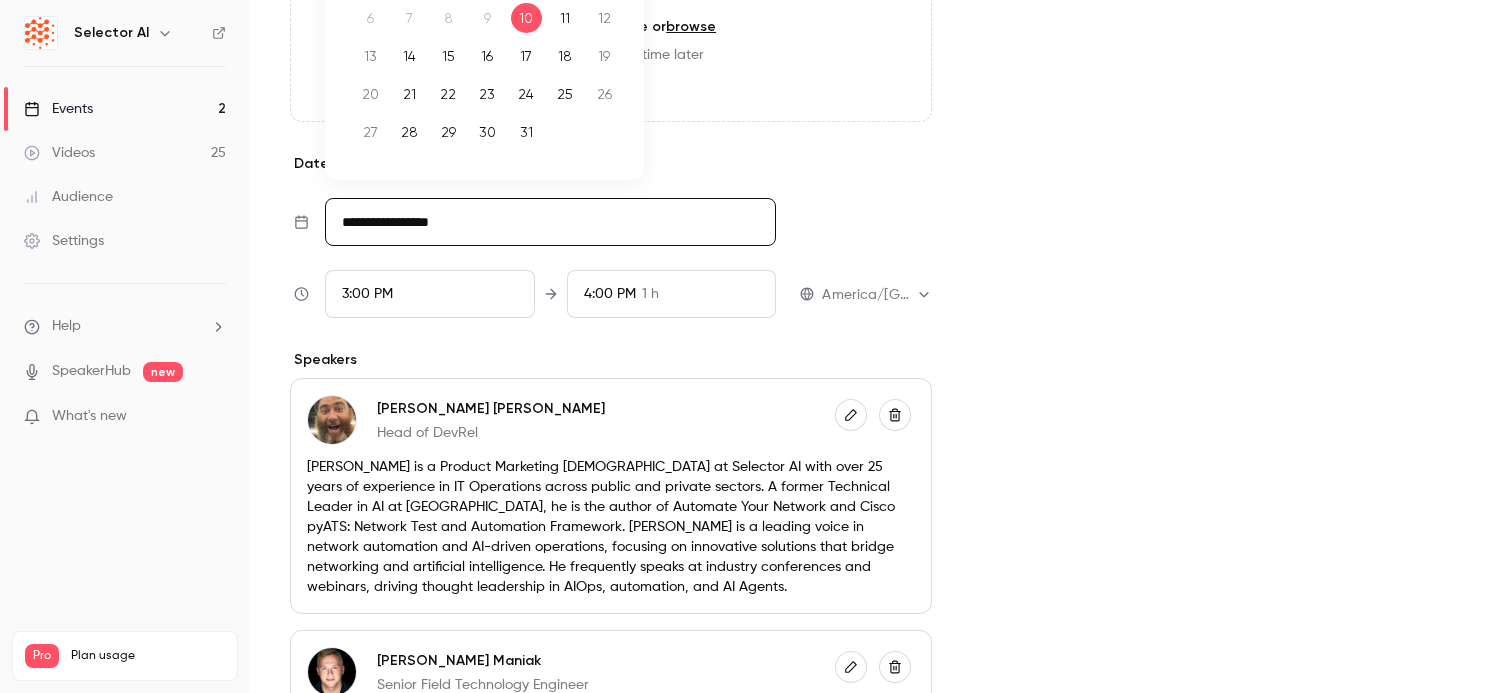 click on "11" at bounding box center (565, 18) 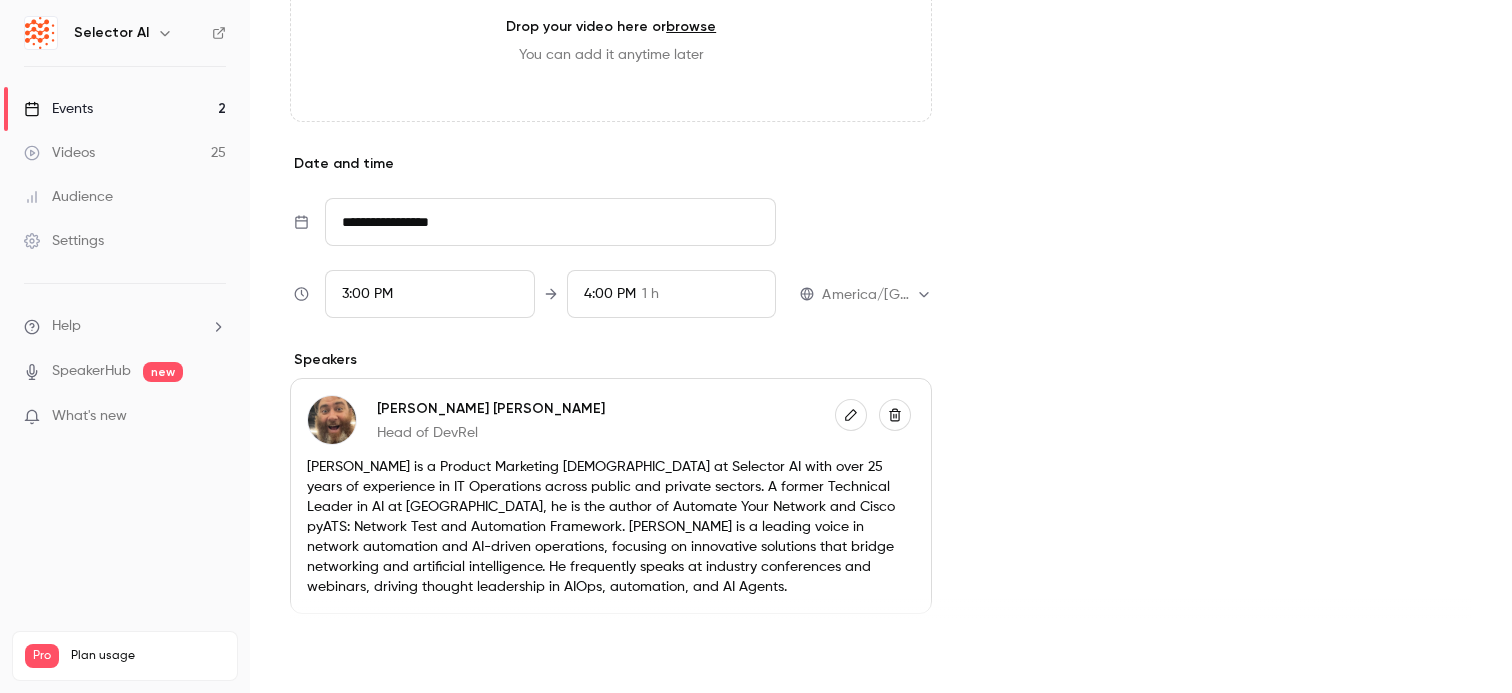 click on "Save" at bounding box center (326, 657) 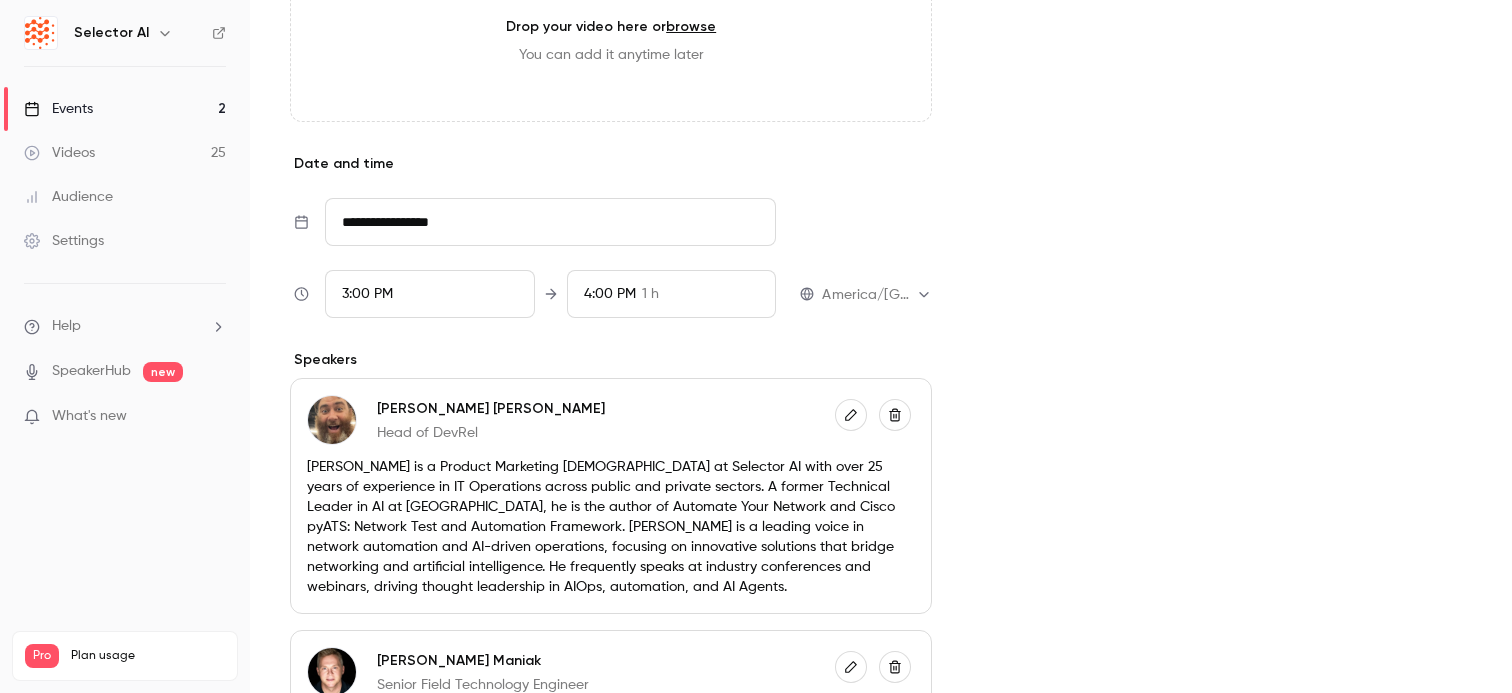 type on "**********" 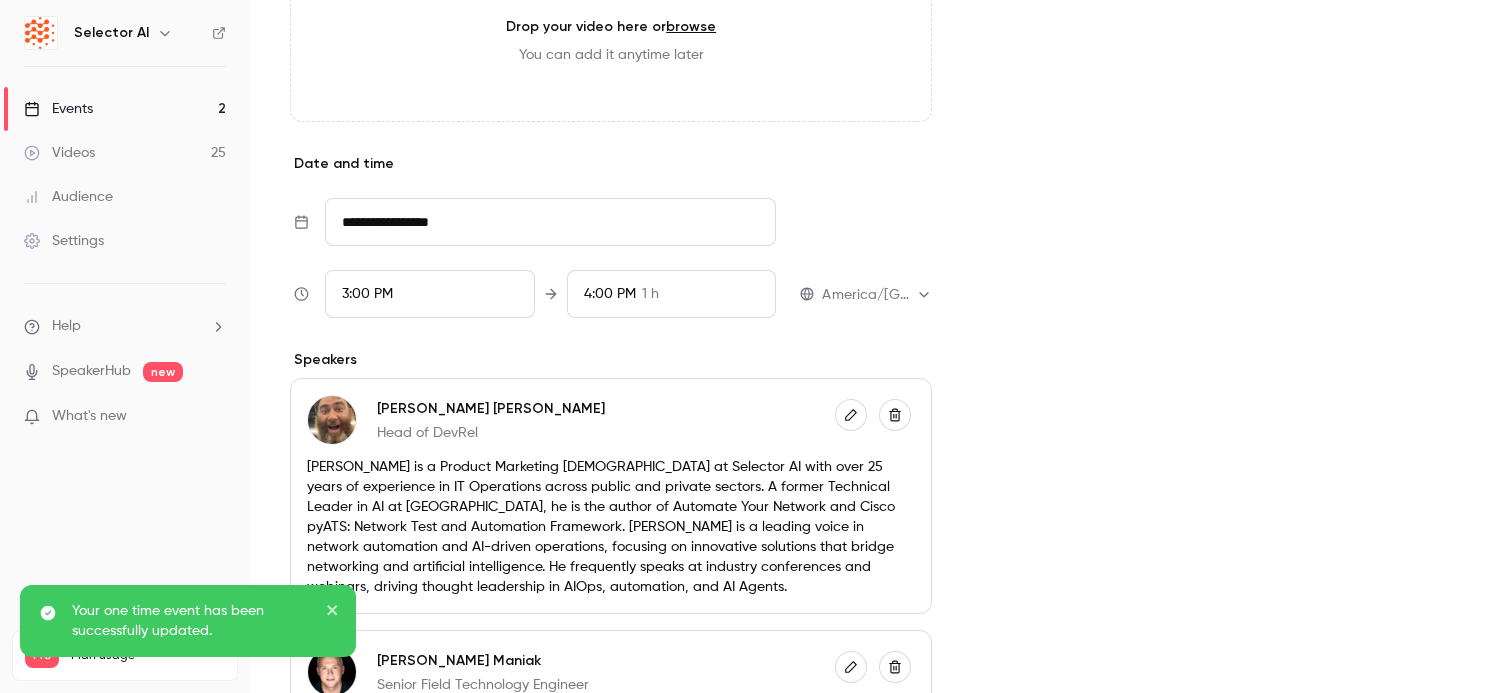 click on "Events 2" at bounding box center (125, 109) 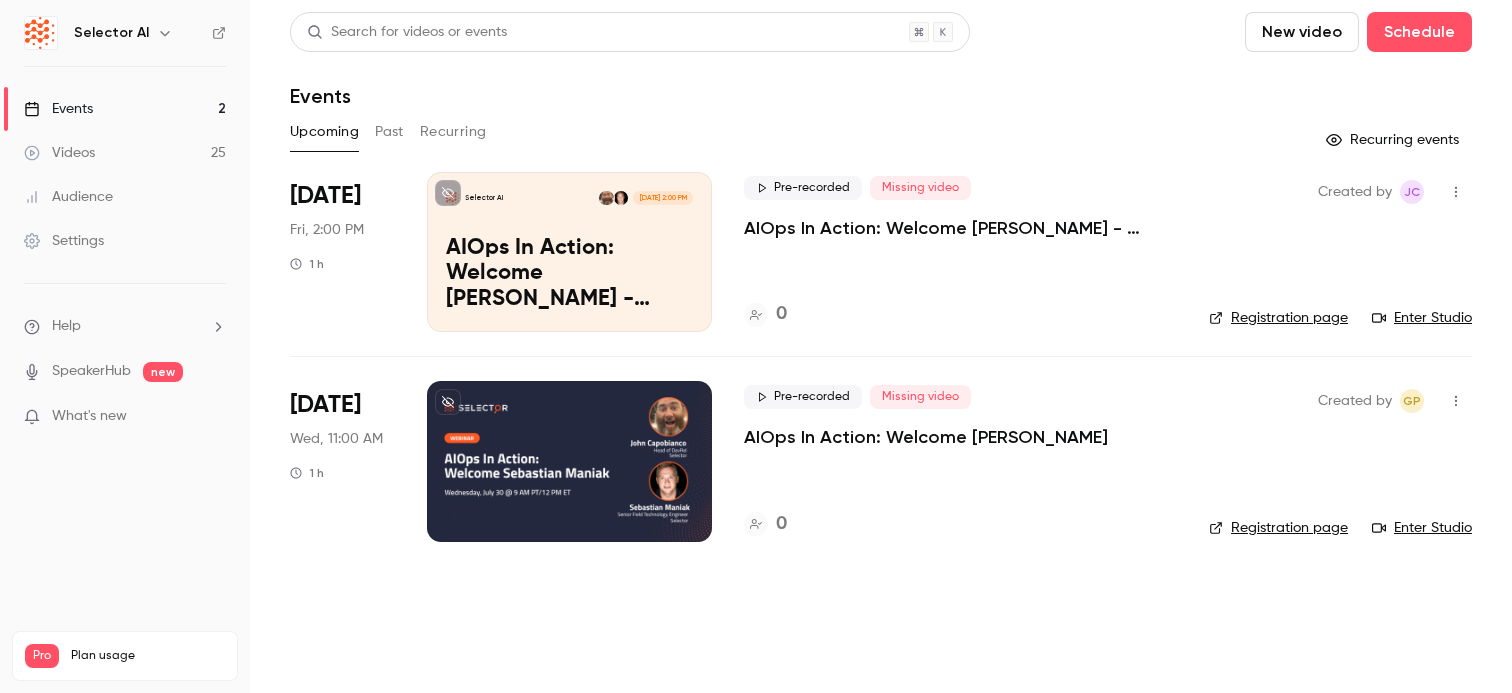 click at bounding box center (569, 461) 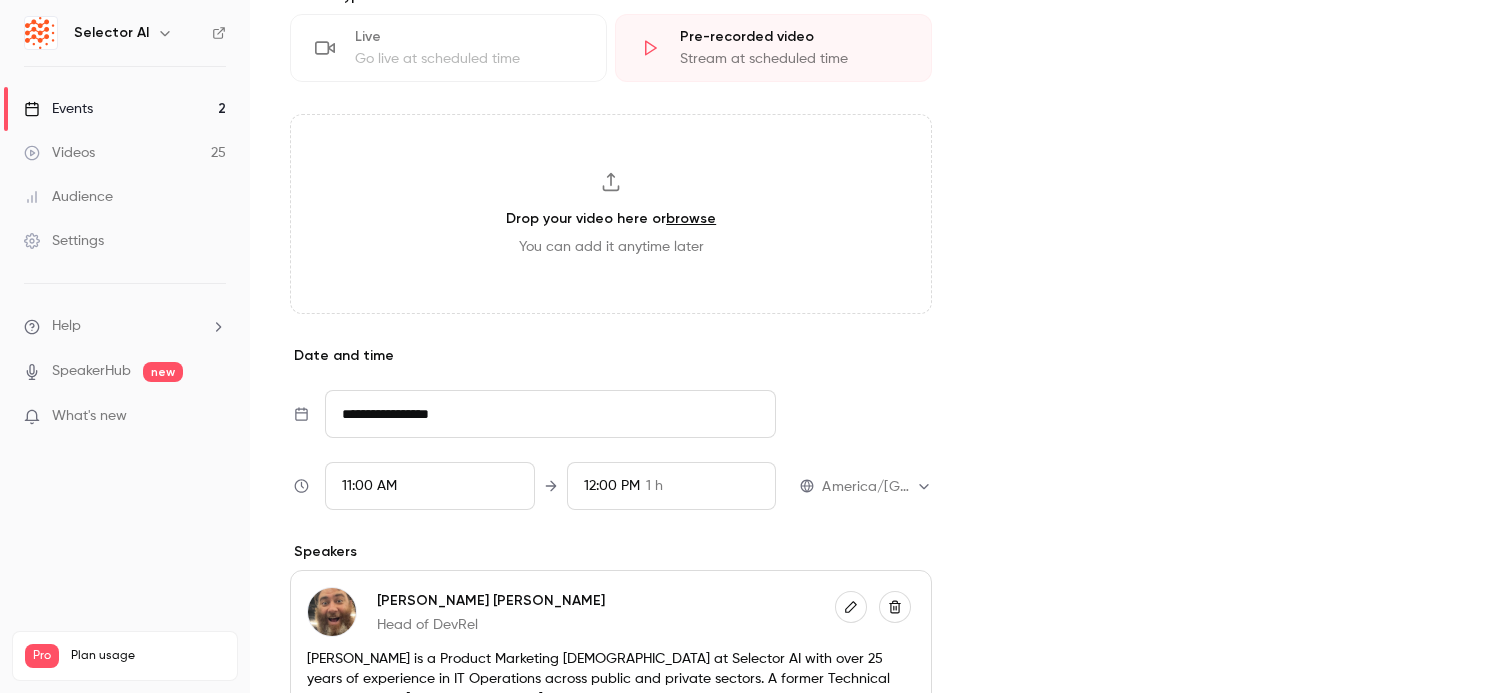 scroll, scrollTop: 716, scrollLeft: 0, axis: vertical 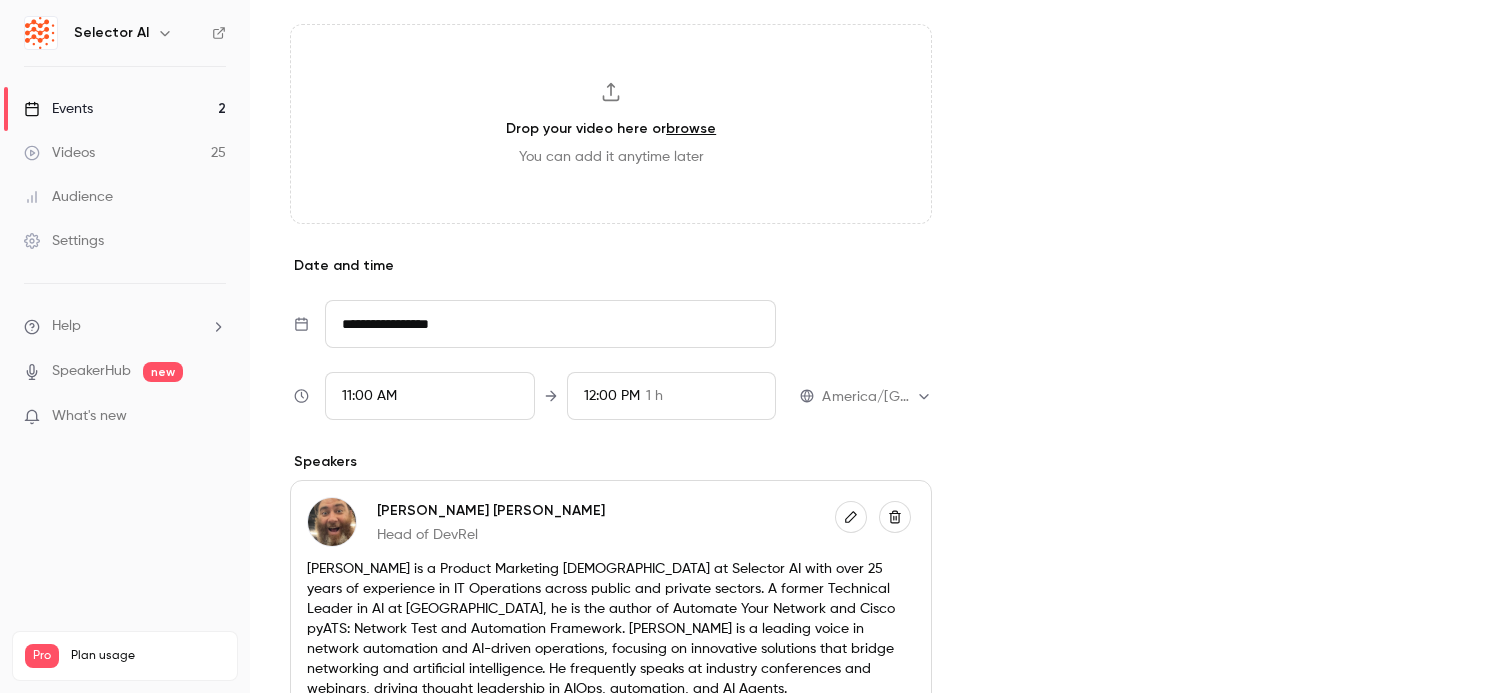 click on "11:00 AM" at bounding box center (430, 396) 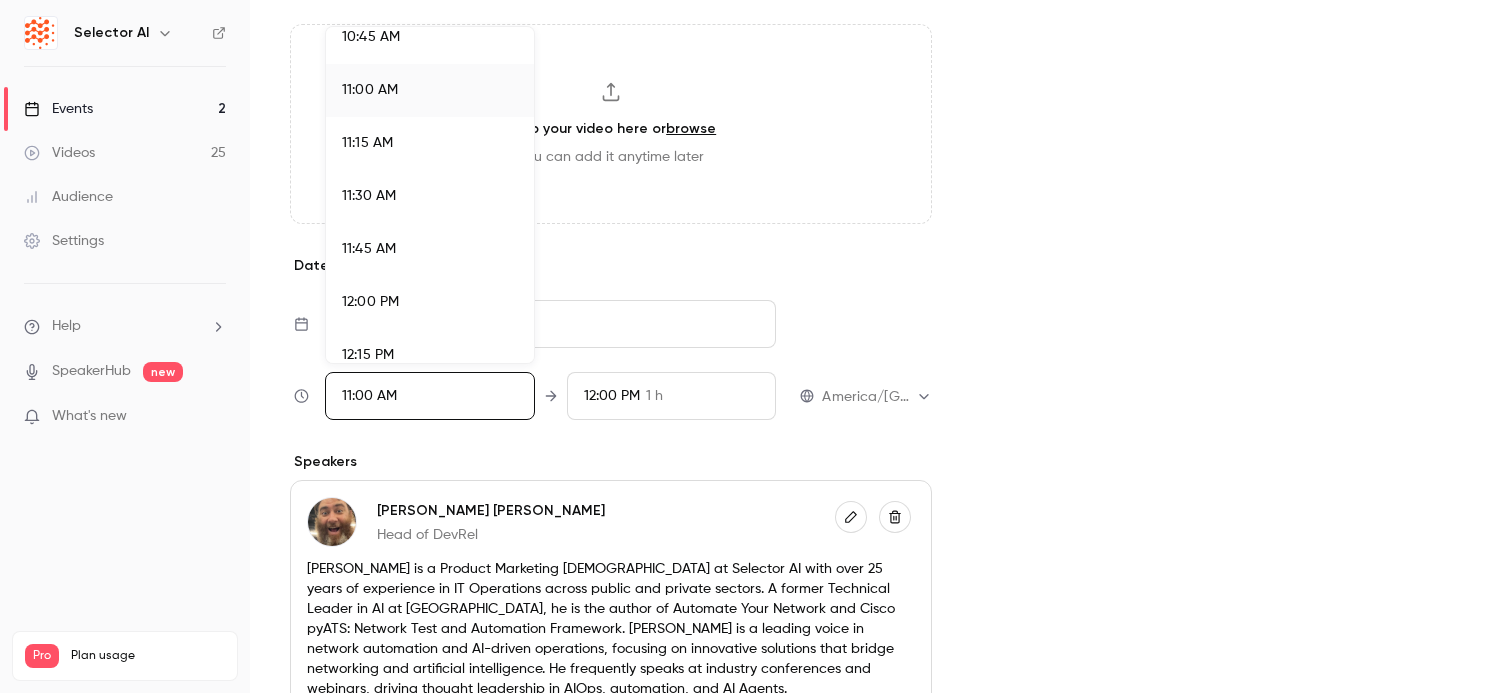 scroll, scrollTop: 2298, scrollLeft: 0, axis: vertical 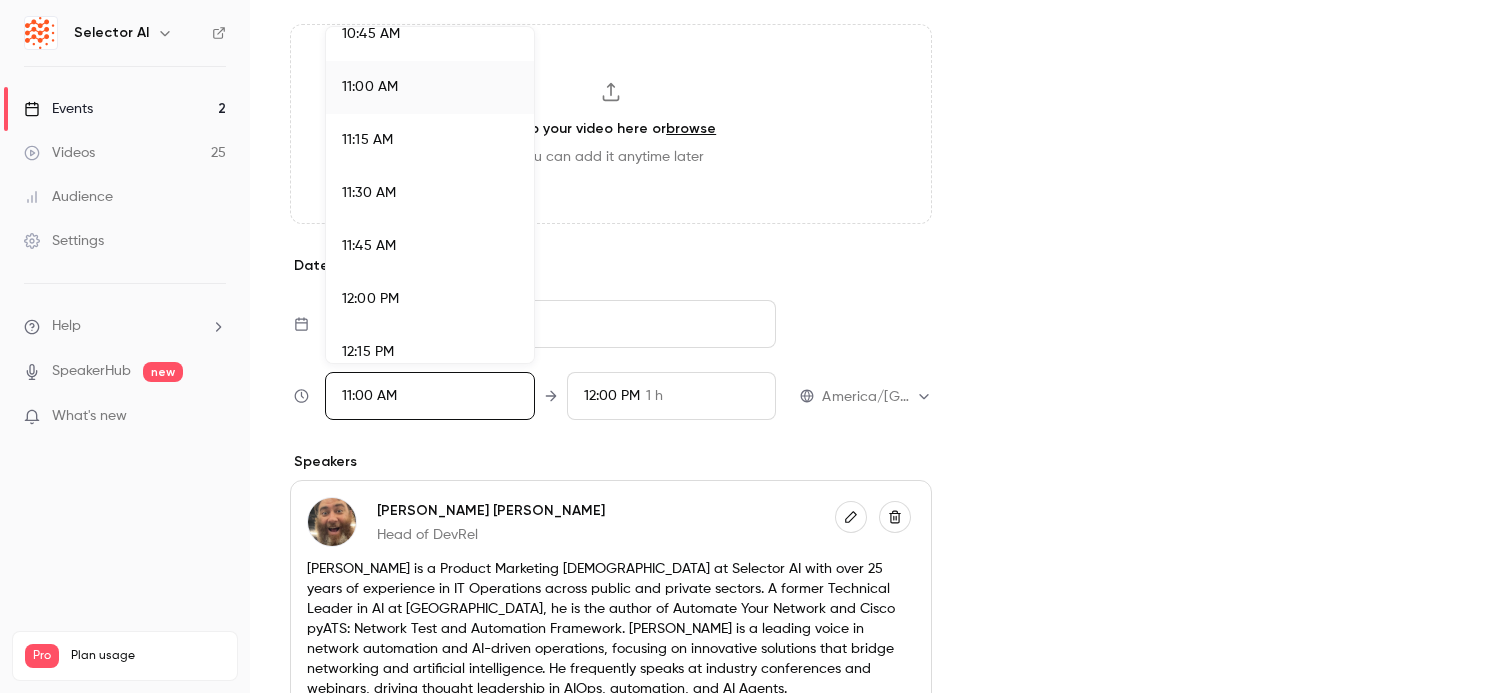 click on "12:00 PM" at bounding box center (430, 299) 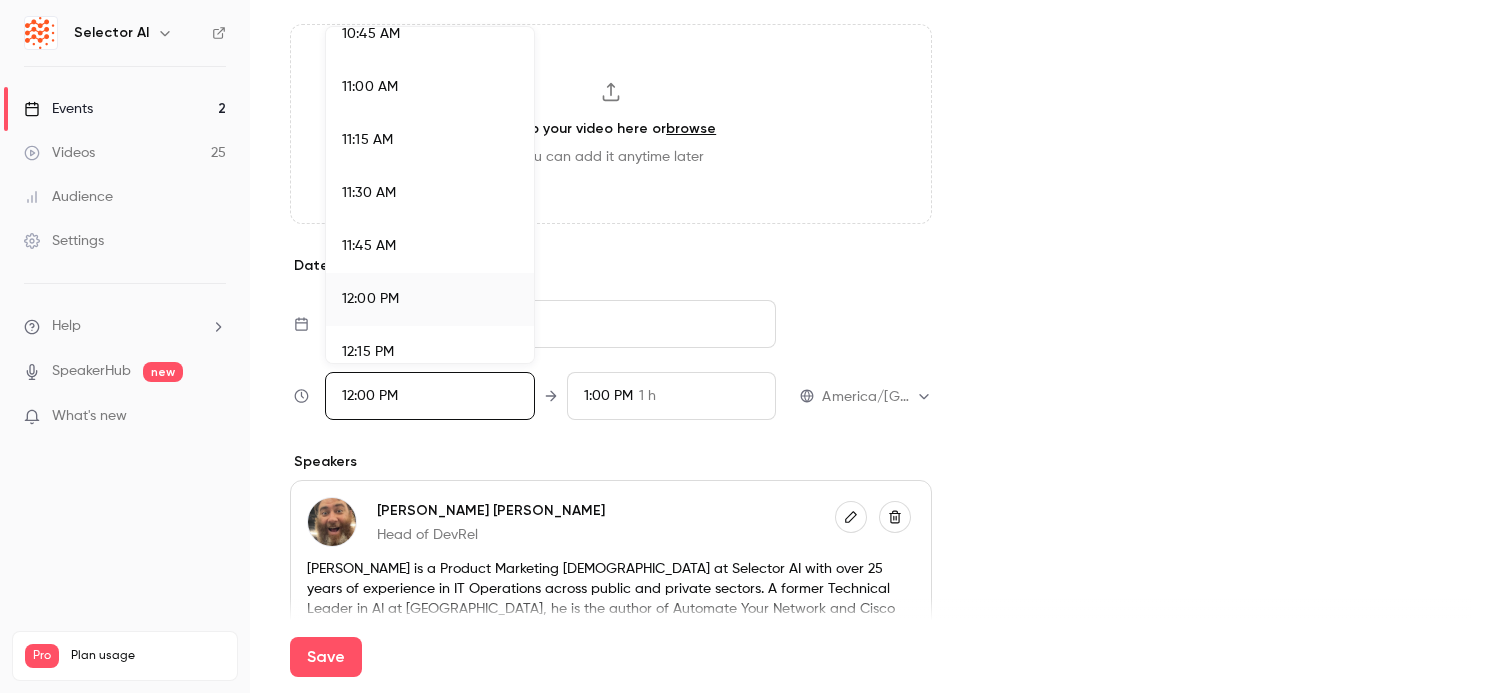 click at bounding box center (756, 346) 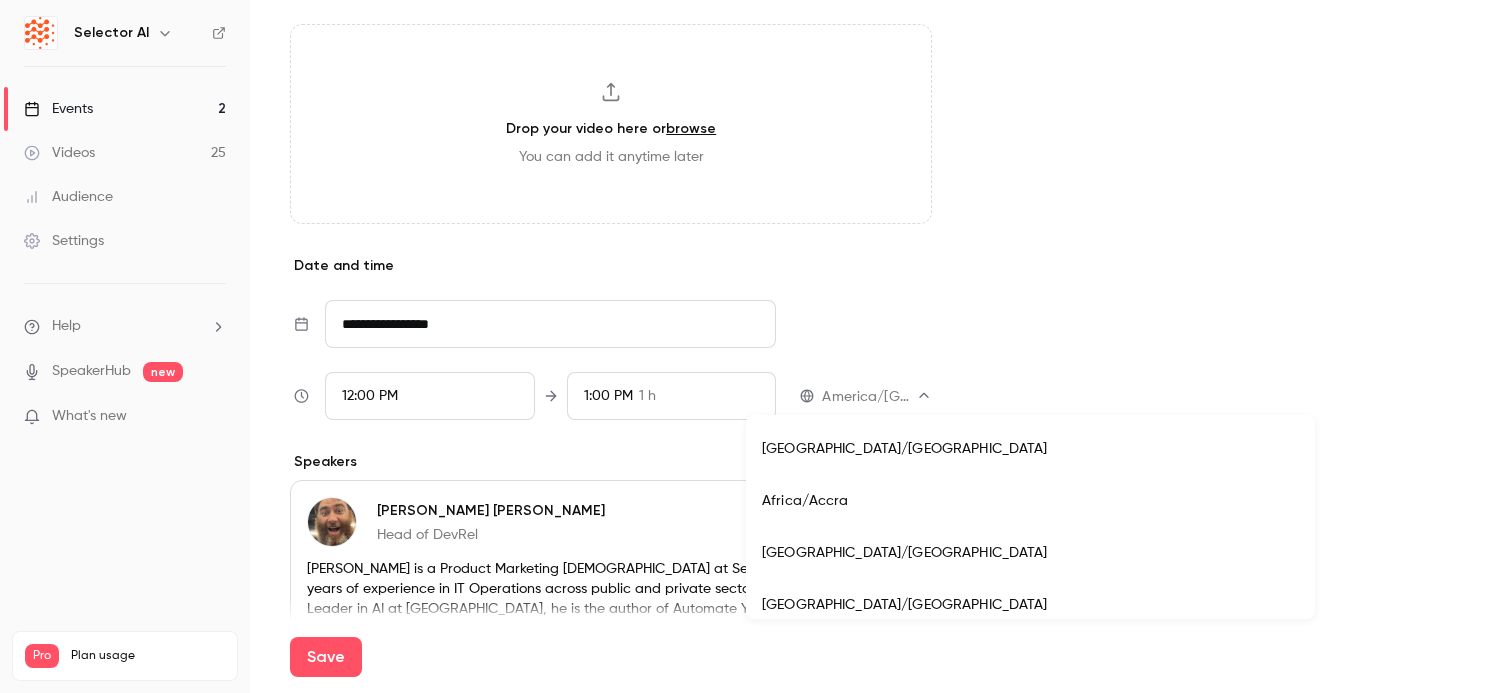 click on "**********" at bounding box center (756, 346) 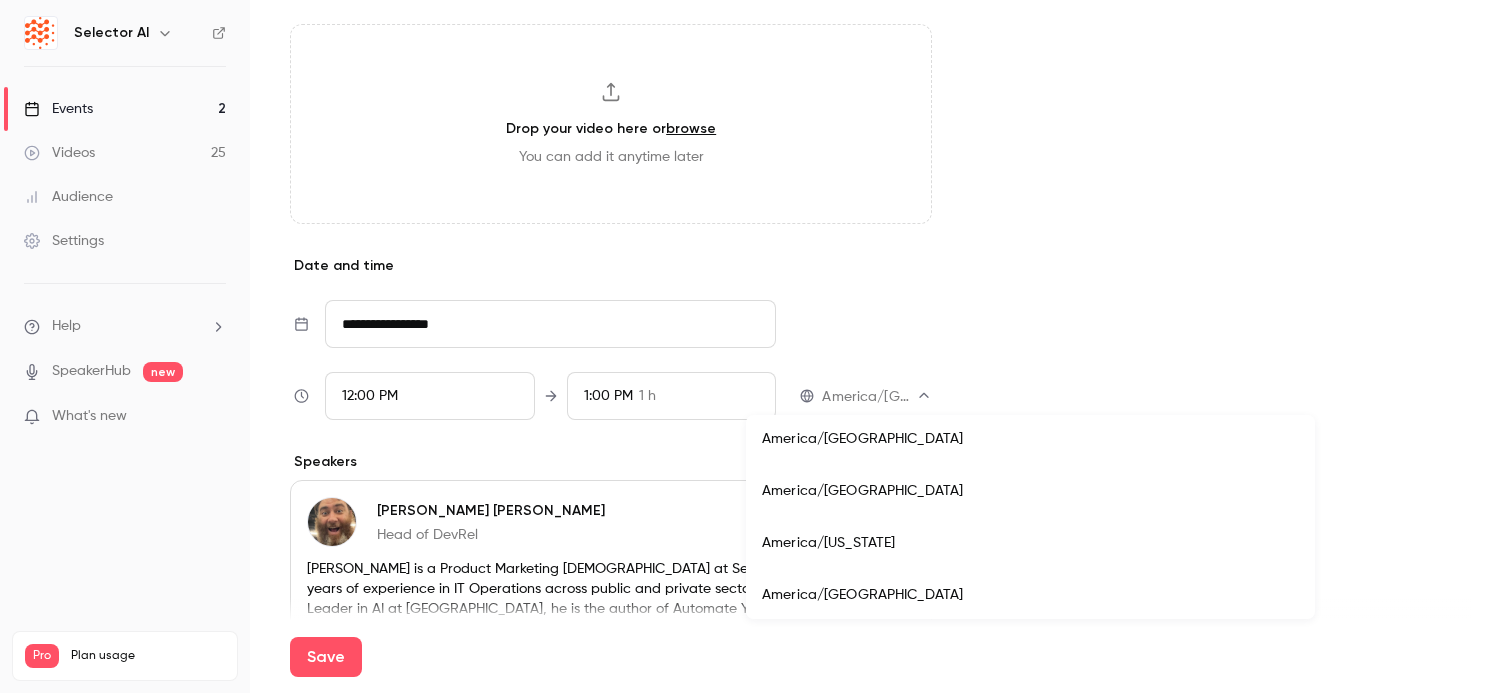 scroll, scrollTop: 7863, scrollLeft: 0, axis: vertical 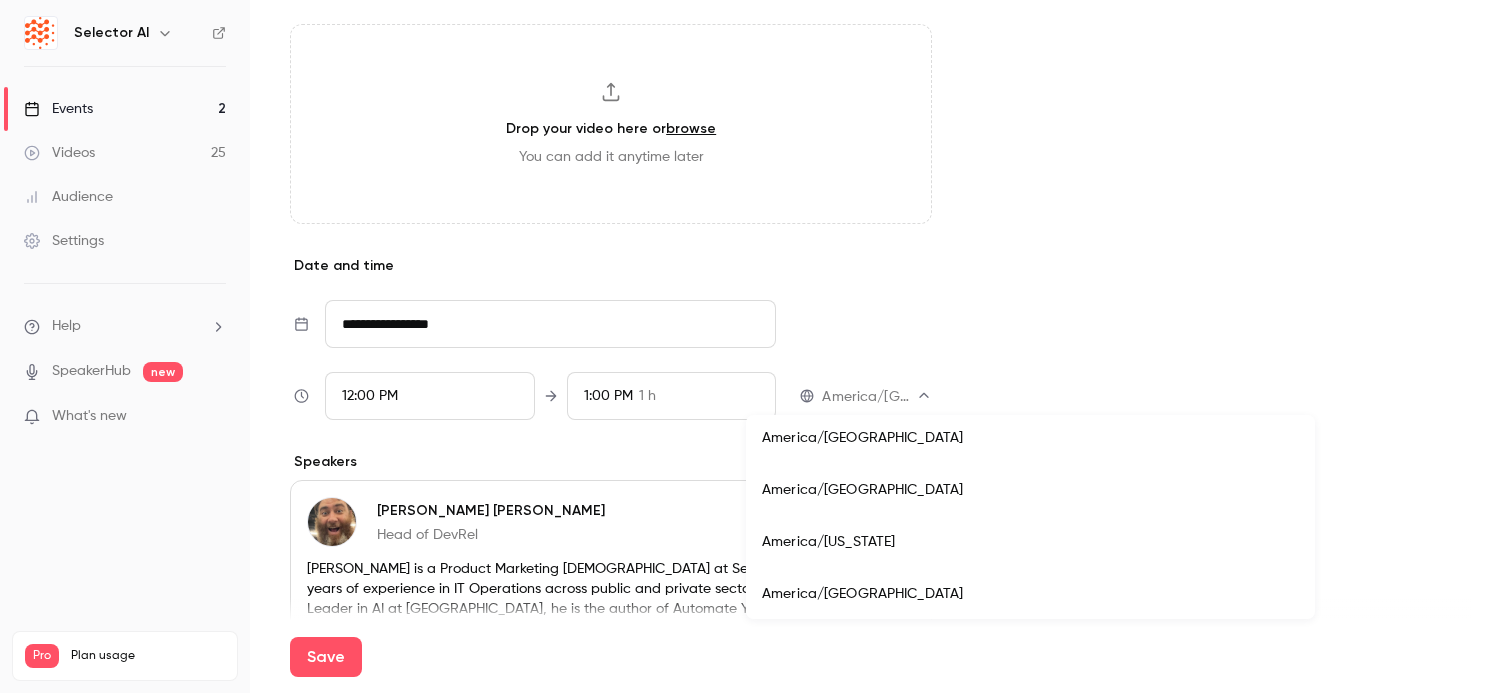 click on "America/[US_STATE]" at bounding box center (1030, 542) 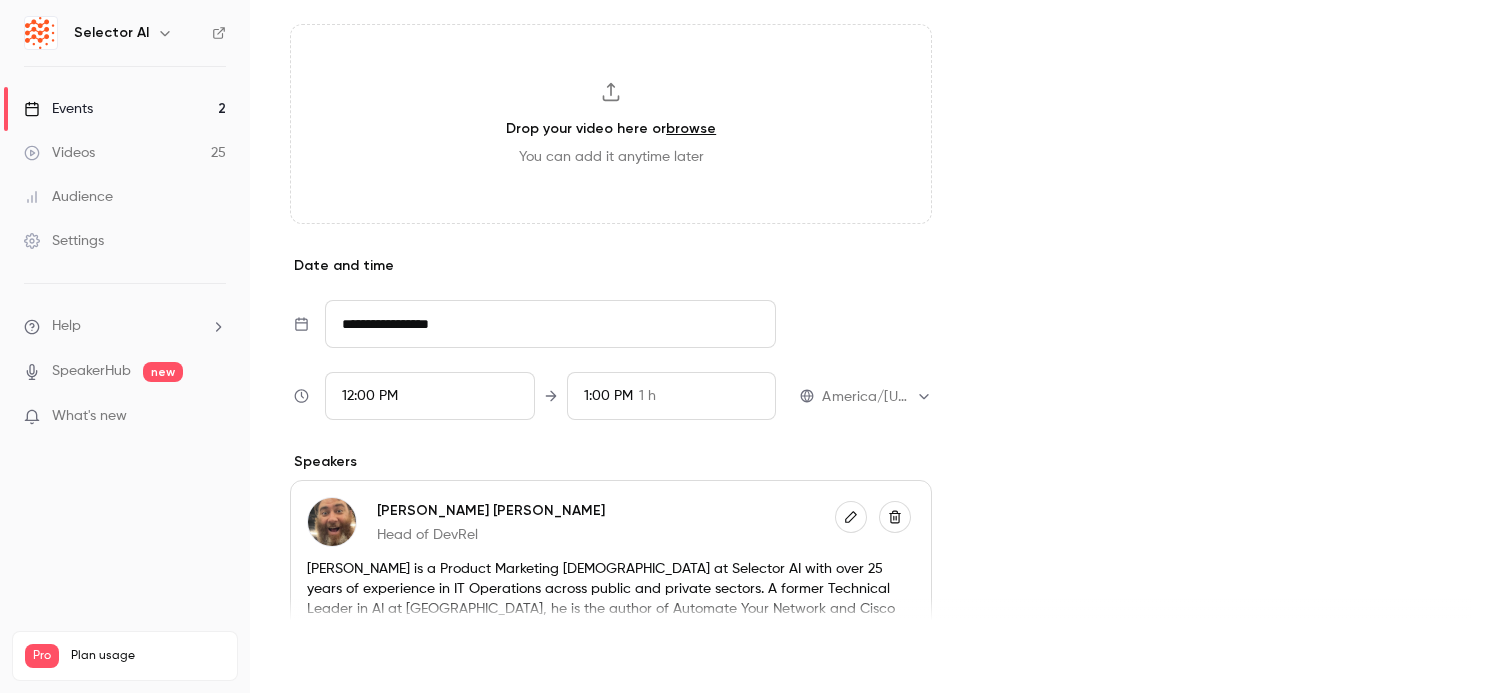 click on "Save" at bounding box center [326, 657] 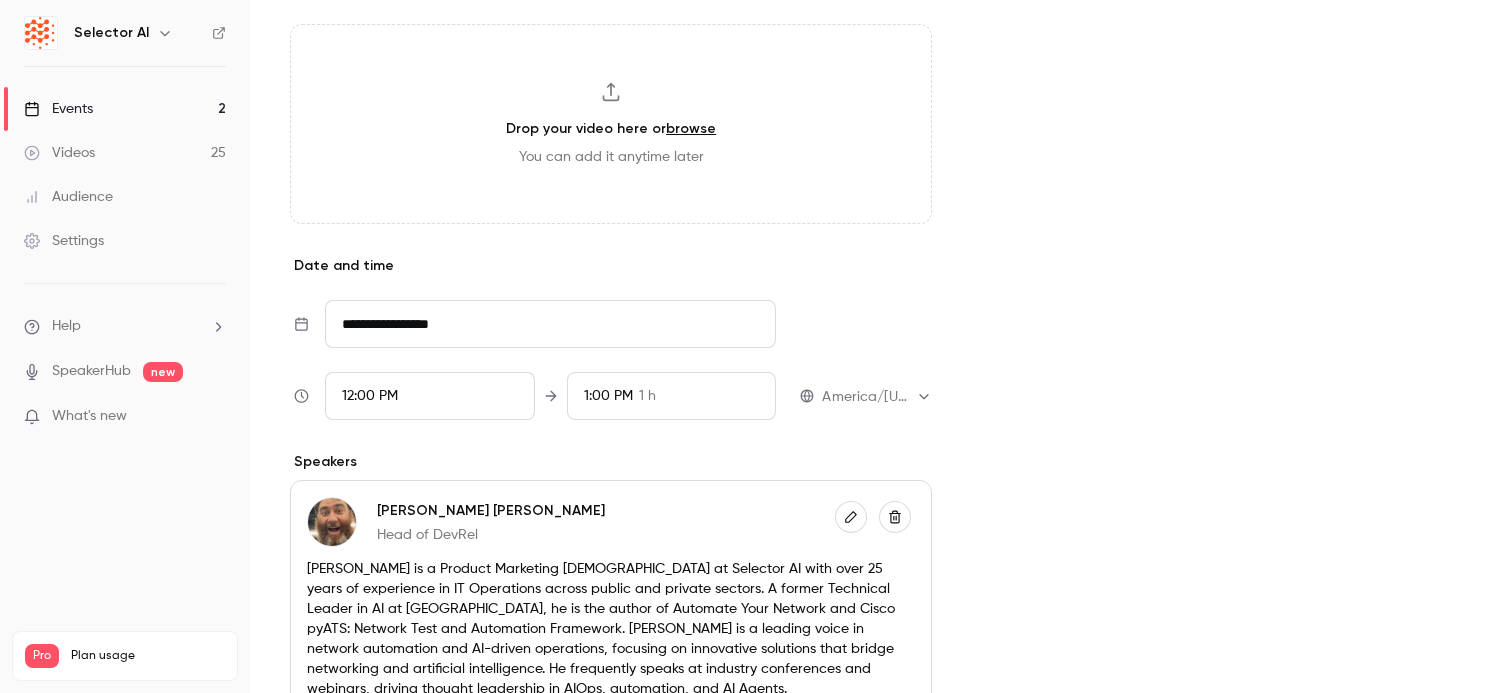 type on "**********" 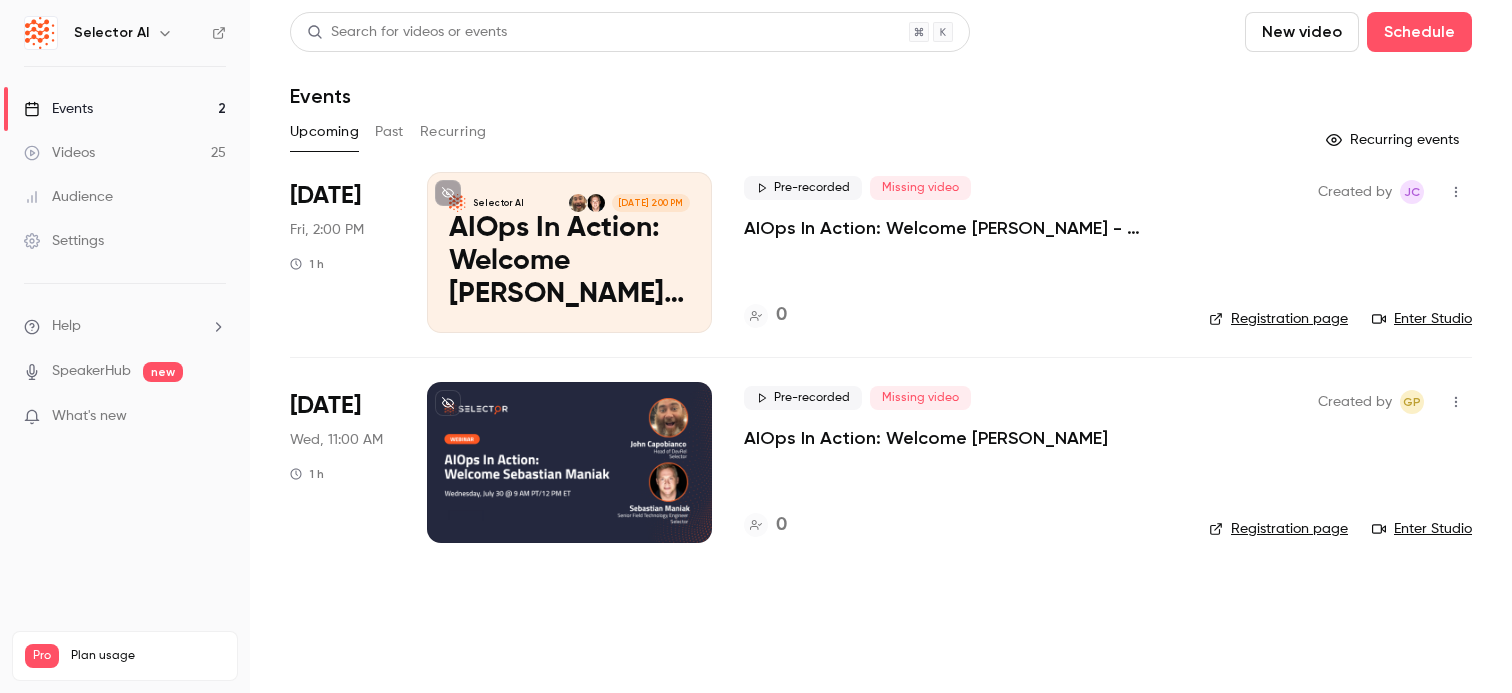 scroll, scrollTop: 0, scrollLeft: 0, axis: both 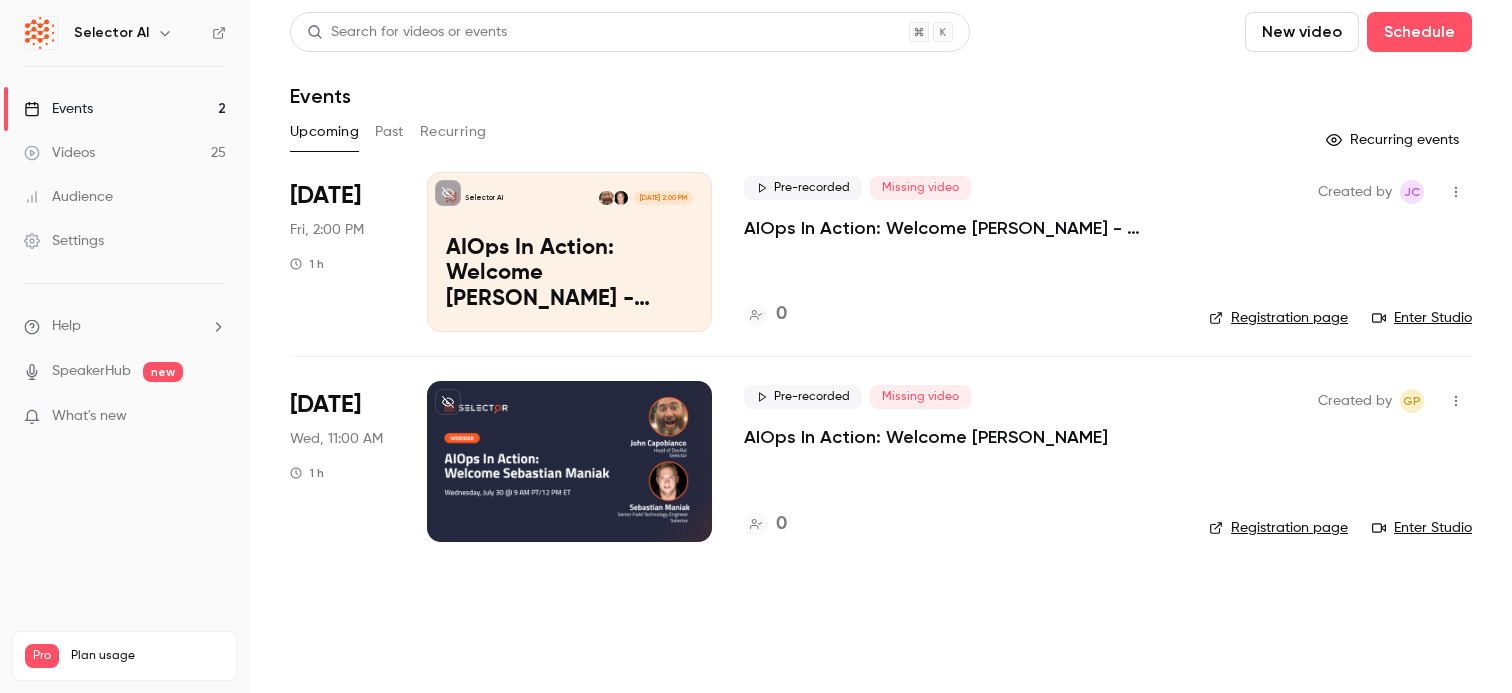 click at bounding box center (569, 461) 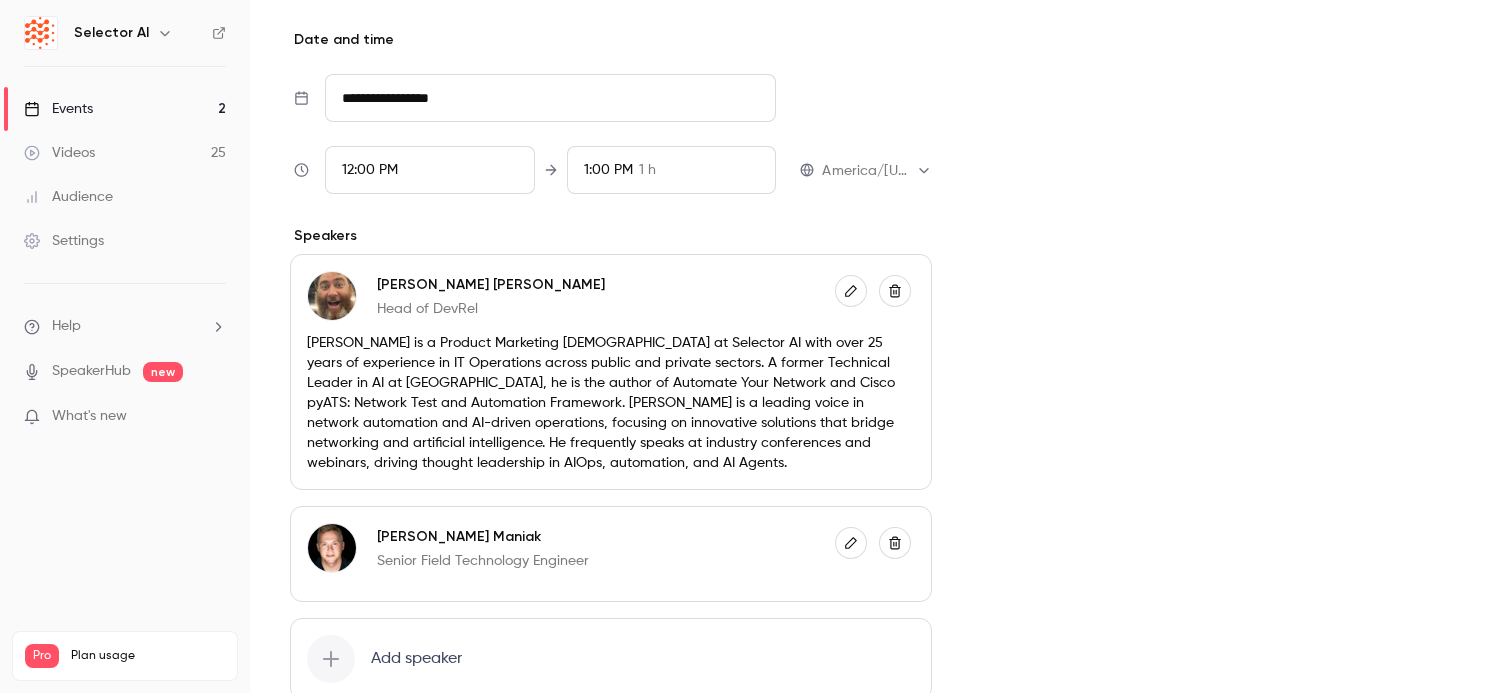 scroll, scrollTop: 937, scrollLeft: 0, axis: vertical 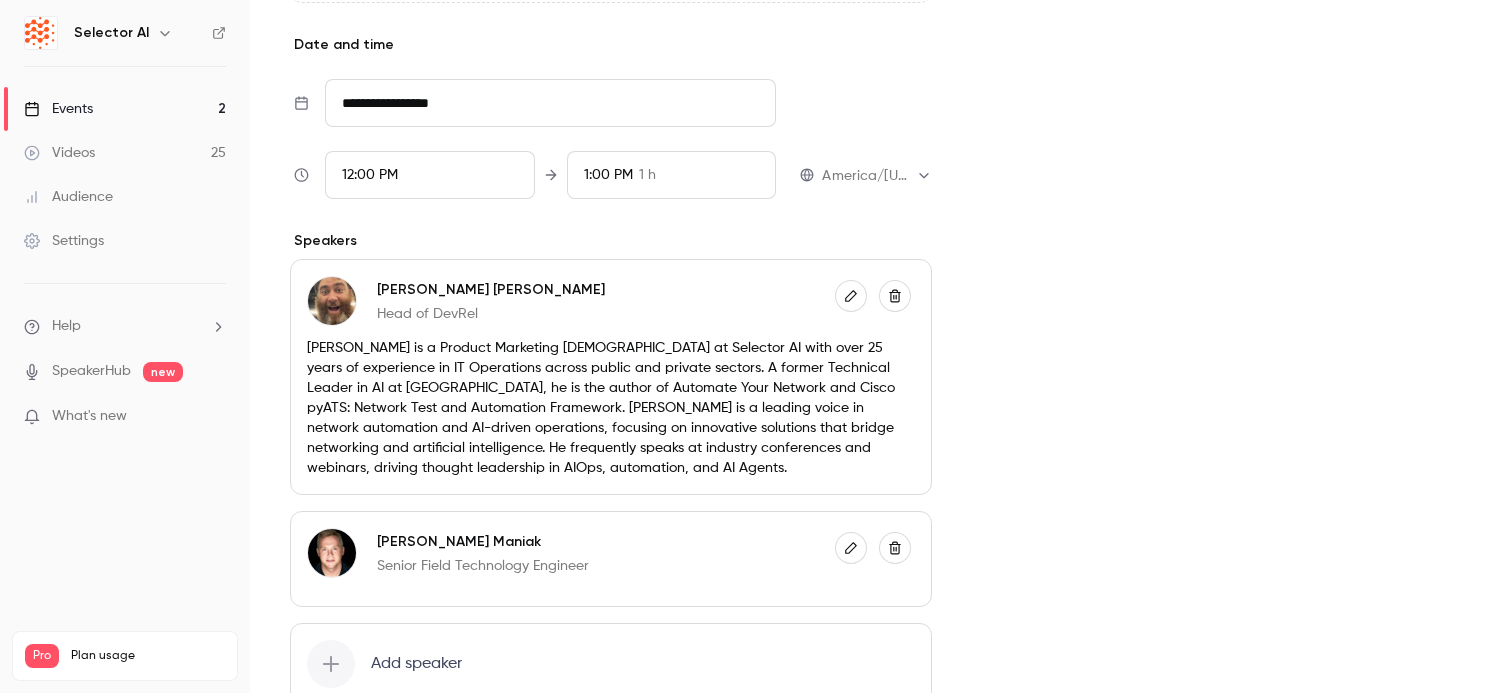 click on "Events 2" at bounding box center (125, 109) 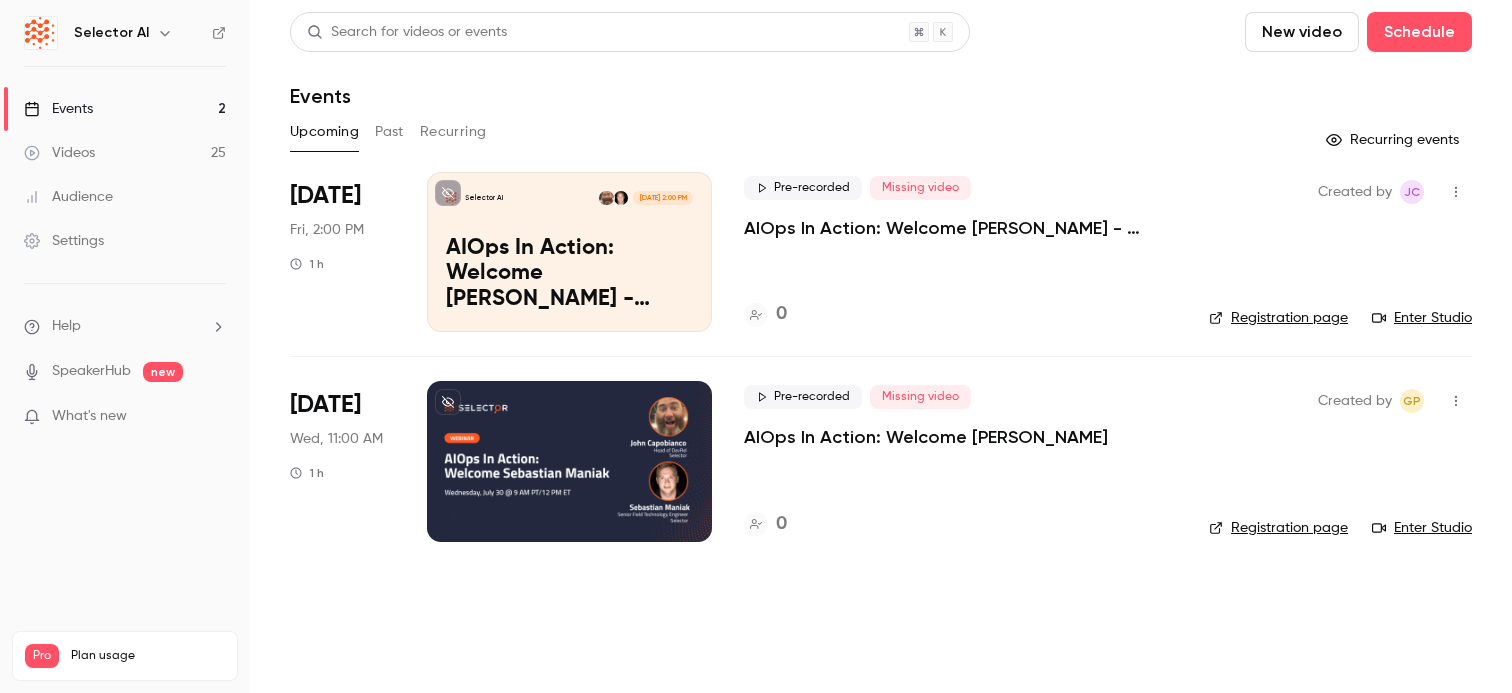 click at bounding box center [569, 461] 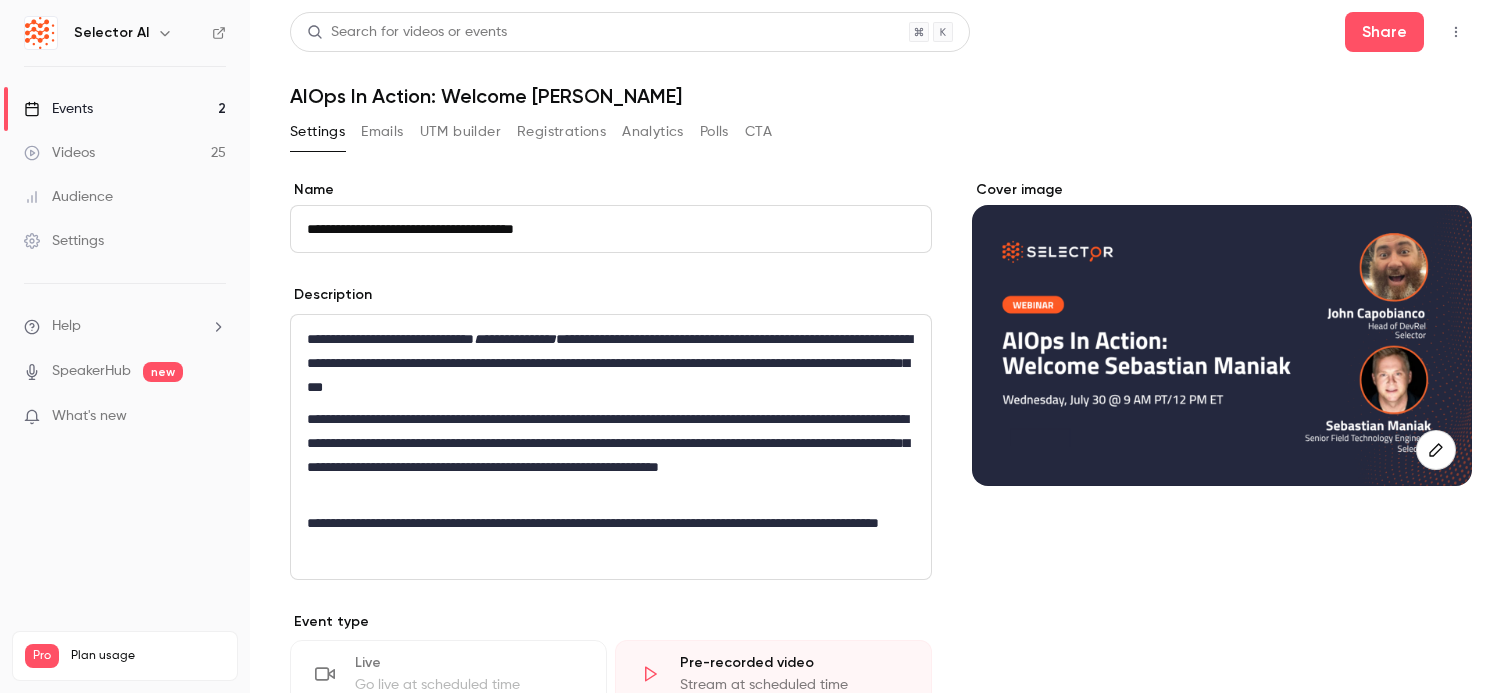 click on "Registrations" at bounding box center [561, 132] 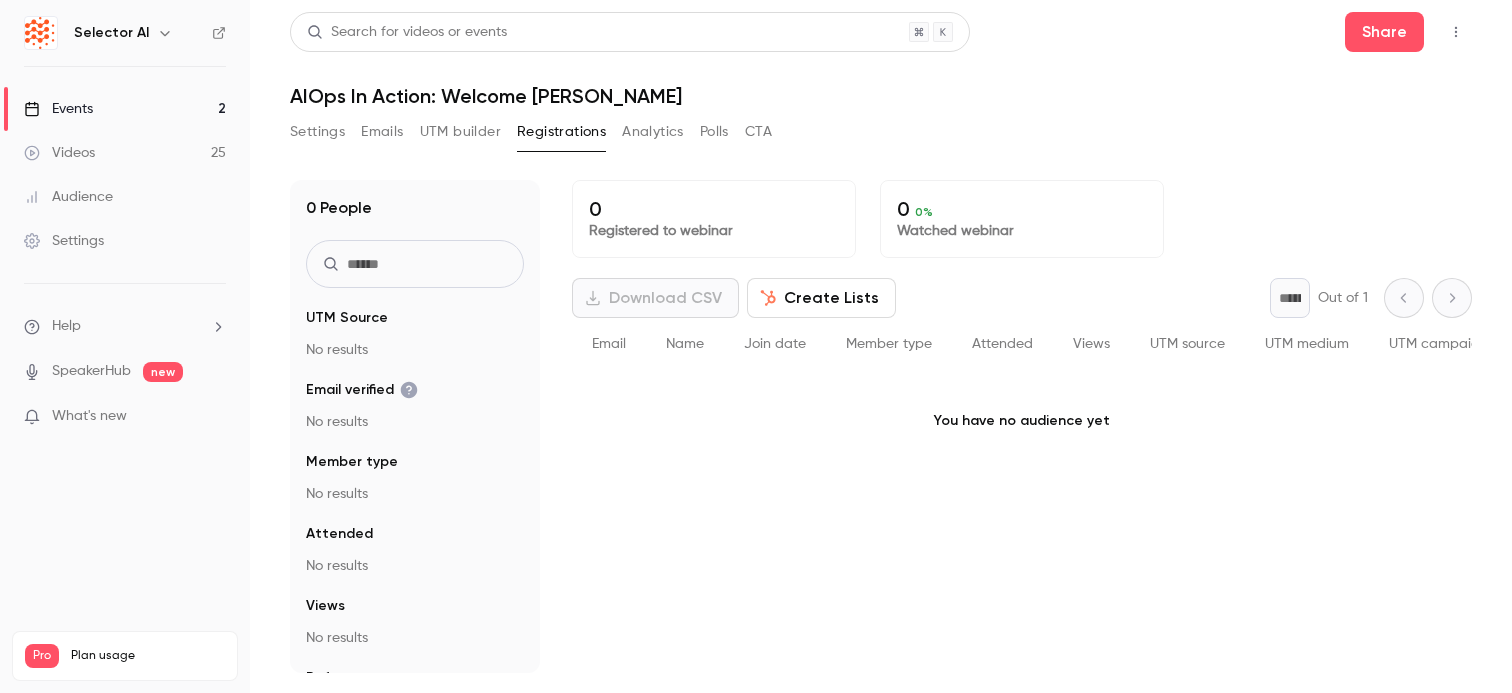 click on "Create Lists" at bounding box center (821, 298) 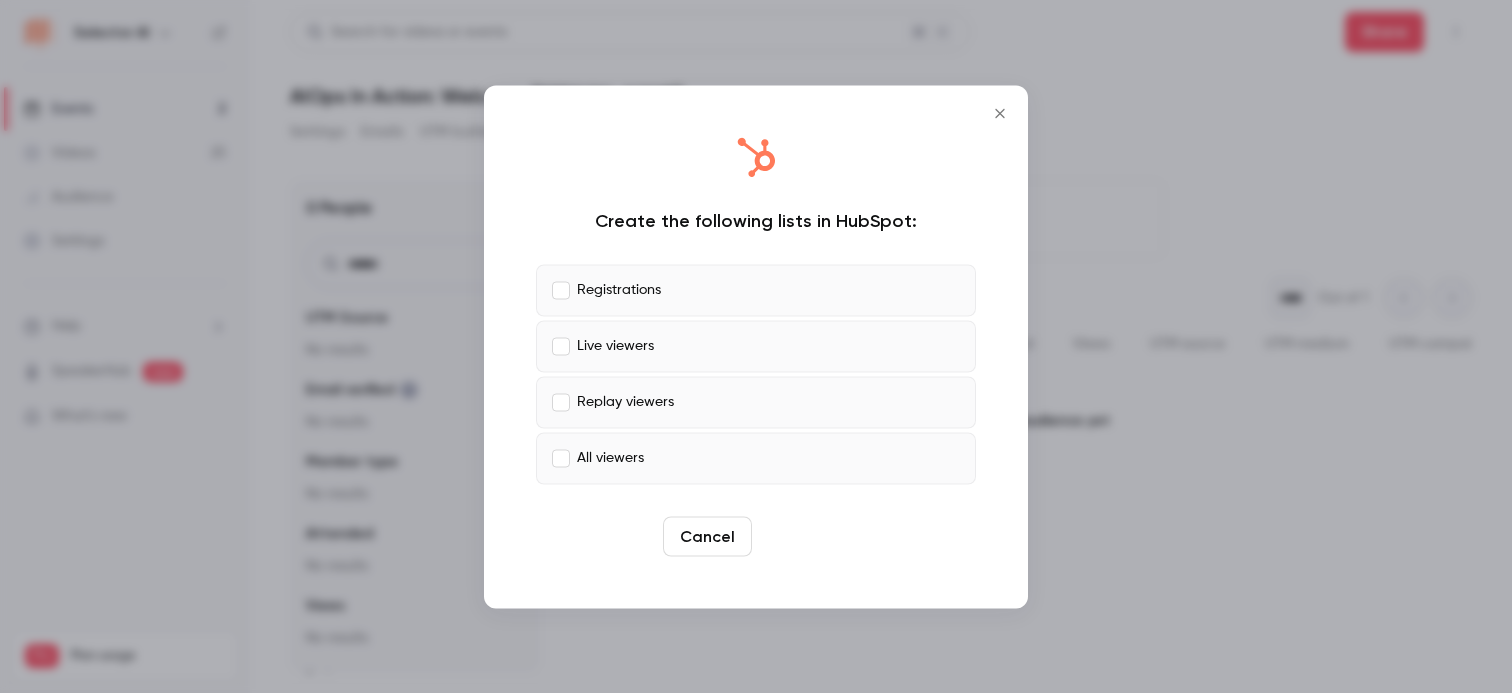 click on "Create" at bounding box center (805, 536) 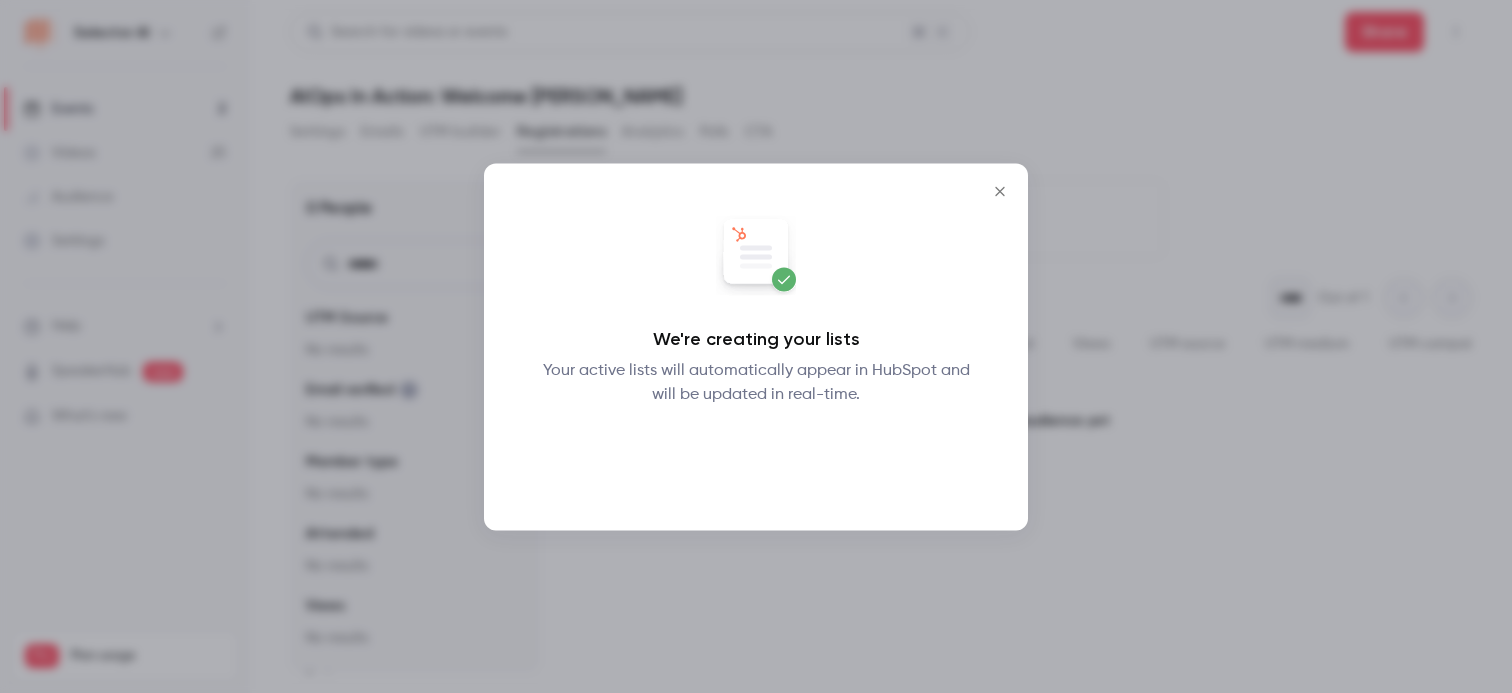 click on "Okay" at bounding box center (756, 458) 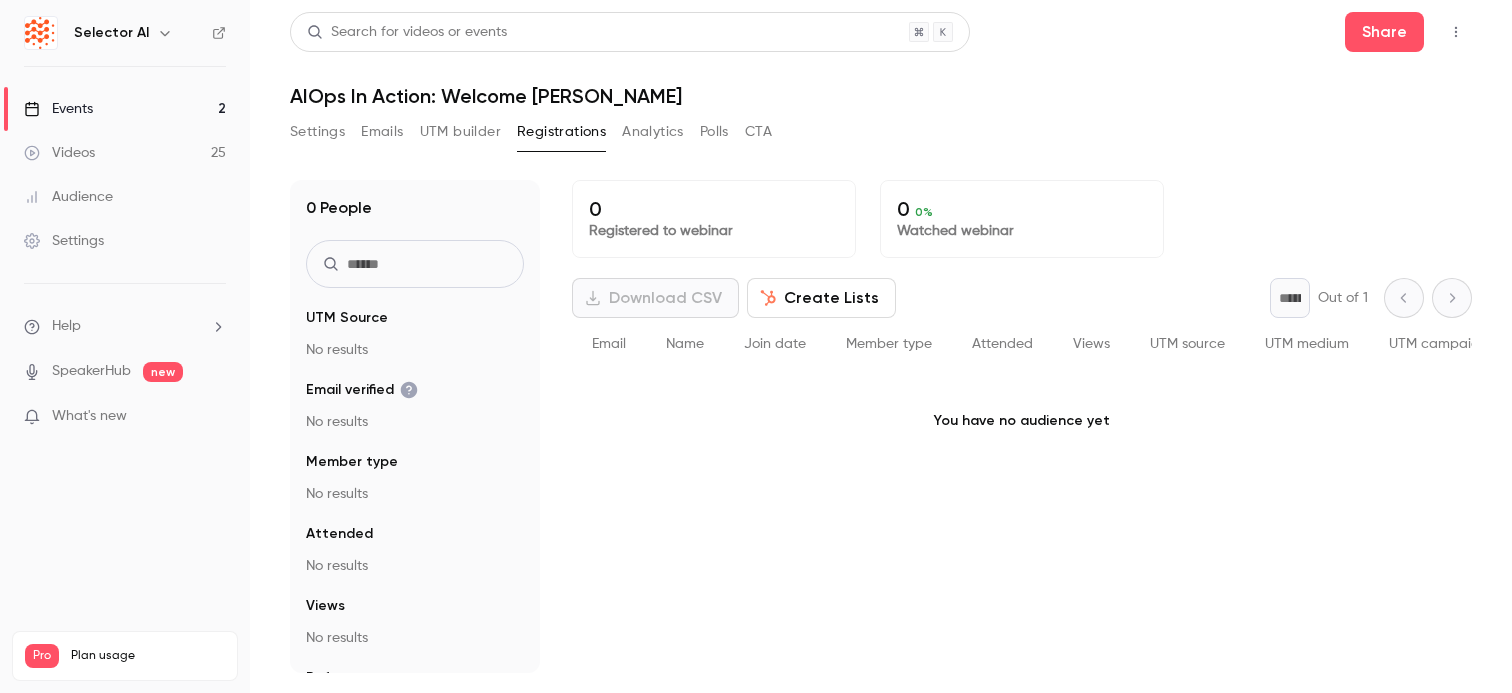 click on "AIOps In Action: Welcome [PERSON_NAME]" at bounding box center [881, 96] 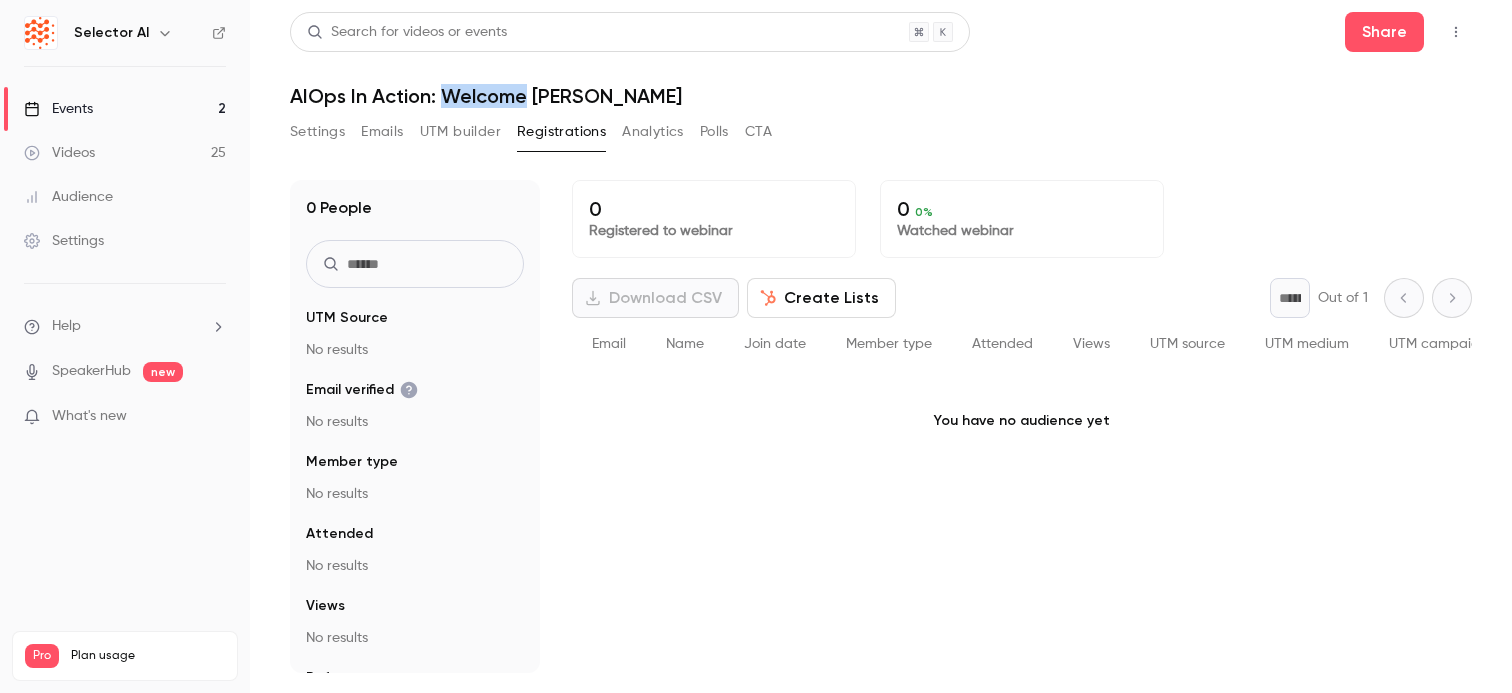 click on "AIOps In Action: Welcome [PERSON_NAME]" at bounding box center (881, 96) 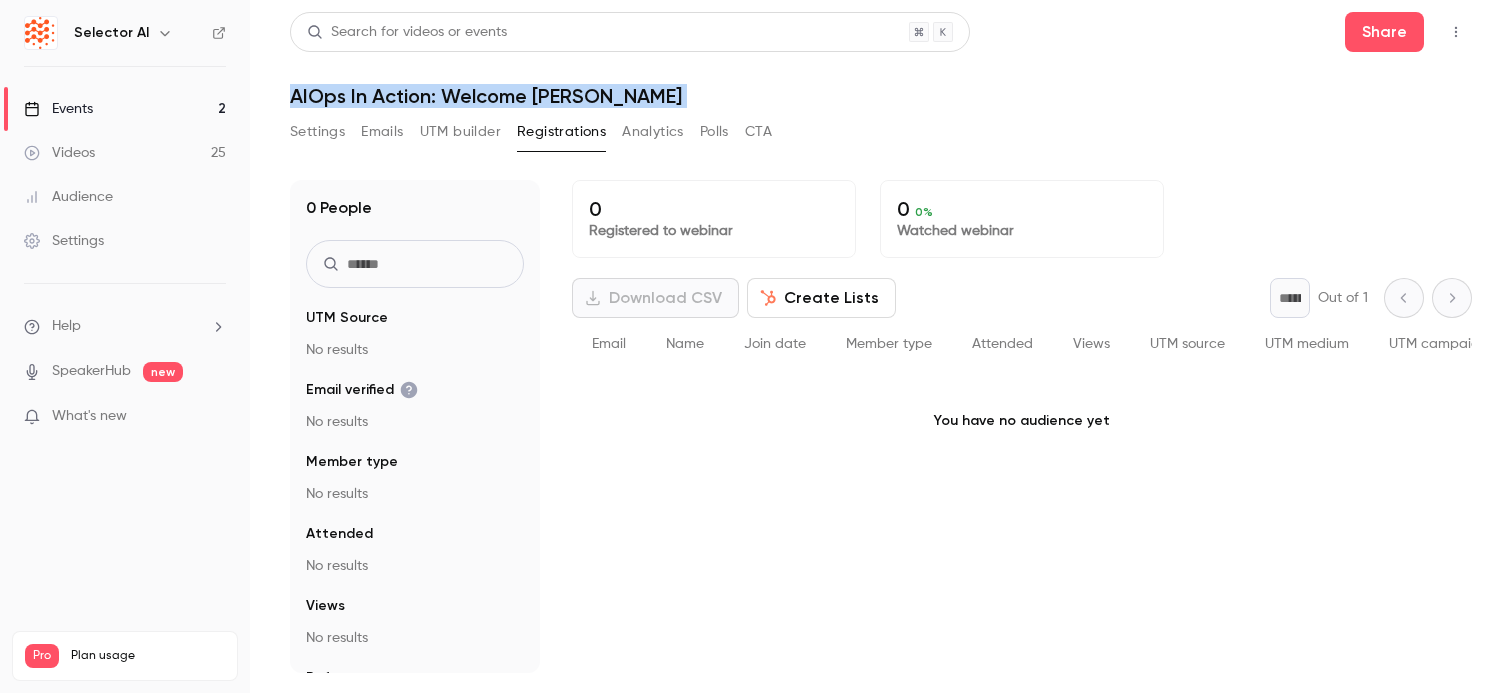 click on "AIOps In Action: Welcome [PERSON_NAME]" at bounding box center (881, 96) 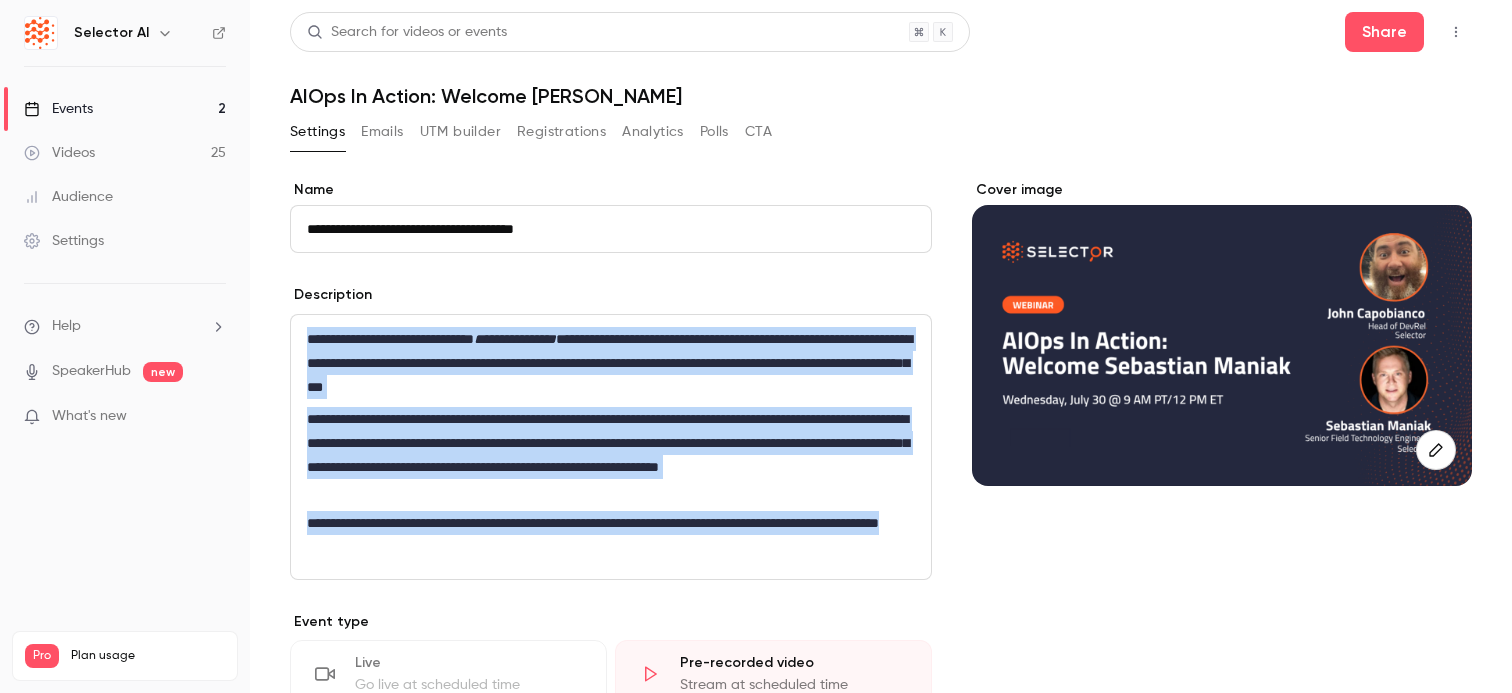 drag, startPoint x: 310, startPoint y: 337, endPoint x: 562, endPoint y: 605, distance: 367.86954 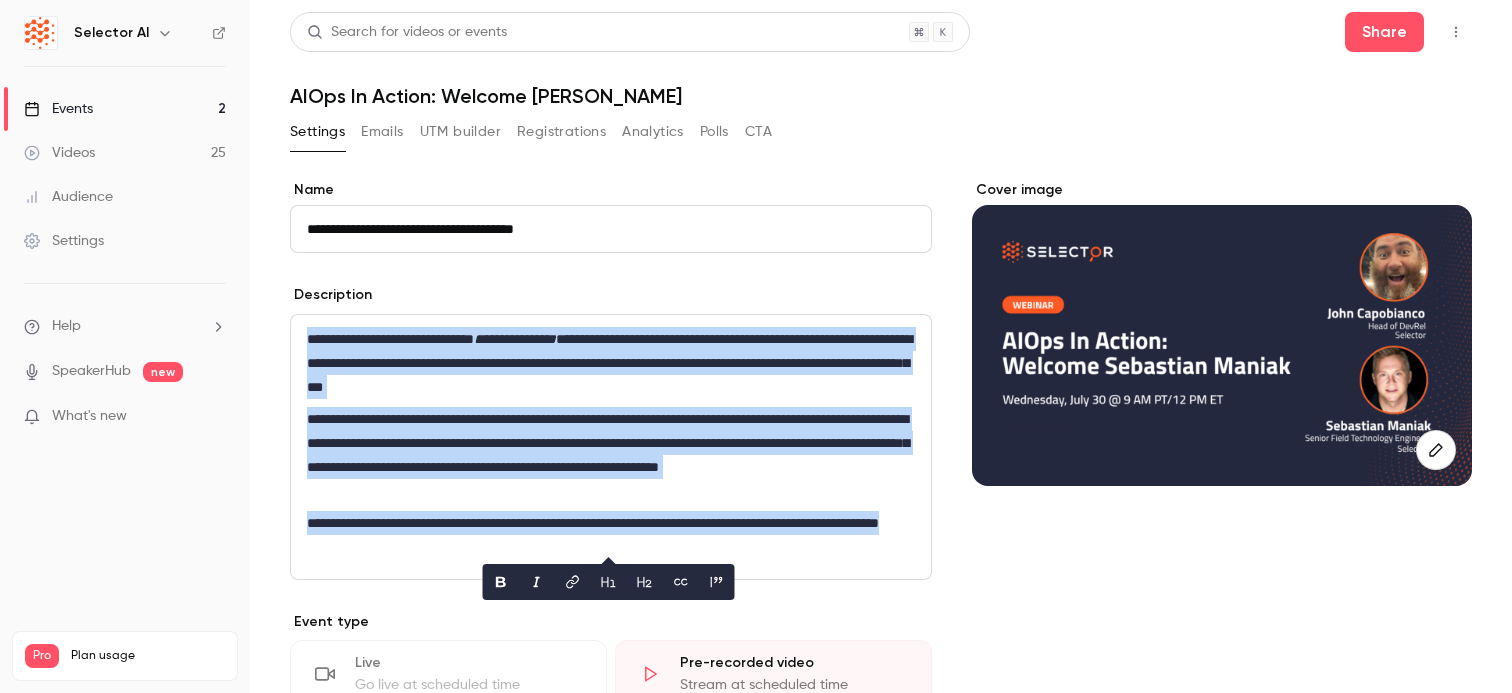 copy on "**********" 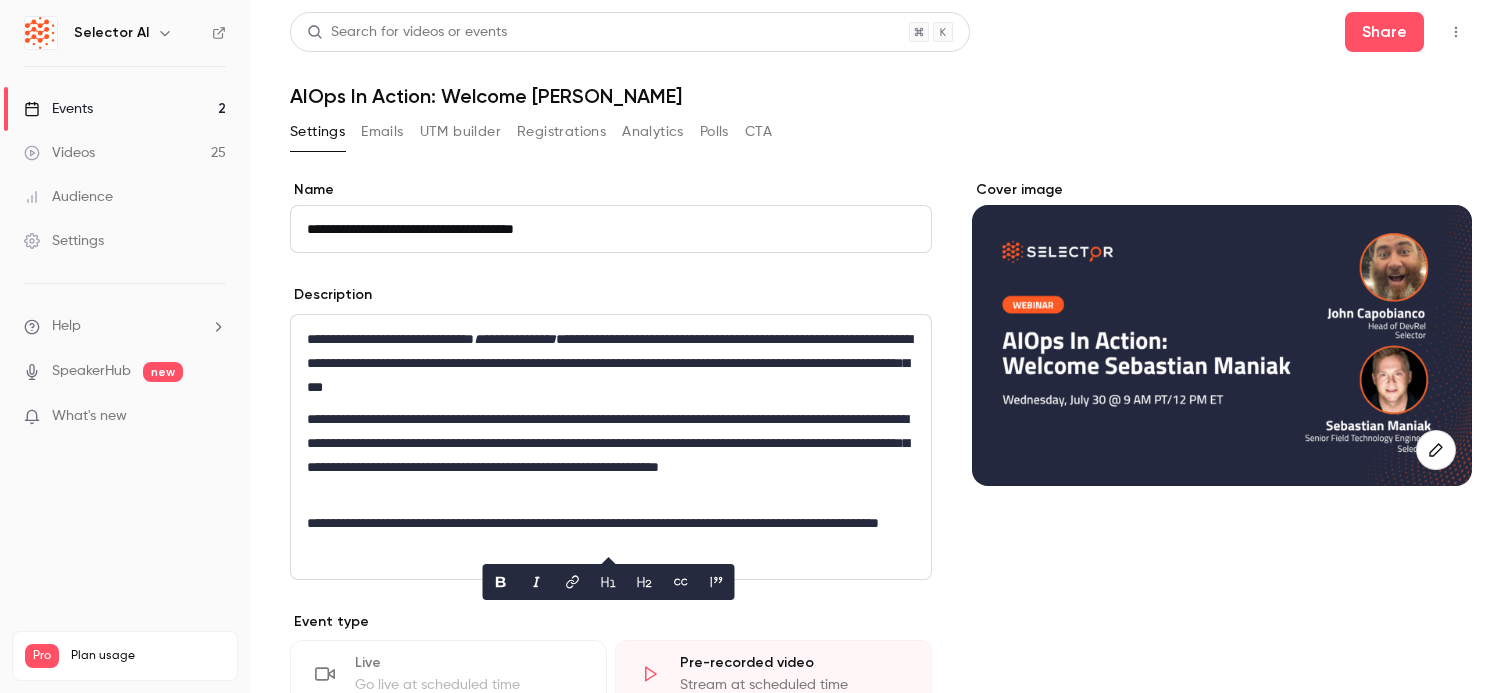 click on "AIOps In Action: Welcome [PERSON_NAME]" at bounding box center [881, 96] 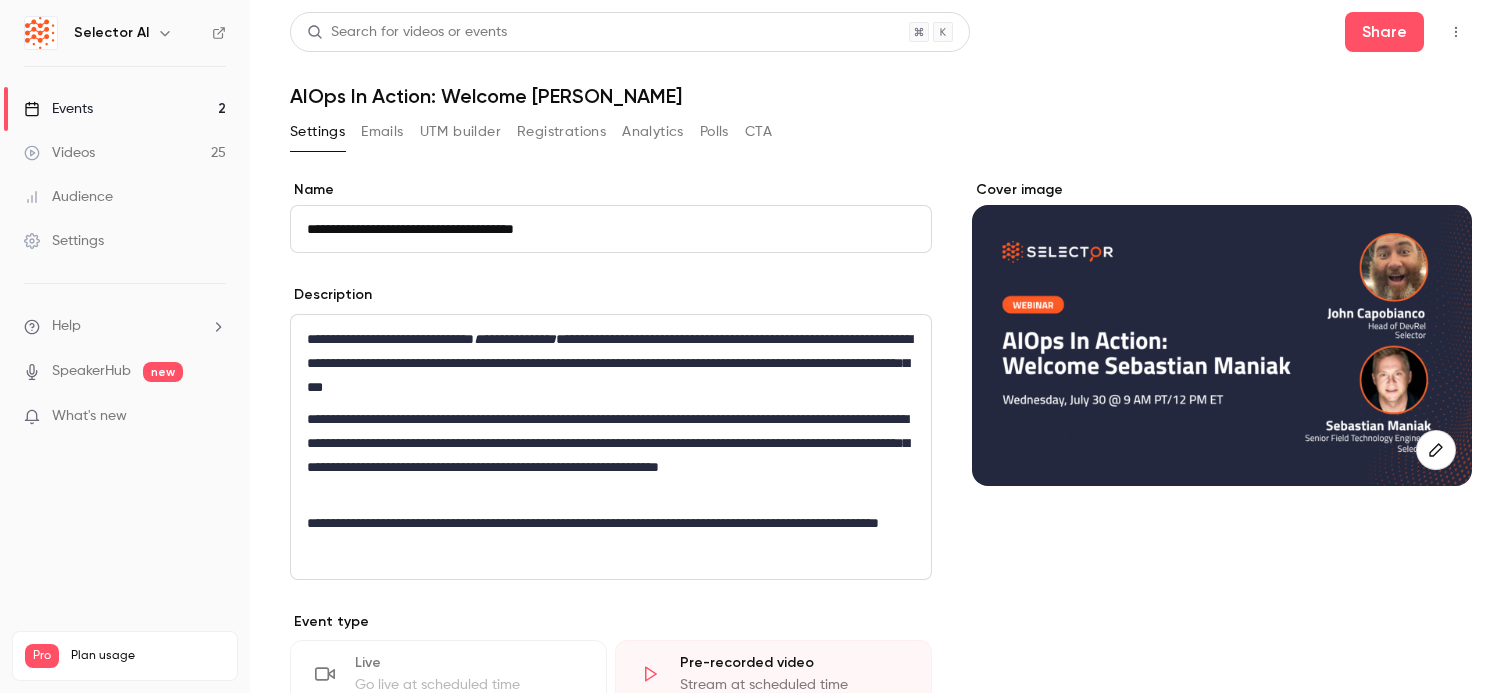 click on "**********" at bounding box center [611, 229] 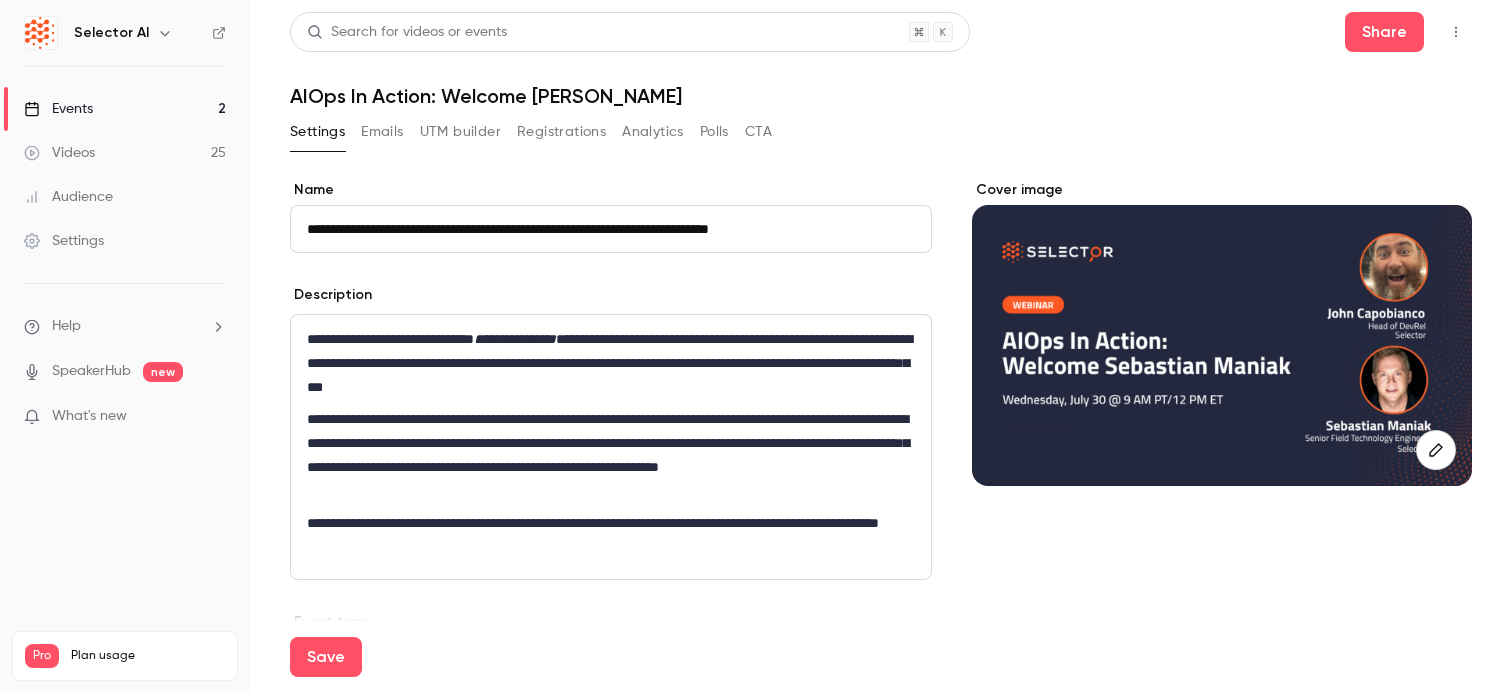 click on "**********" at bounding box center [611, 229] 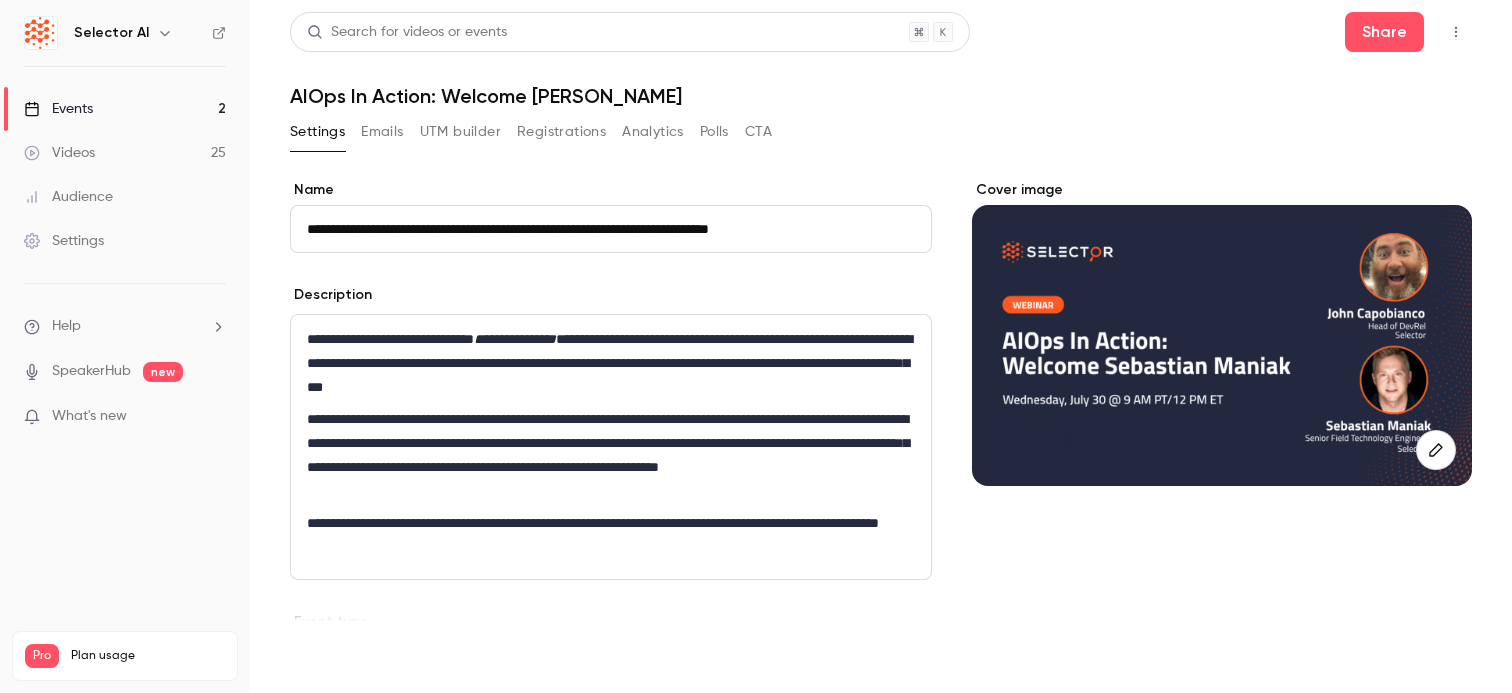click on "Save" at bounding box center (326, 657) 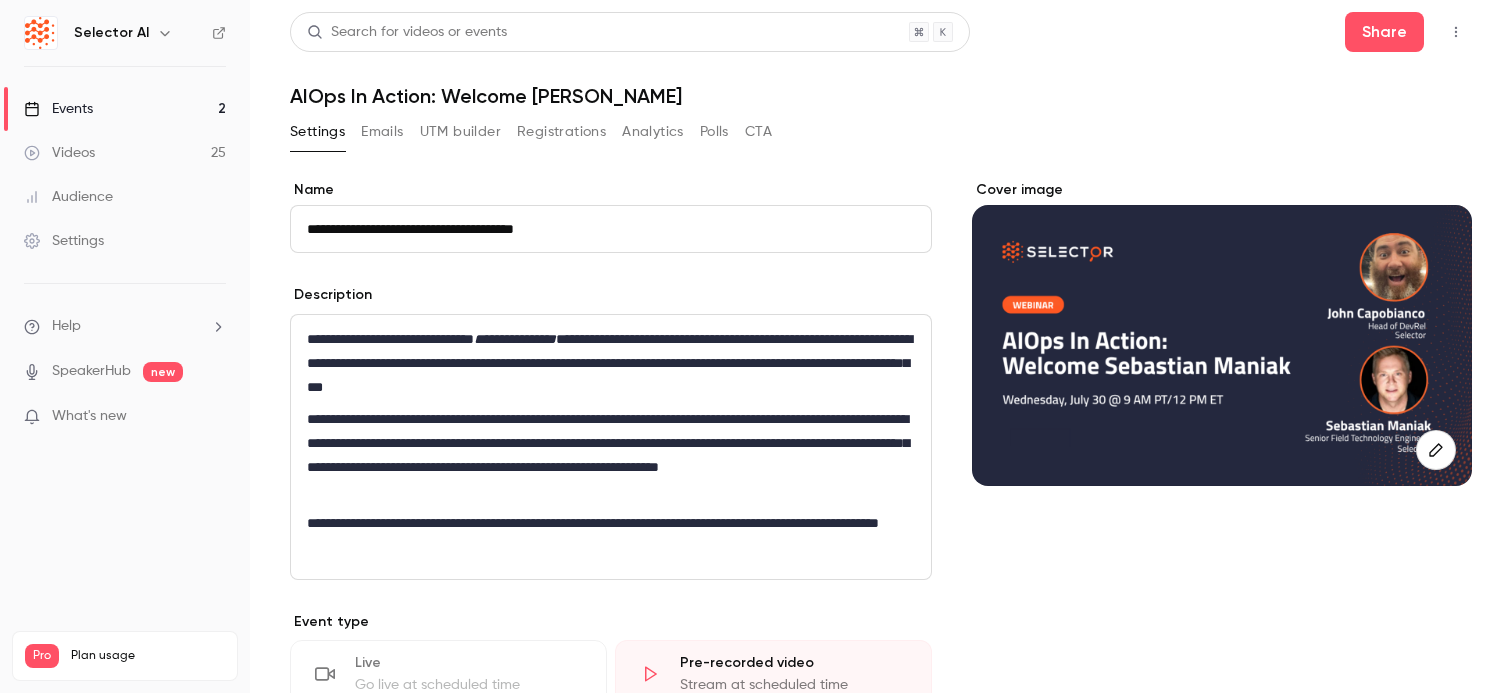 type on "**********" 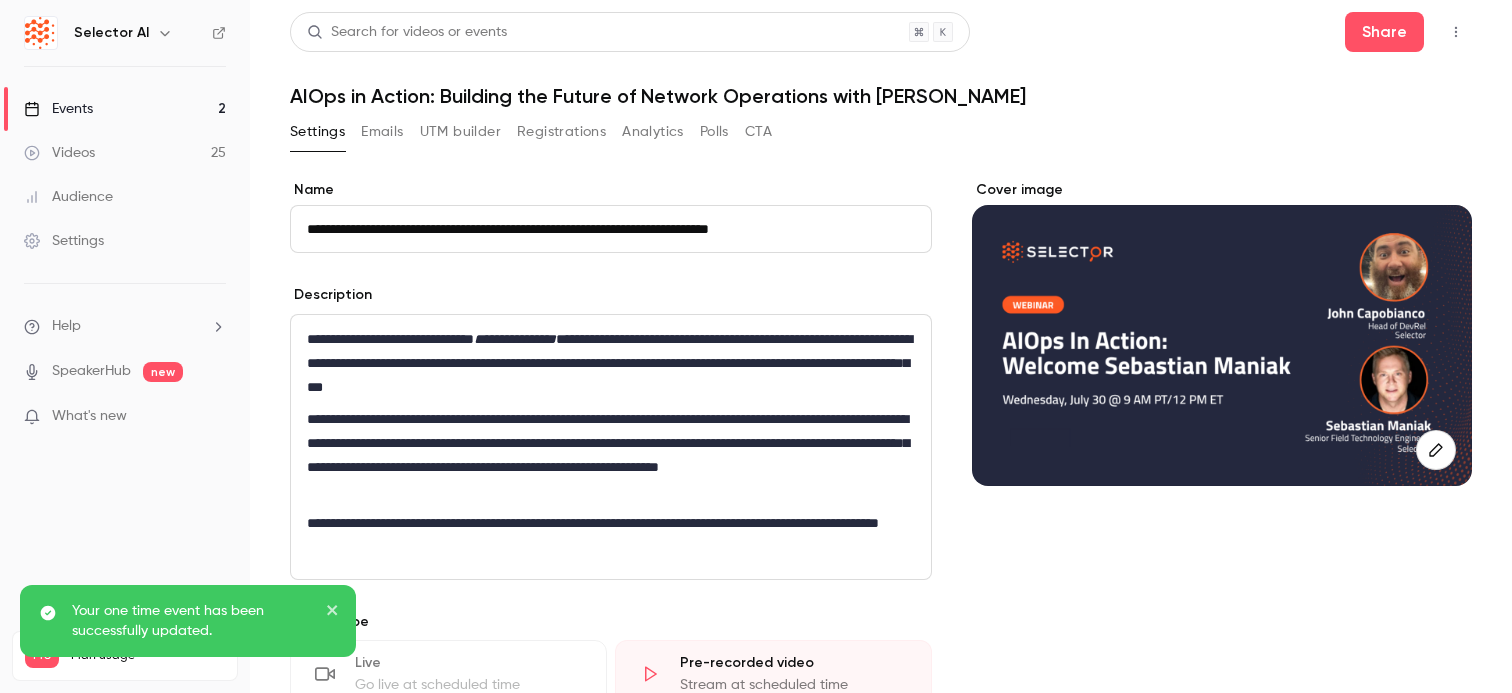 click on "AIOps in Action: Building the Future of Network Operations with [PERSON_NAME]" at bounding box center (881, 96) 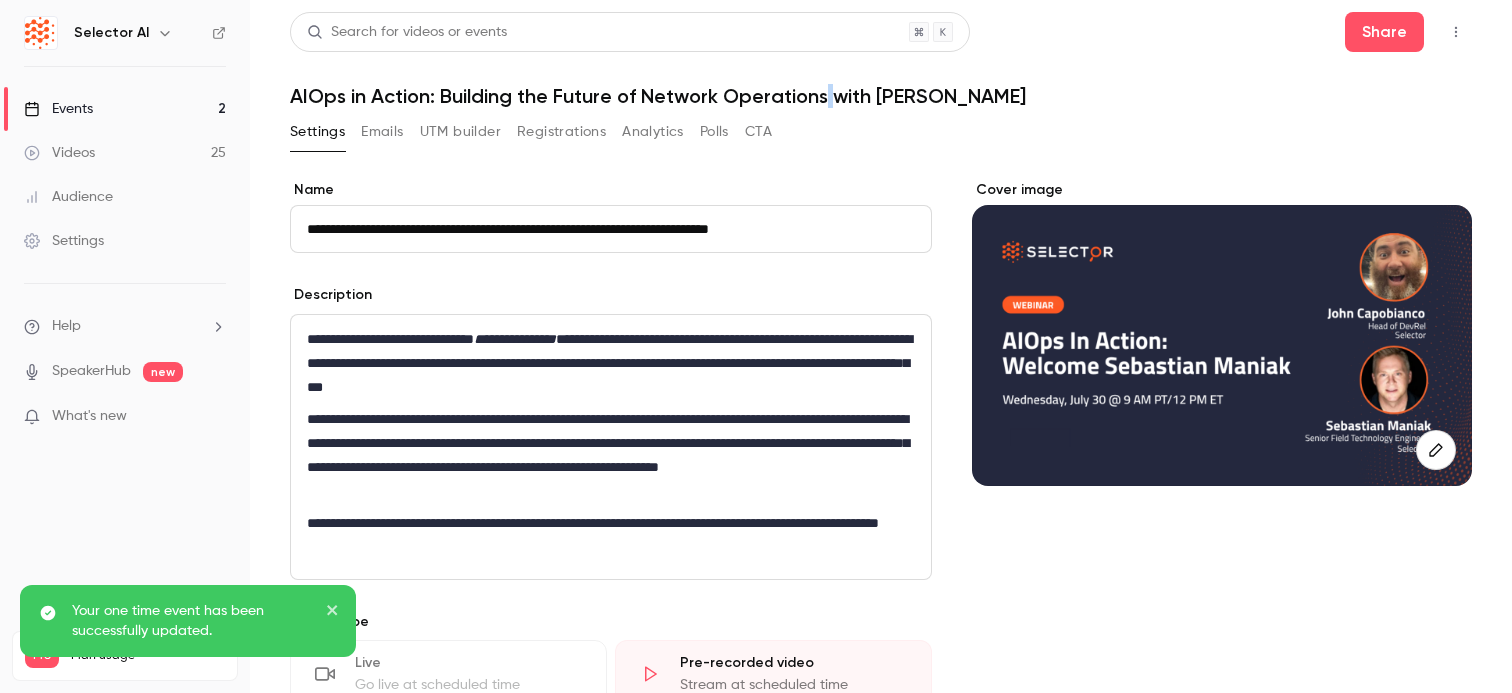click on "AIOps in Action: Building the Future of Network Operations with [PERSON_NAME]" at bounding box center [881, 96] 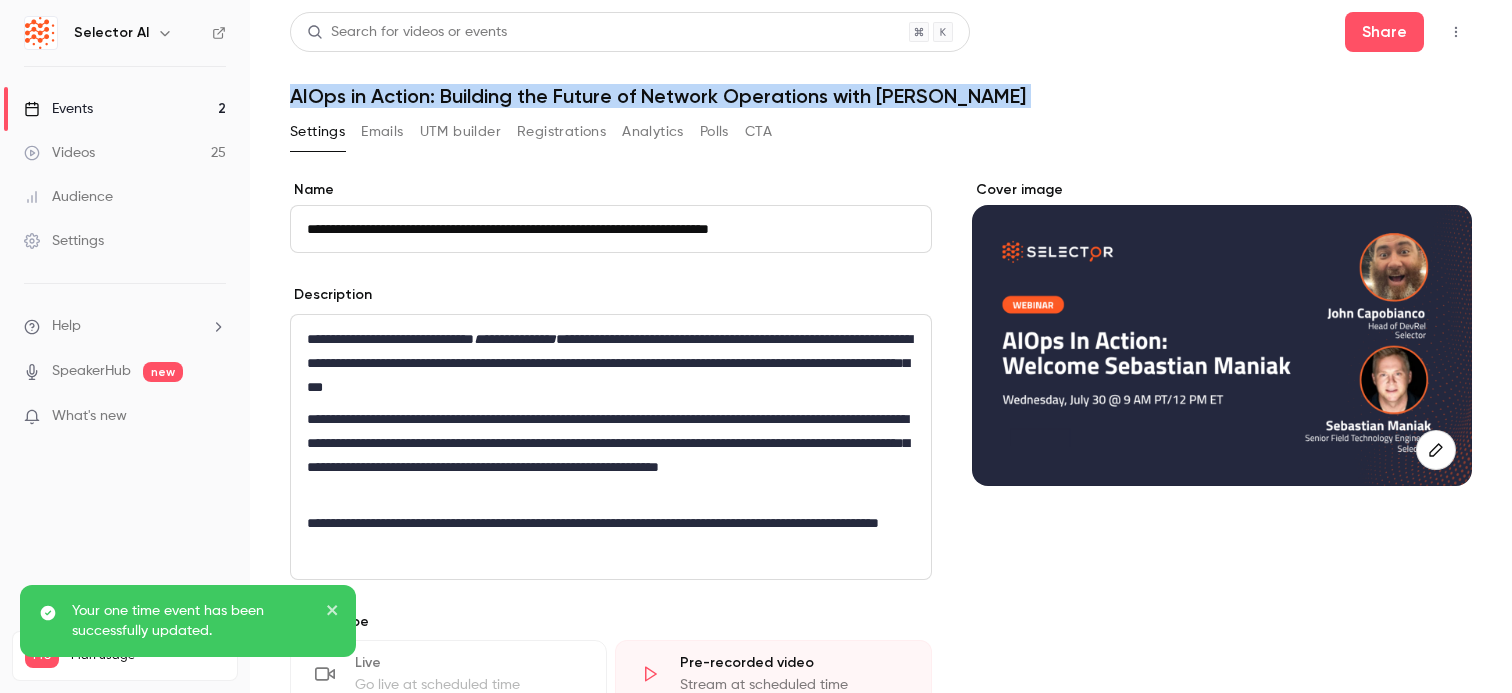 click on "AIOps in Action: Building the Future of Network Operations with [PERSON_NAME]" at bounding box center [881, 96] 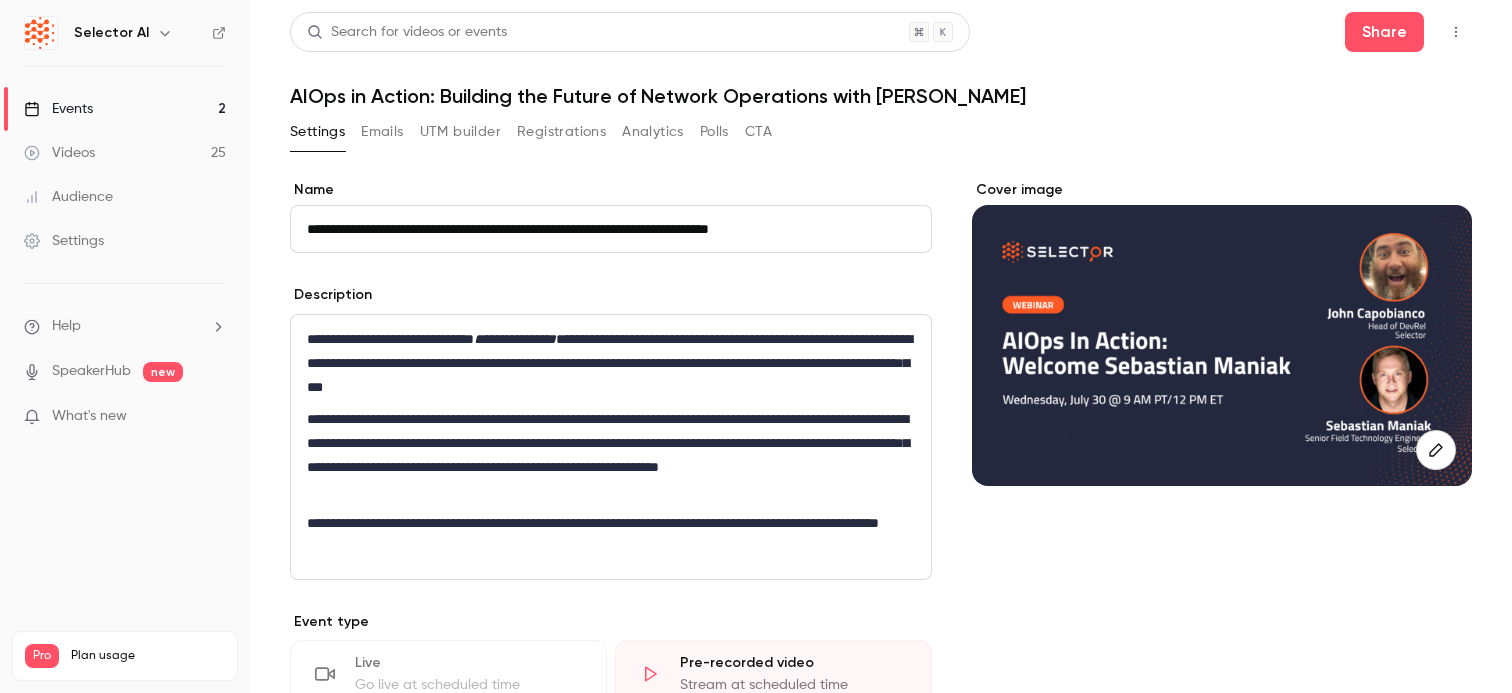 click on "AIOps in Action: Building the Future of Network Operations with [PERSON_NAME]" at bounding box center [881, 96] 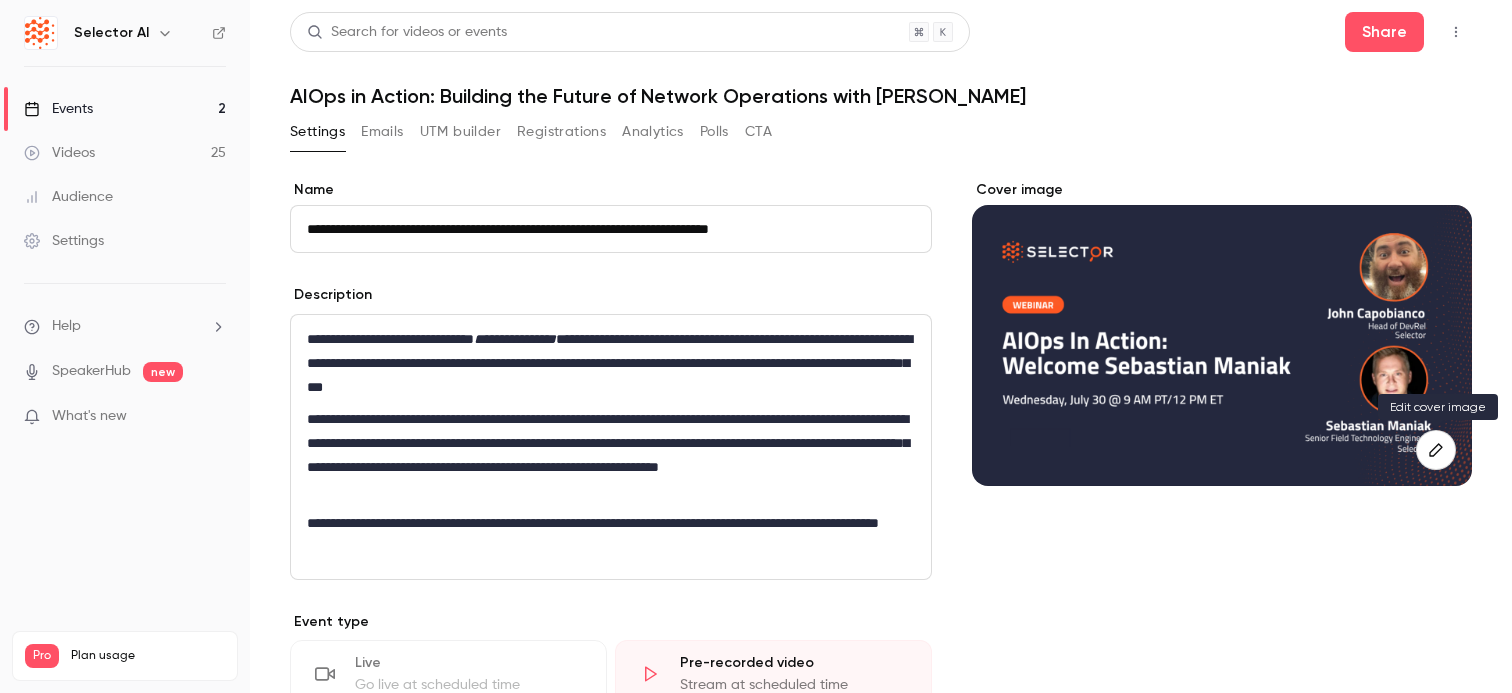 click 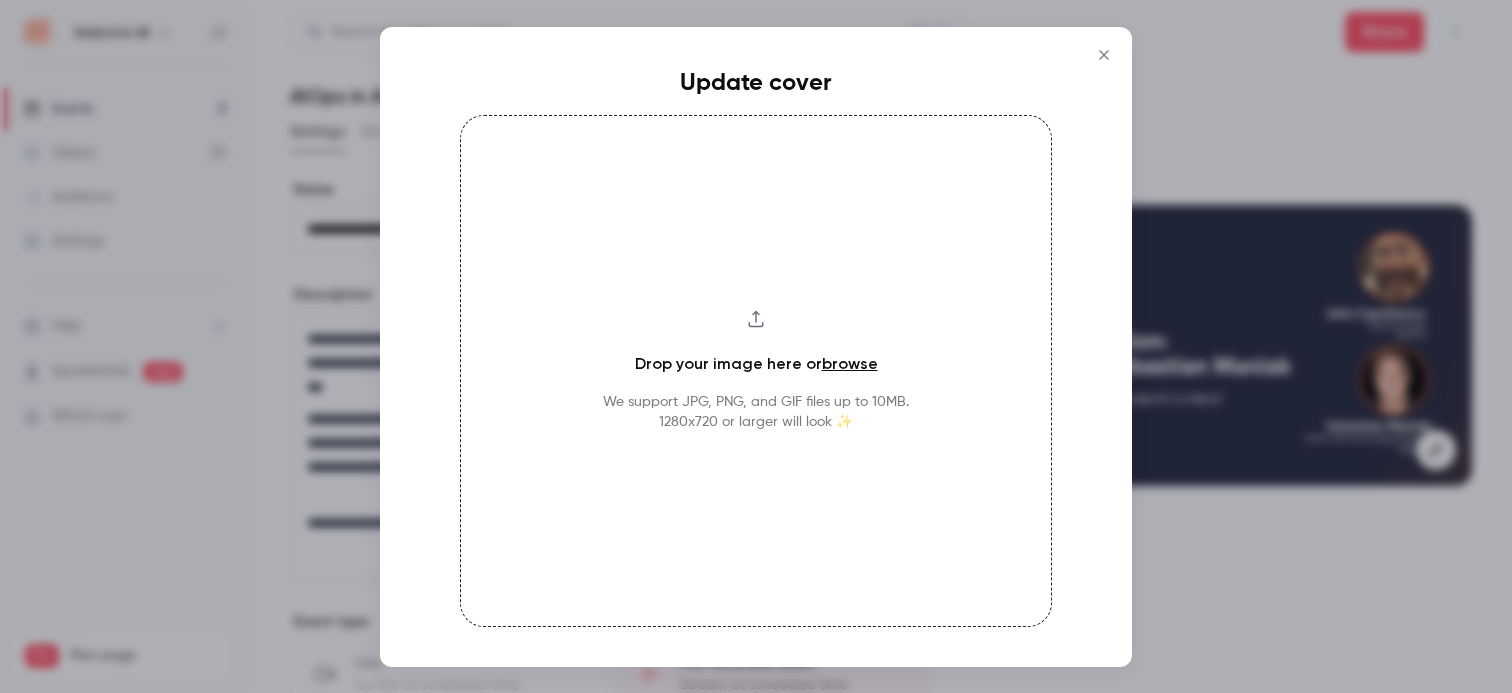 click on "browse" at bounding box center (850, 363) 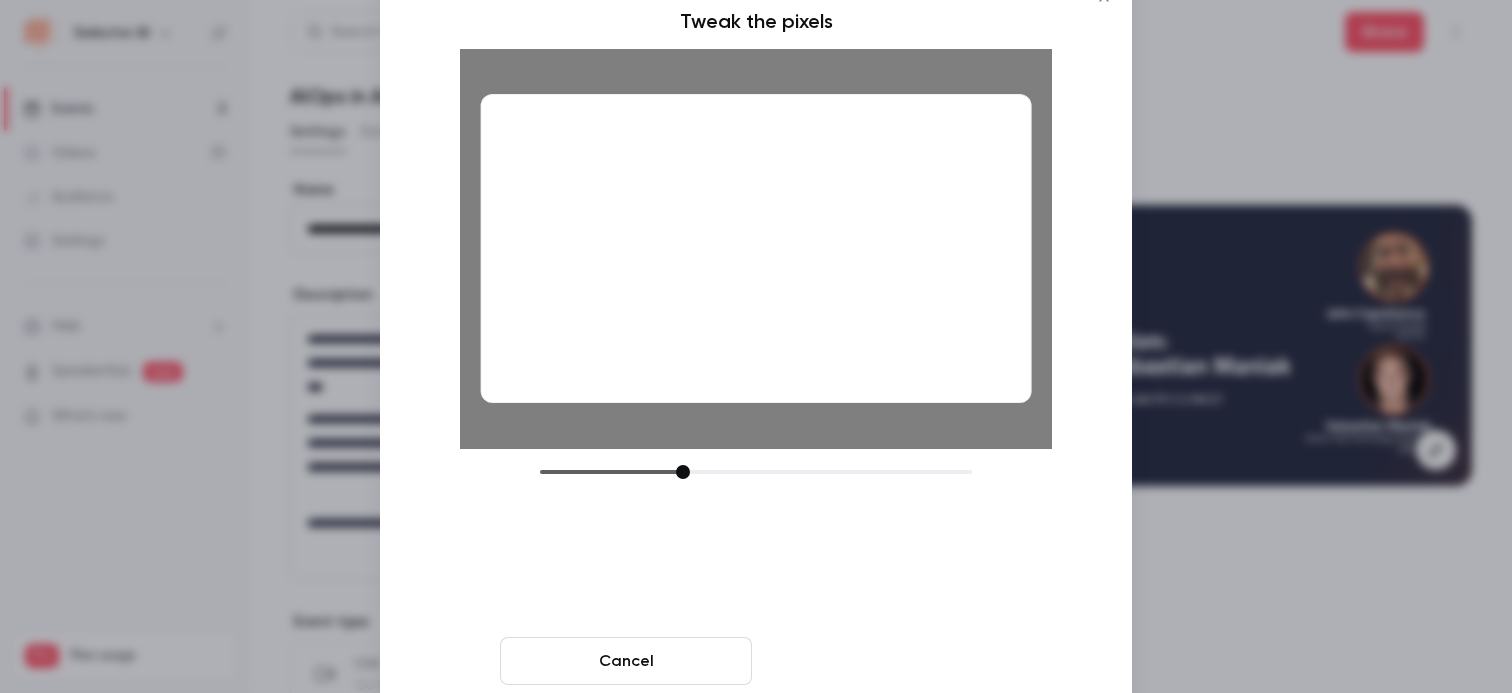 click on "Crop and save" at bounding box center (886, 661) 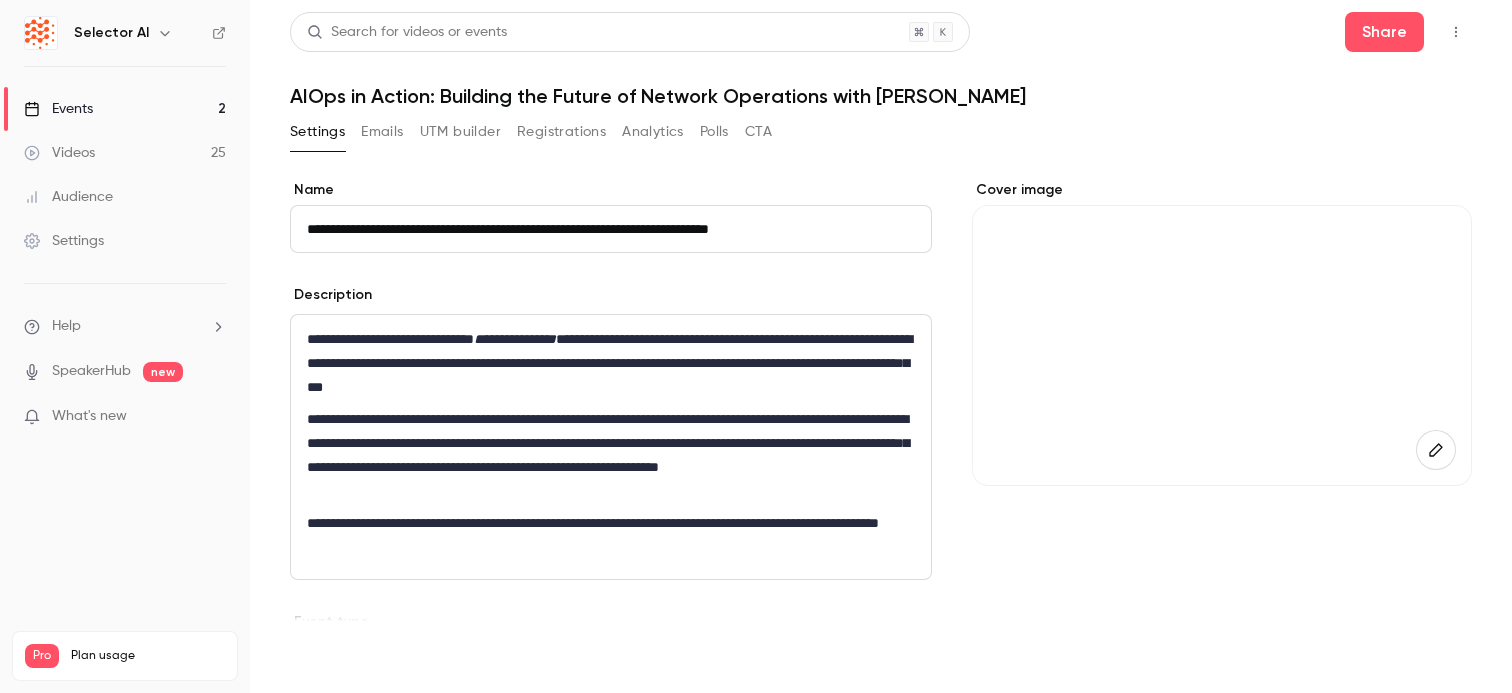 click on "Save" at bounding box center (326, 657) 